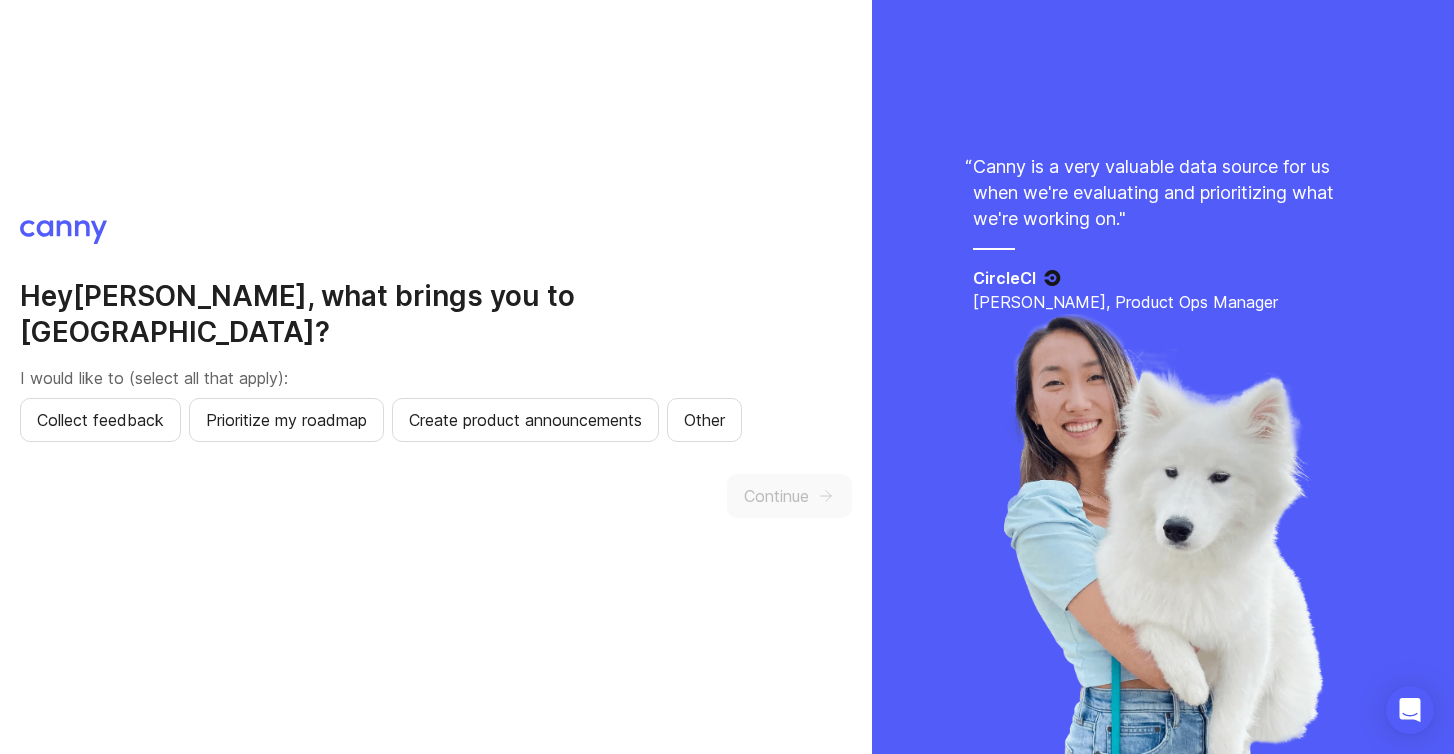 scroll, scrollTop: 0, scrollLeft: 0, axis: both 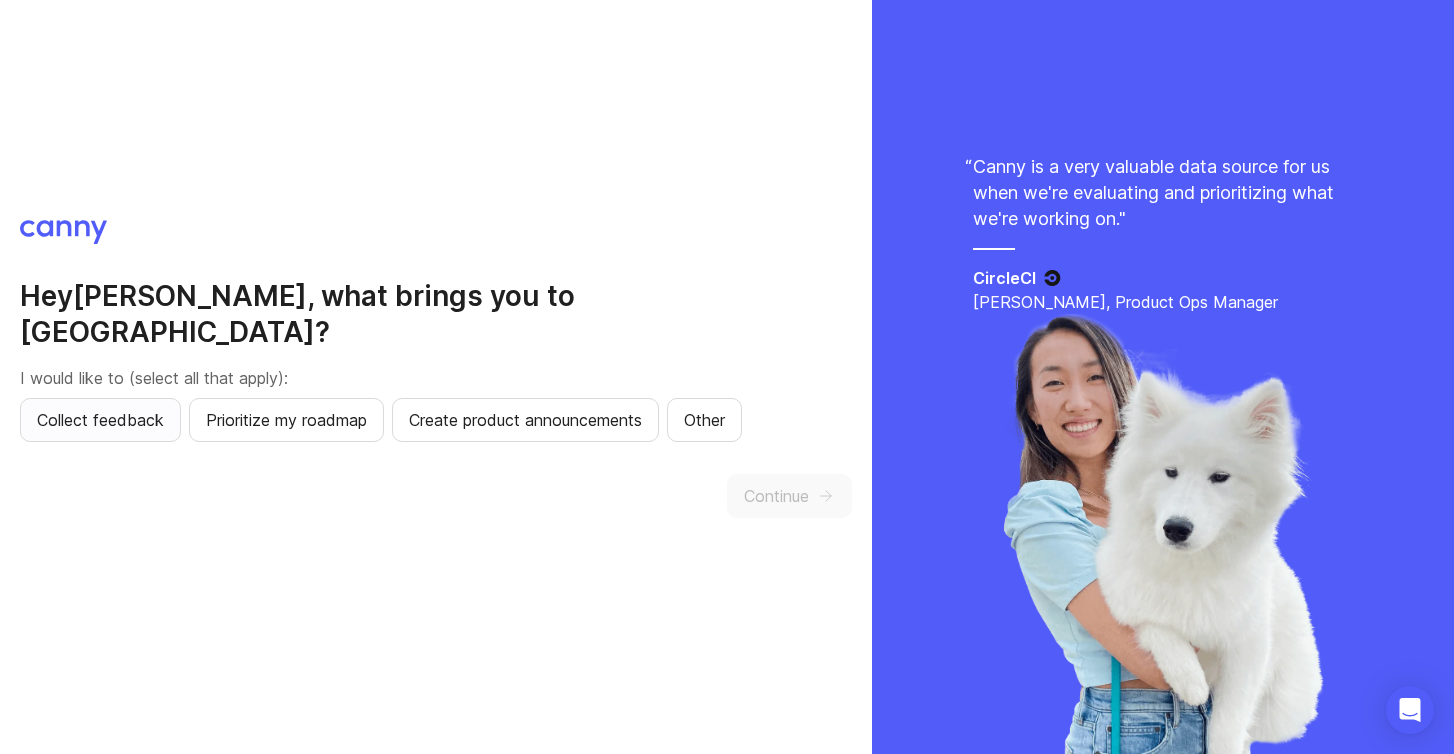 click on "Collect feedback" at bounding box center (100, 420) 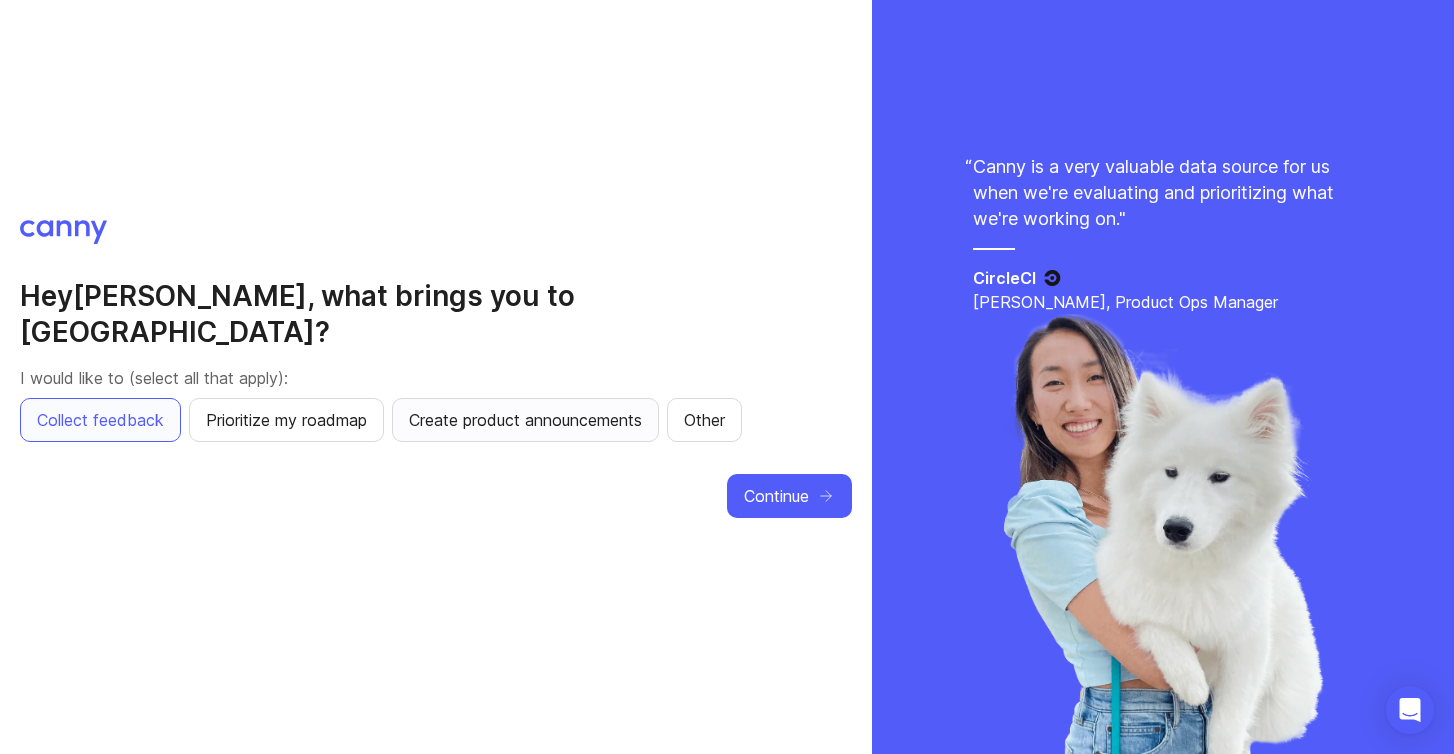 click on "Create product announcements" at bounding box center (525, 420) 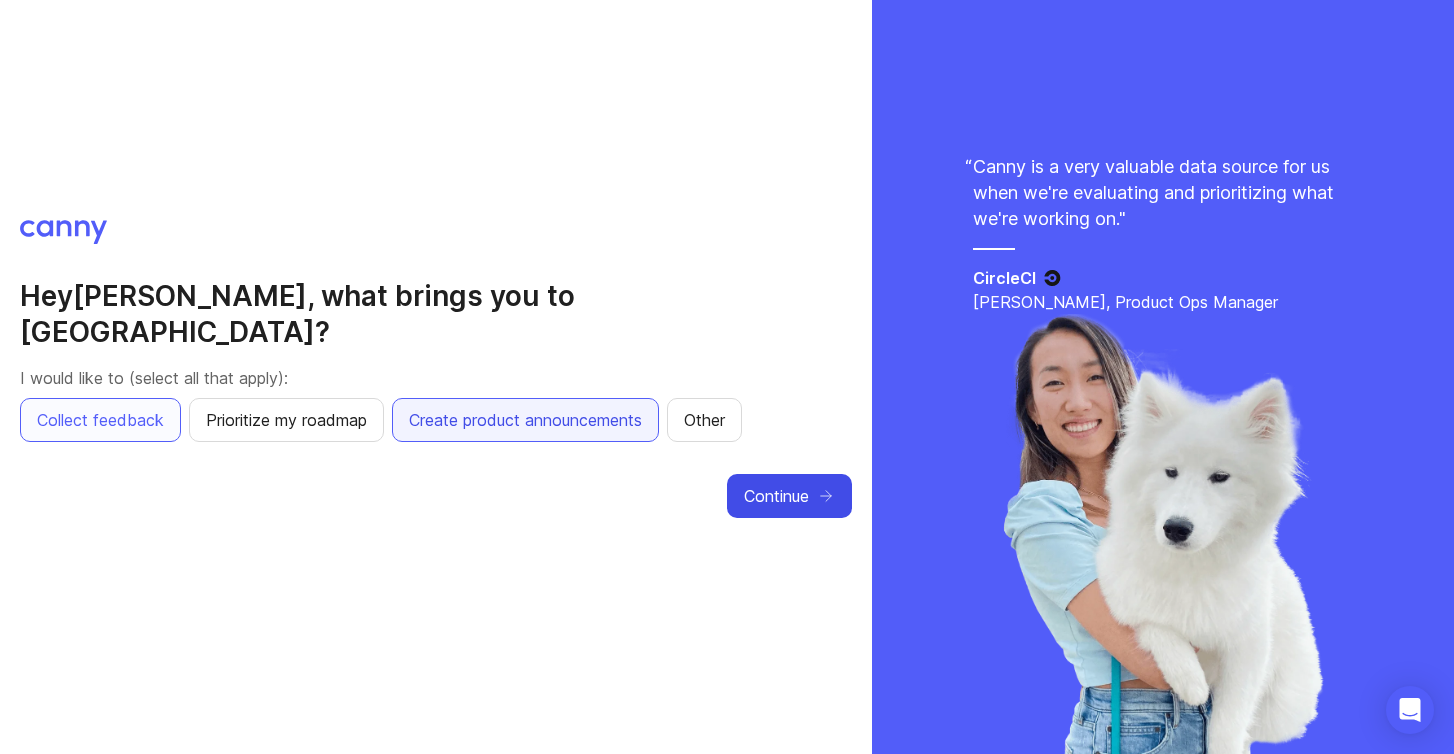 click on "Continue" at bounding box center (776, 496) 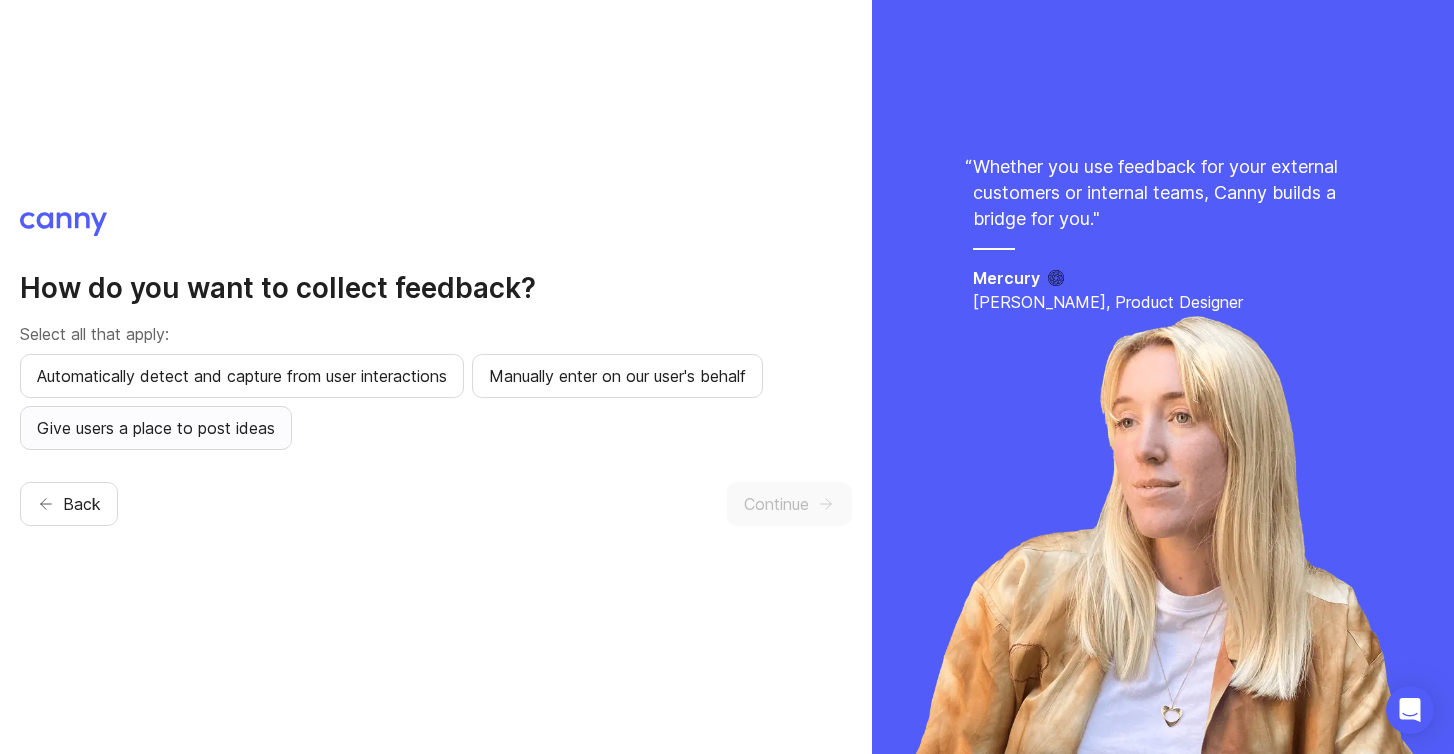 click on "Give users a place to post ideas" at bounding box center (156, 428) 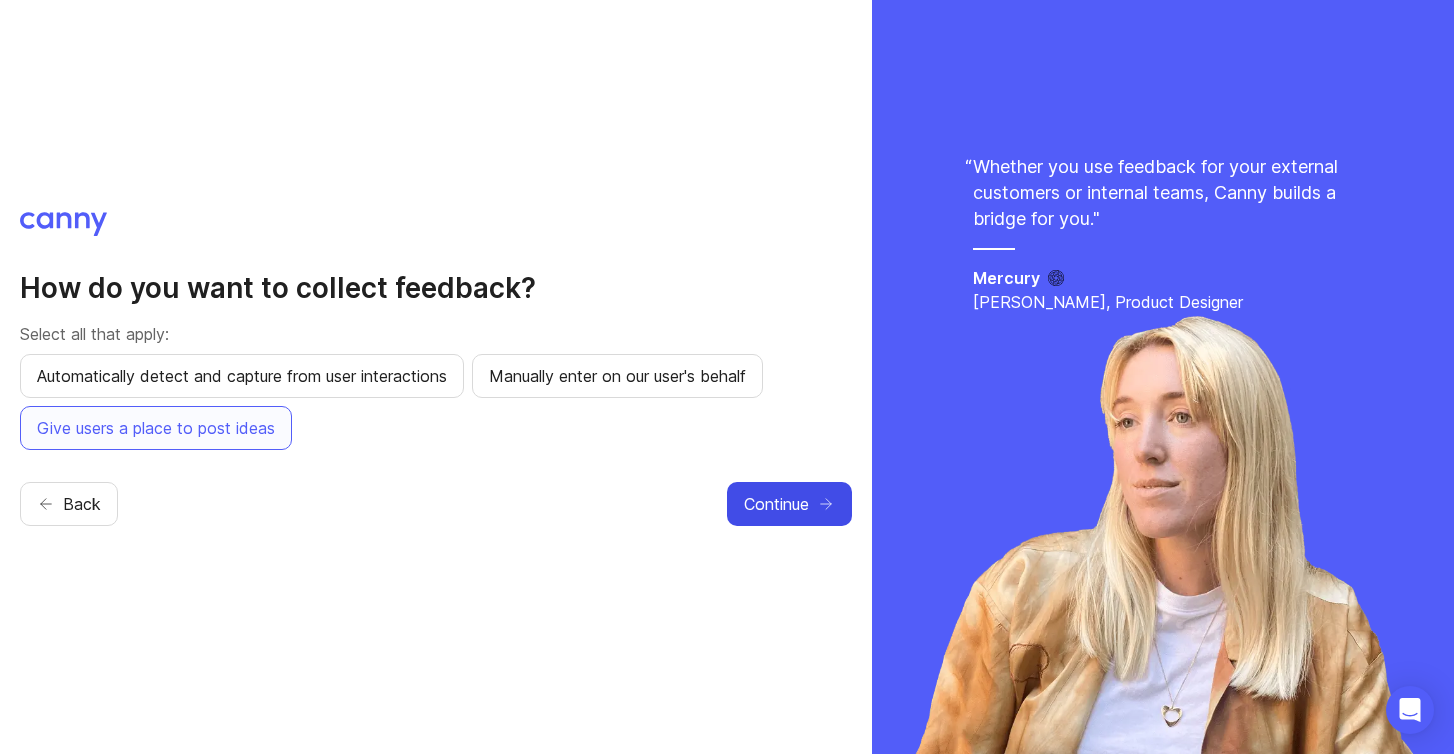 click on "Continue" at bounding box center (776, 504) 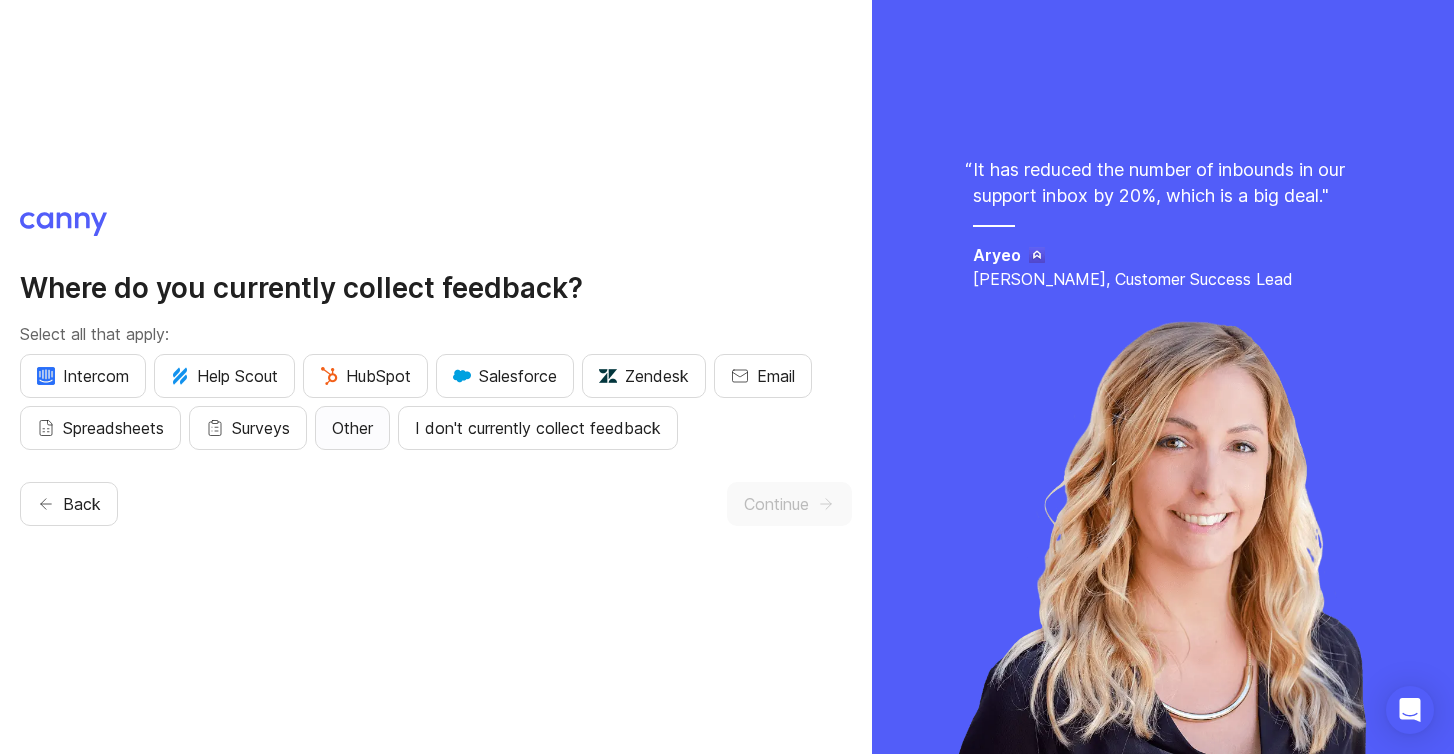 click on "Other" at bounding box center (352, 428) 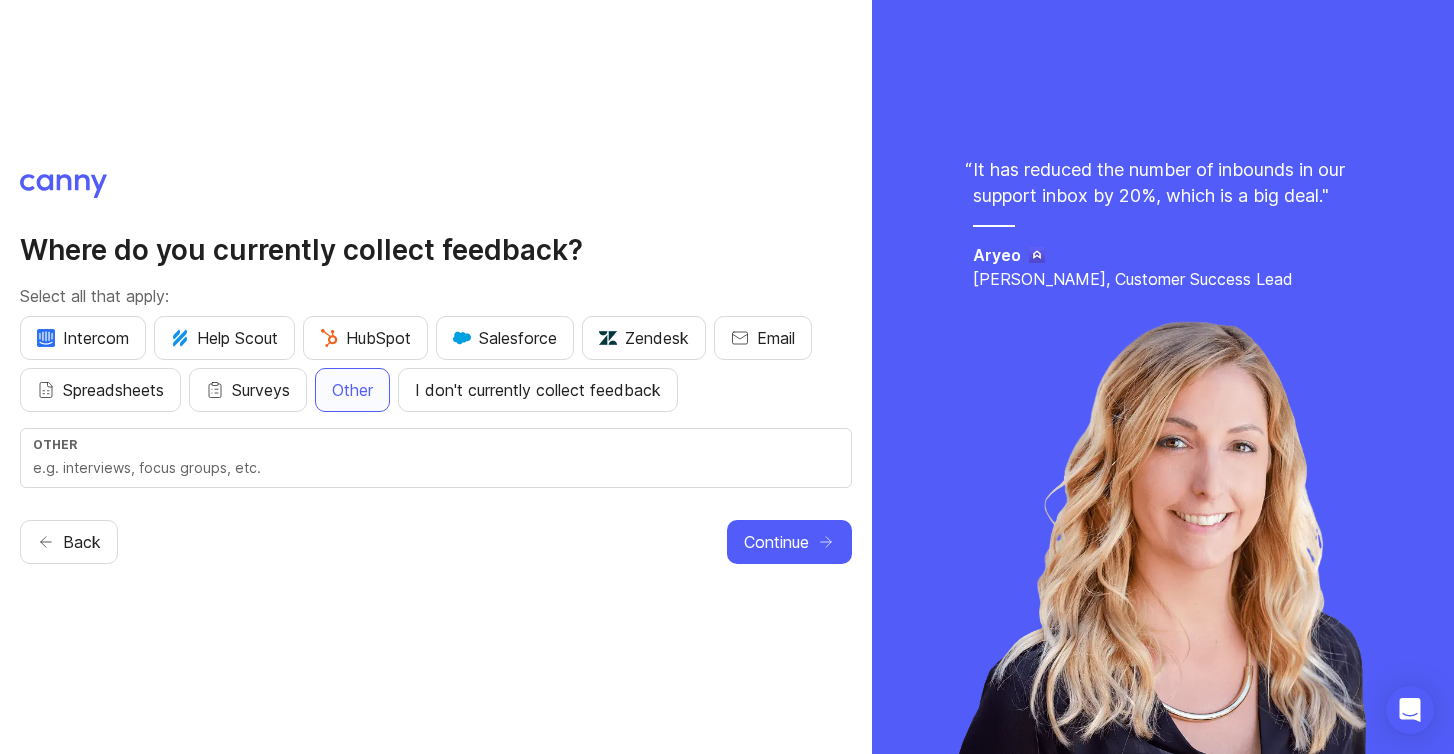 click on "Other" at bounding box center [436, 458] 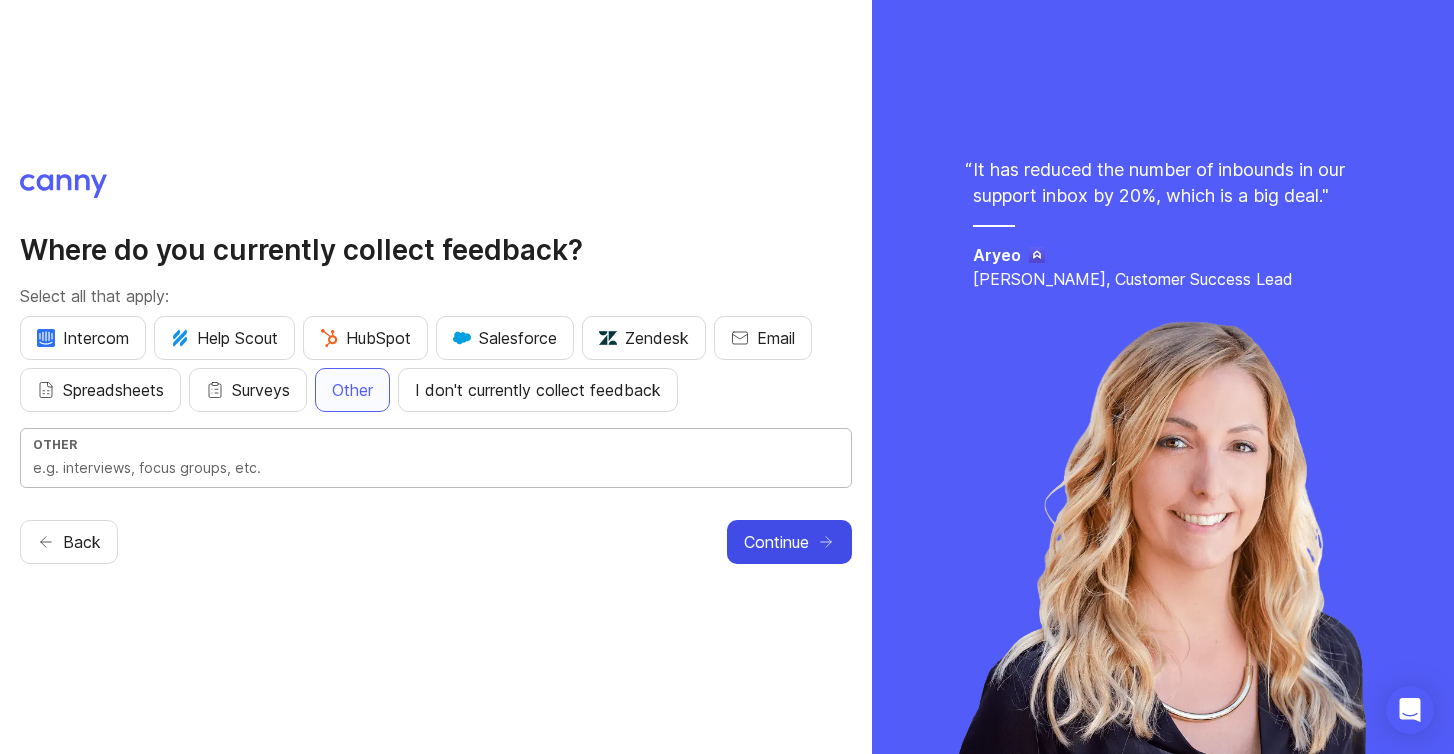 click on "Continue" at bounding box center (776, 542) 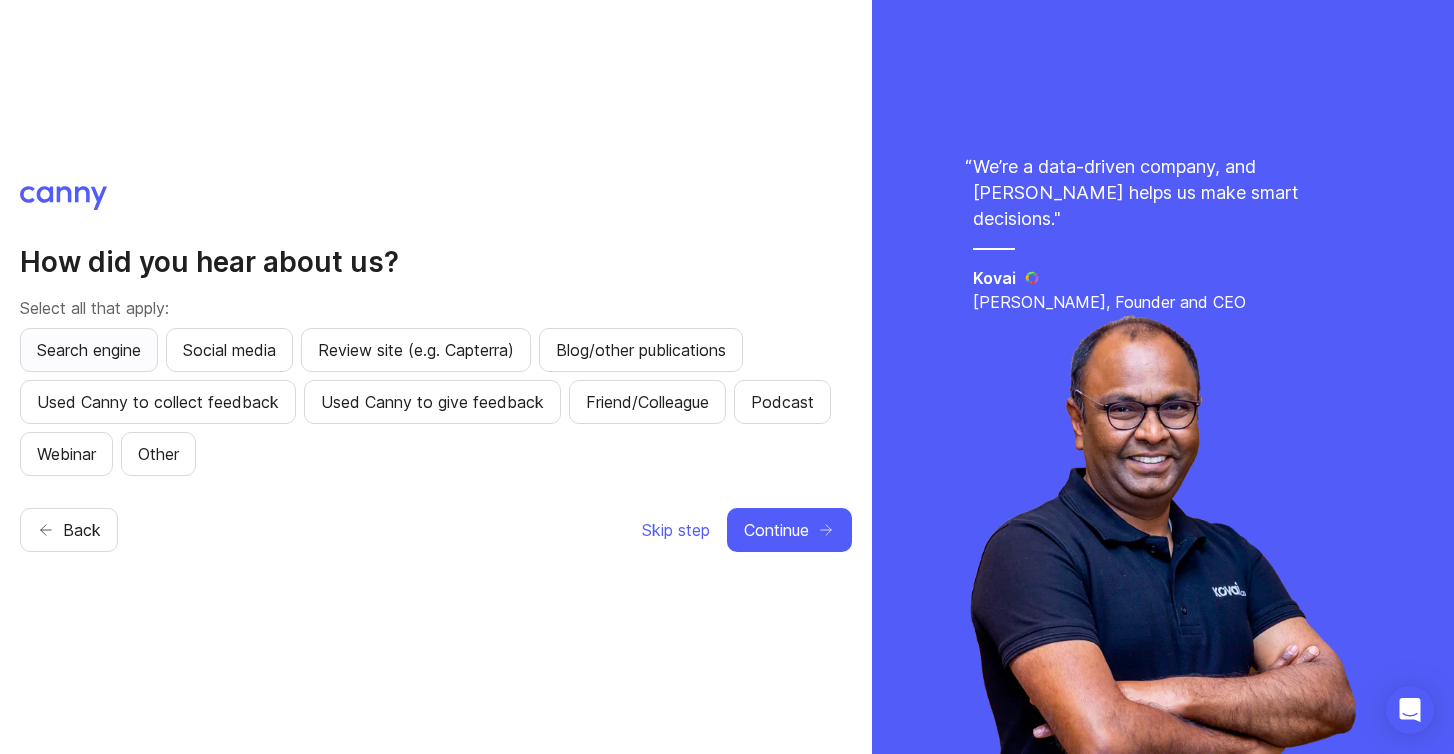 click on "Search engine" at bounding box center [89, 350] 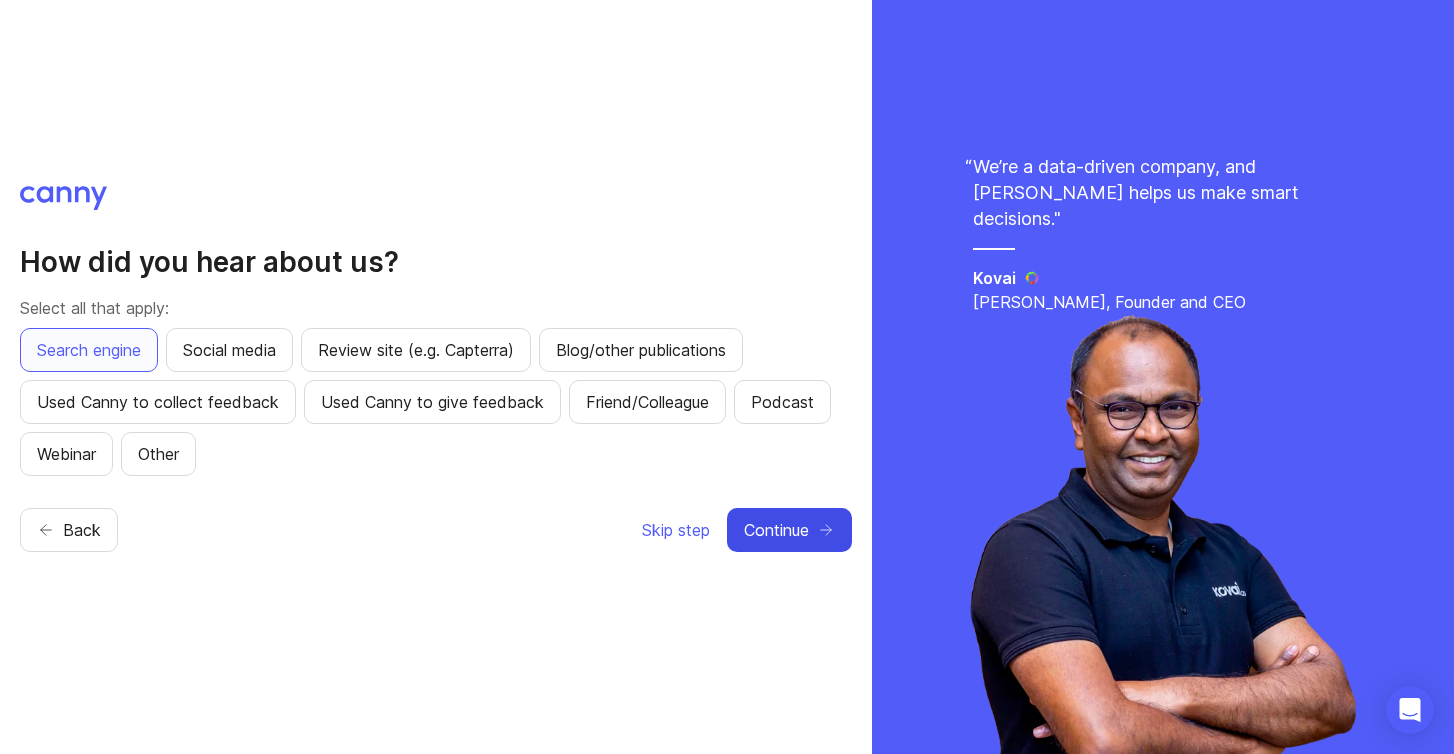 click on "Continue" at bounding box center [776, 530] 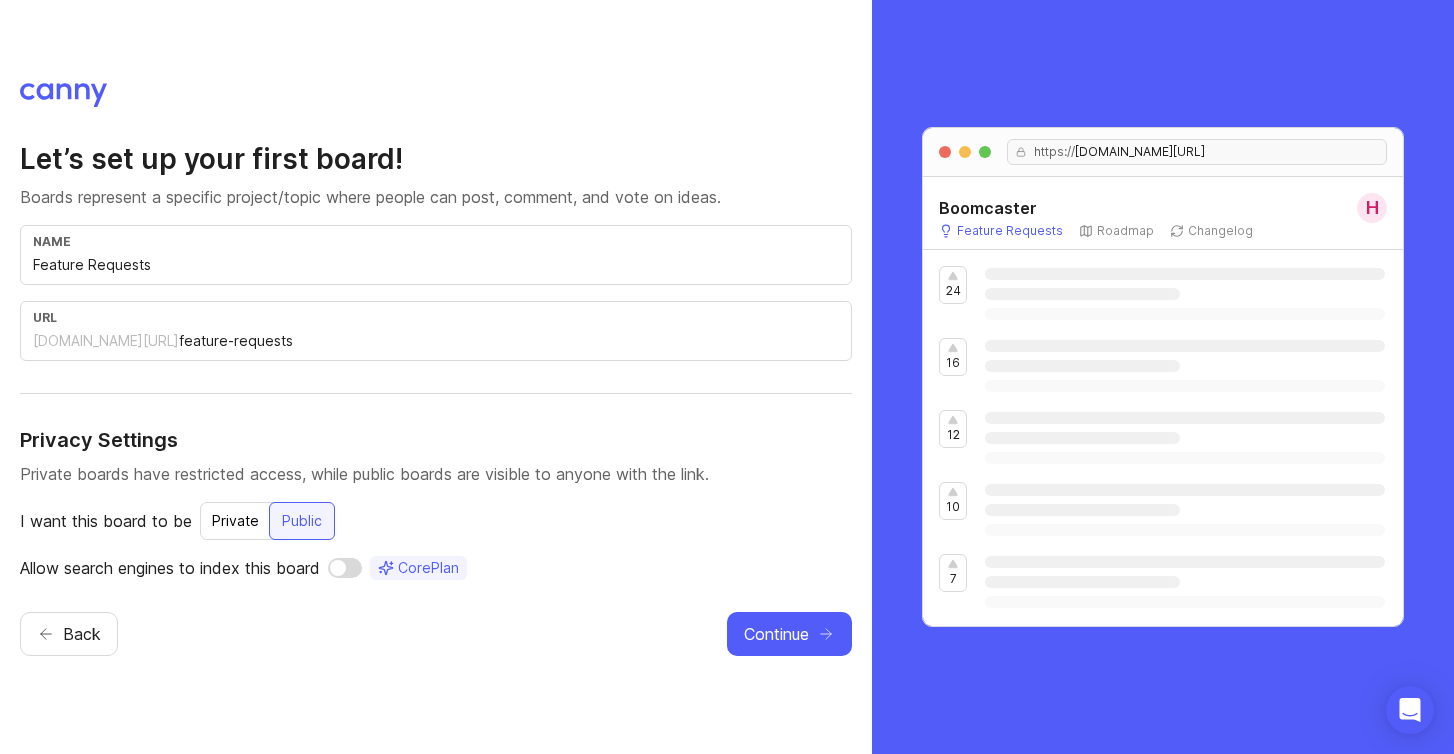 click on "Private" at bounding box center [235, 521] 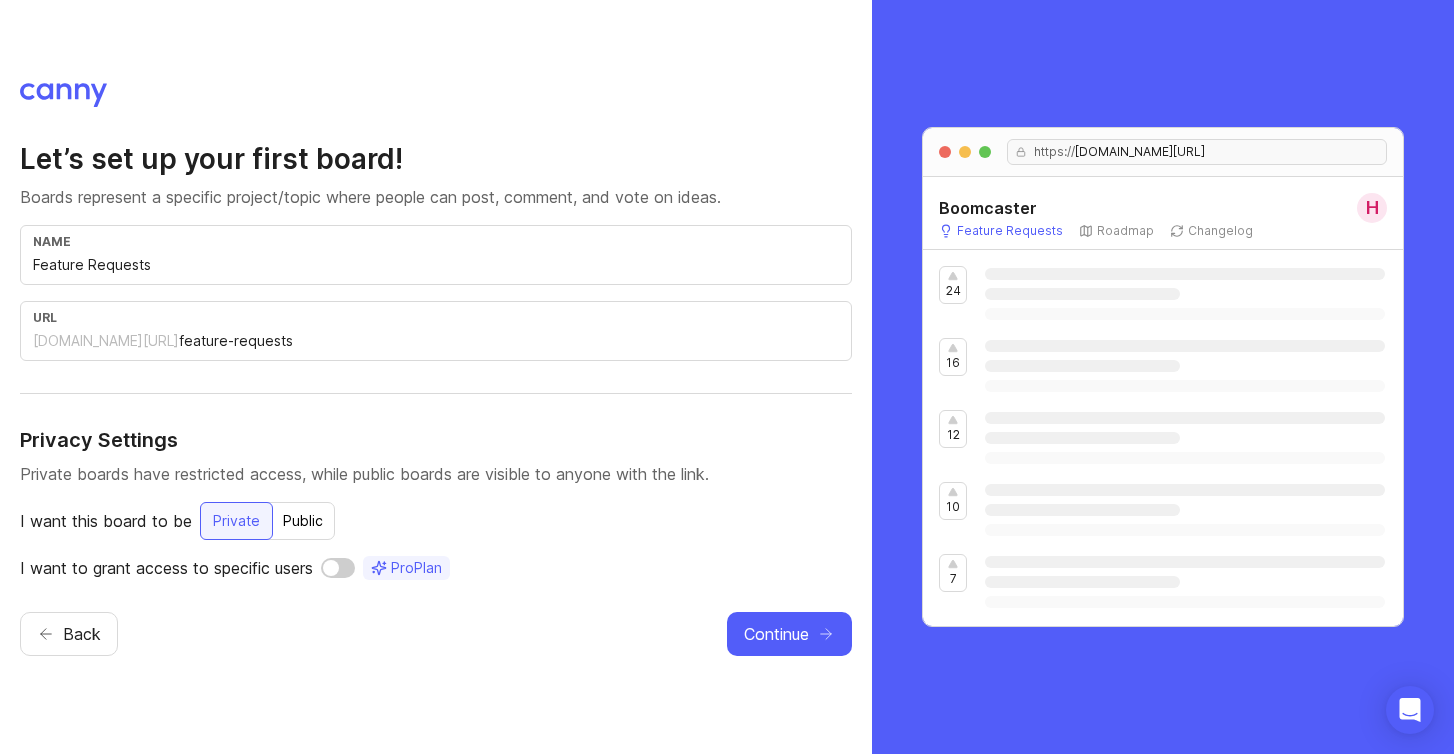 click at bounding box center (338, 568) 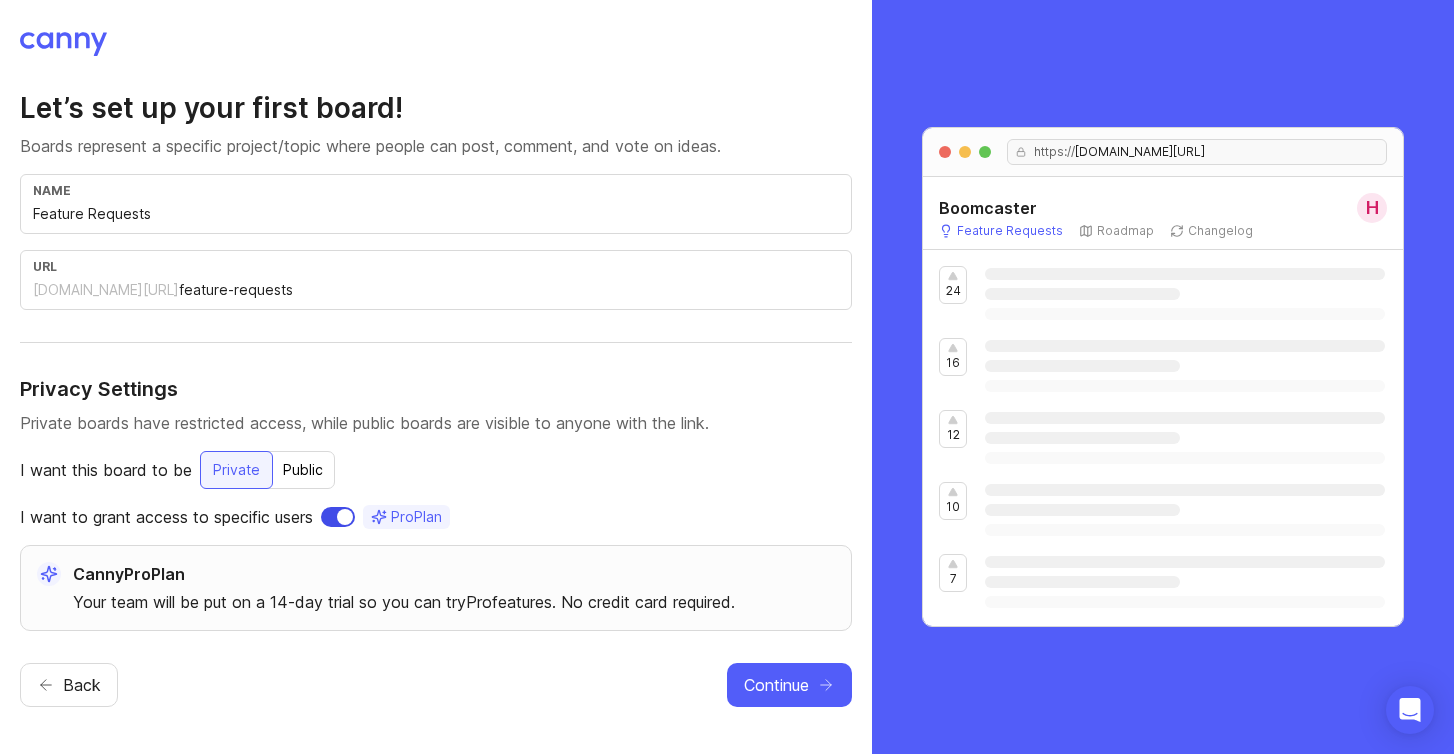 click at bounding box center [338, 517] 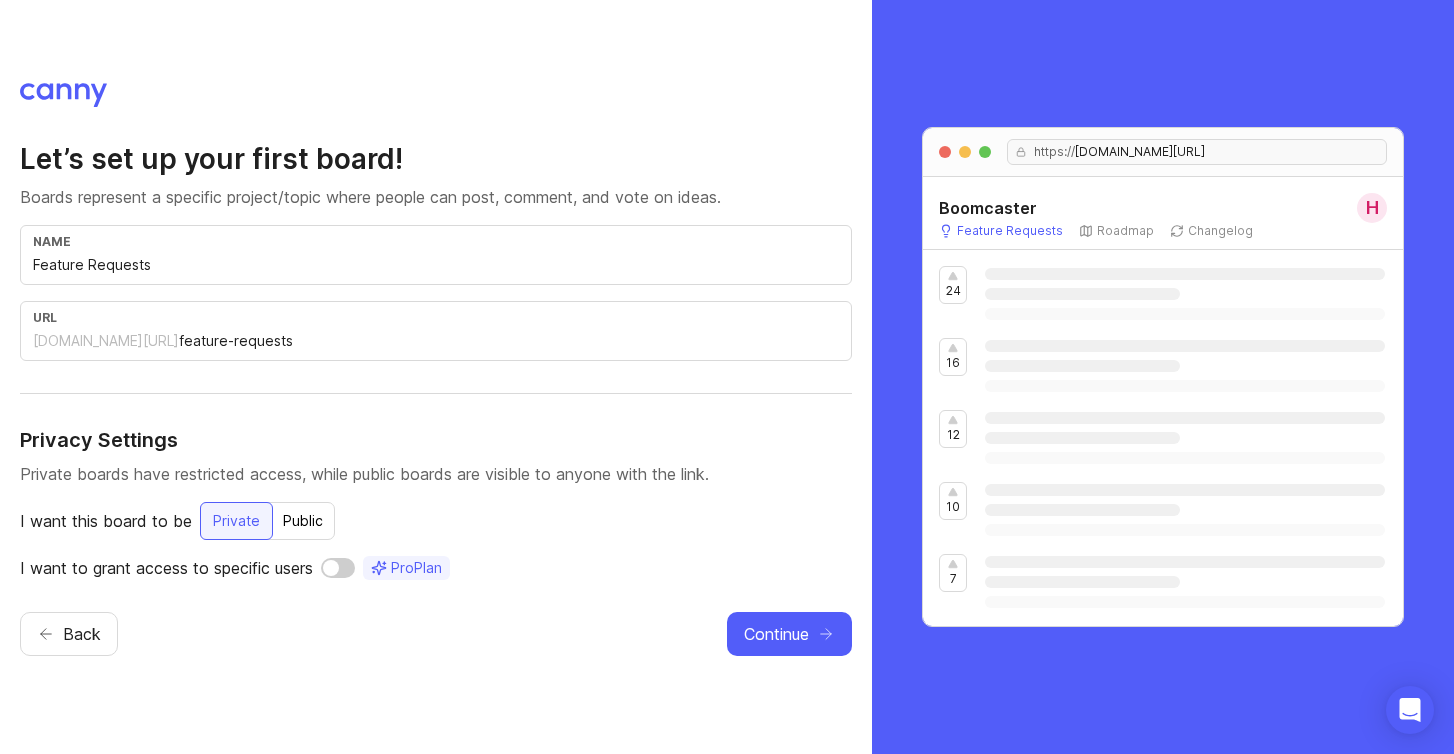click at bounding box center (338, 568) 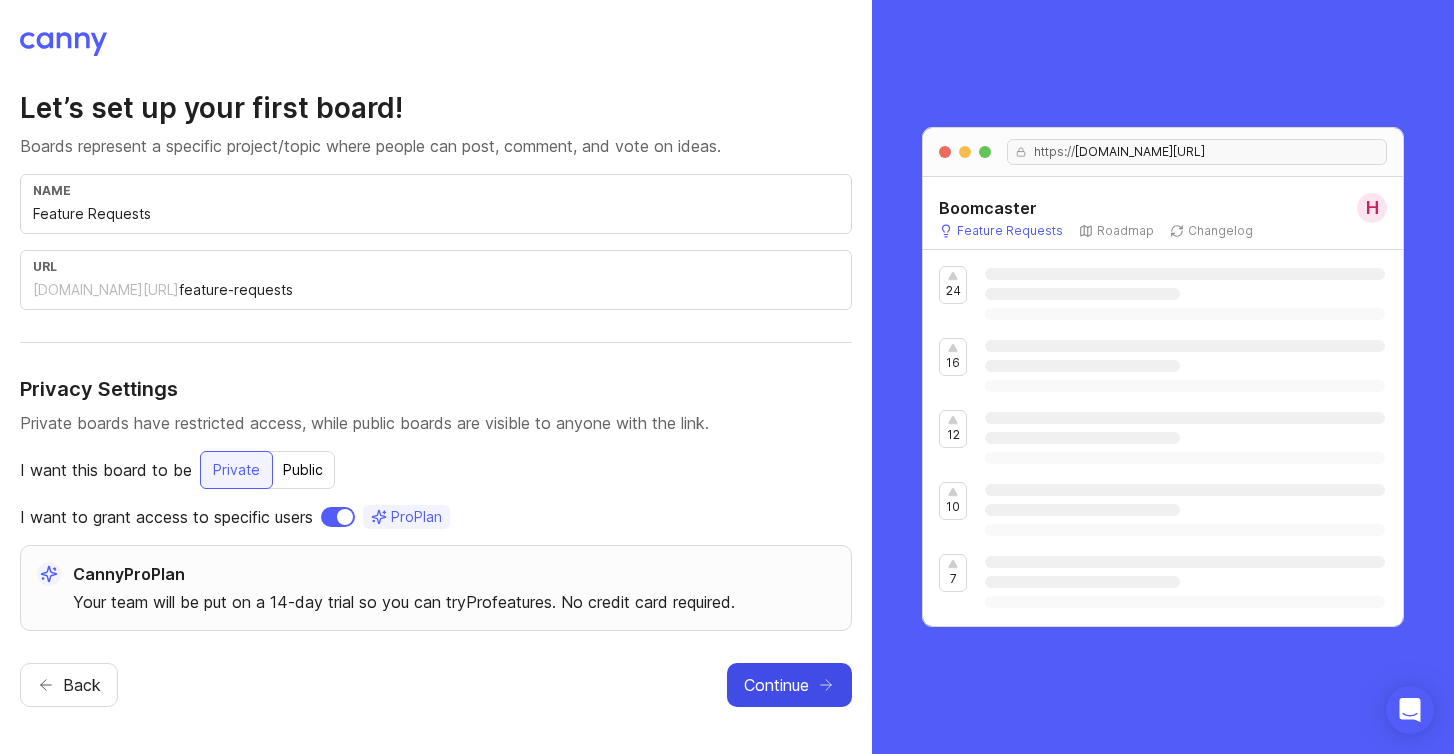 click on "Continue" at bounding box center [776, 685] 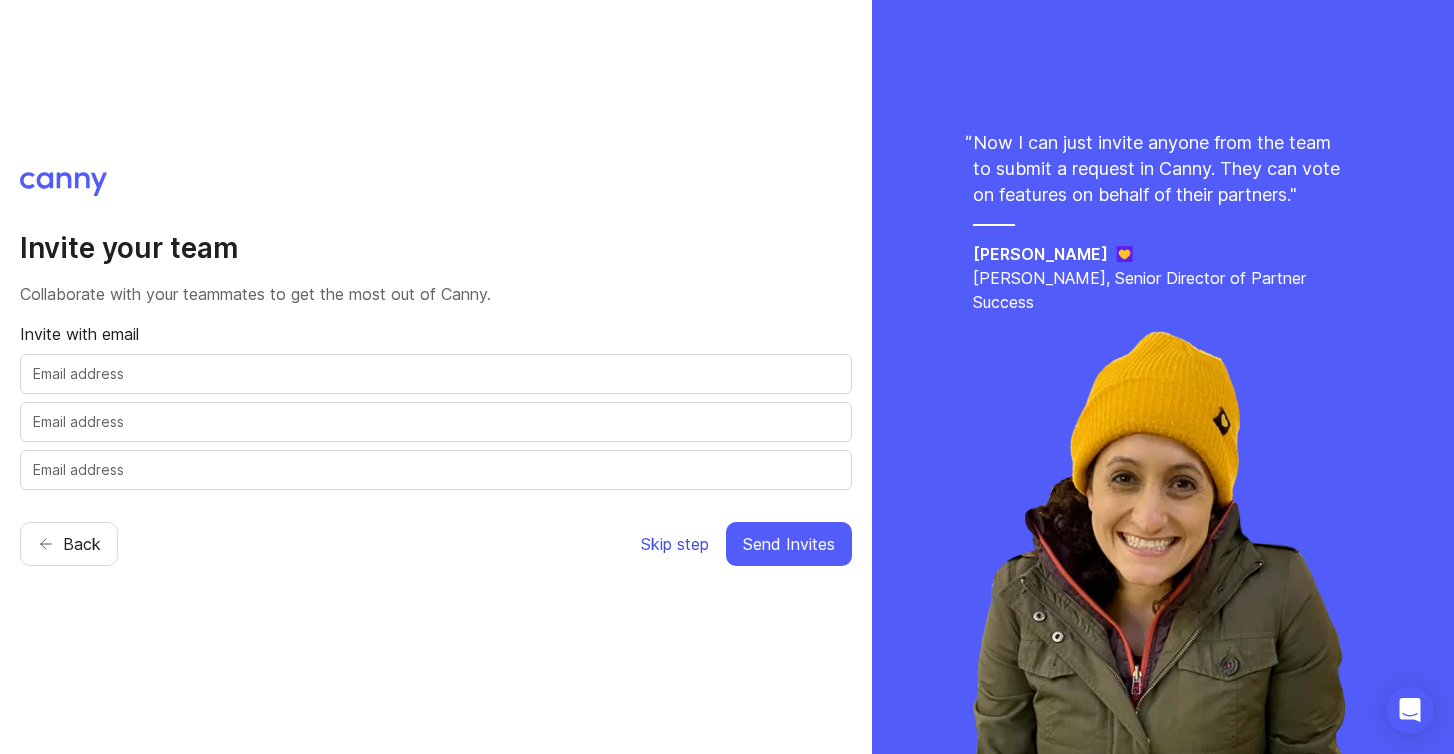 click on "Skip step" at bounding box center (675, 544) 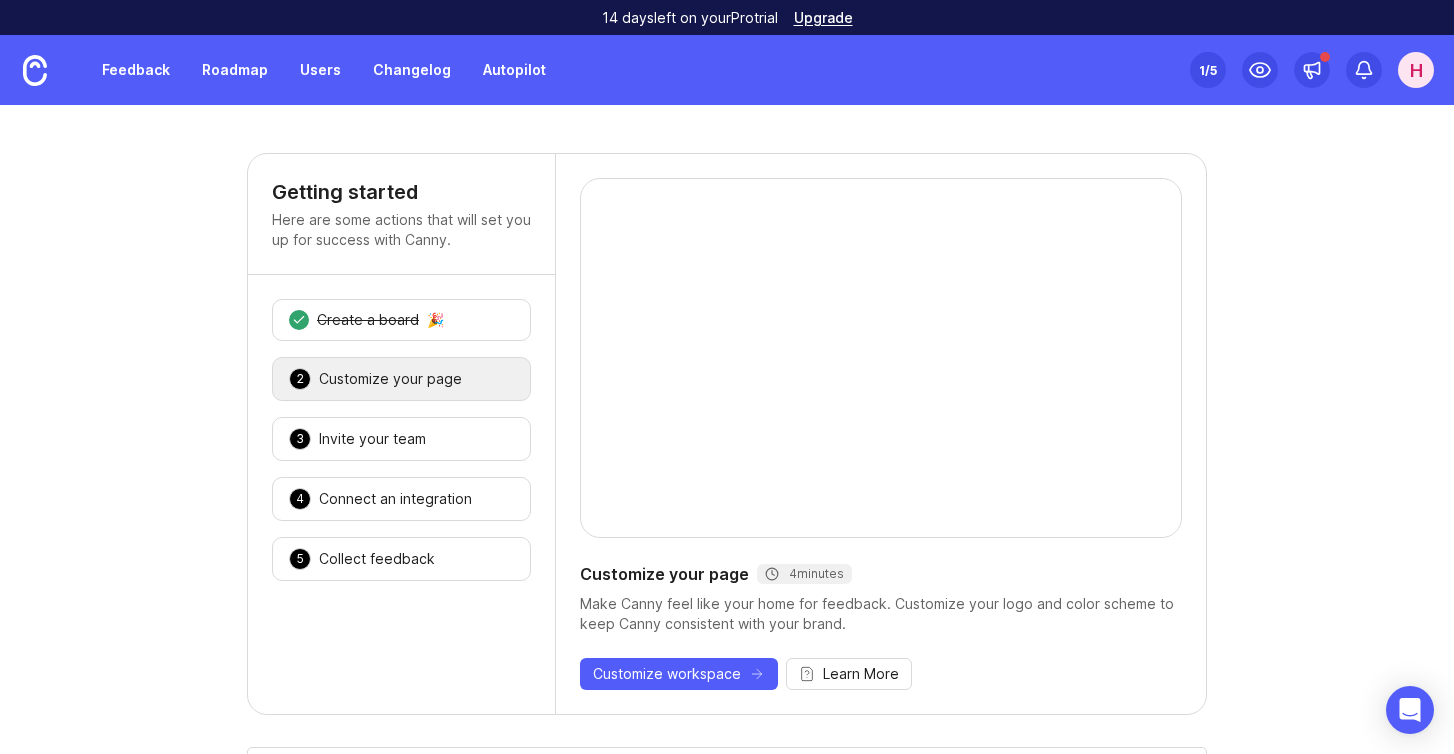 scroll, scrollTop: 0, scrollLeft: 0, axis: both 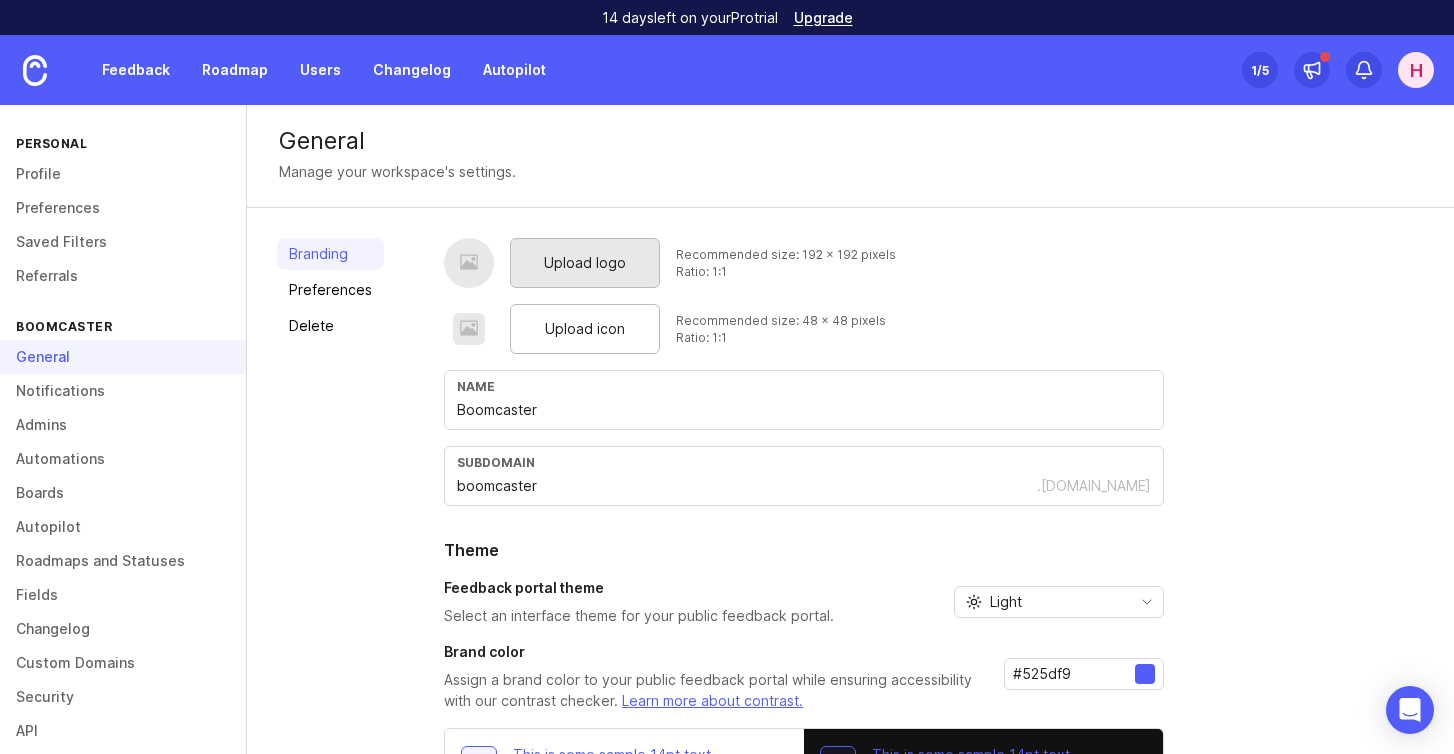 click on "Upload logo" at bounding box center (585, 263) 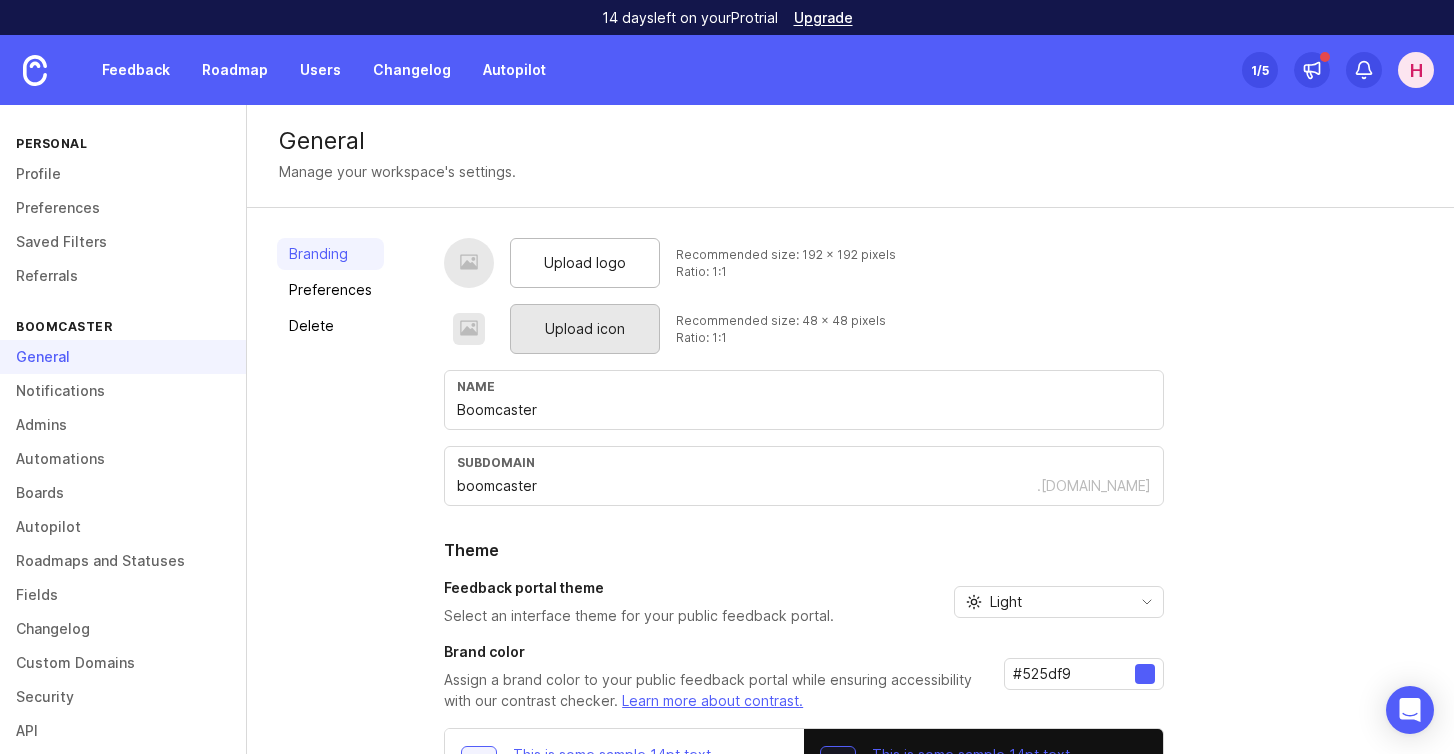 click on "Upload icon" at bounding box center [585, 329] 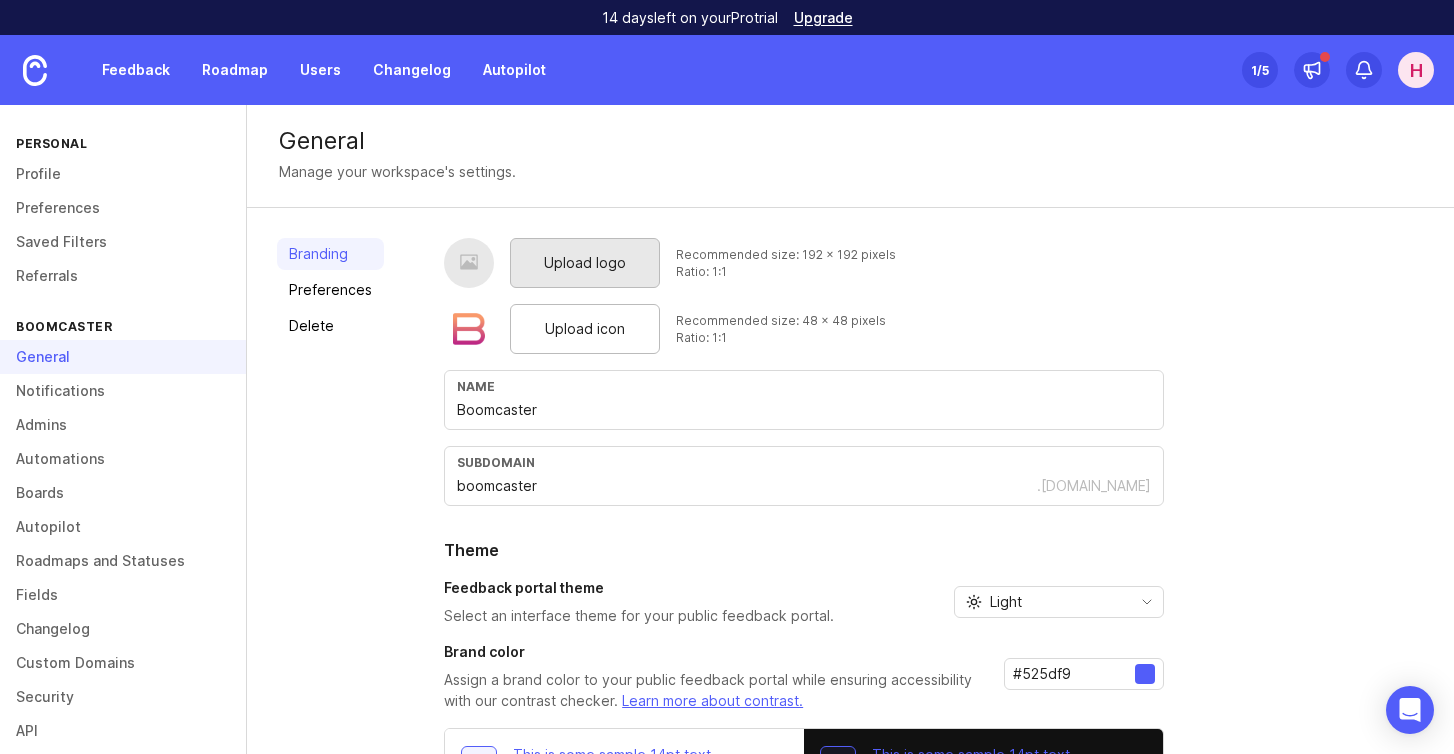 click on "Upload logo" at bounding box center [585, 263] 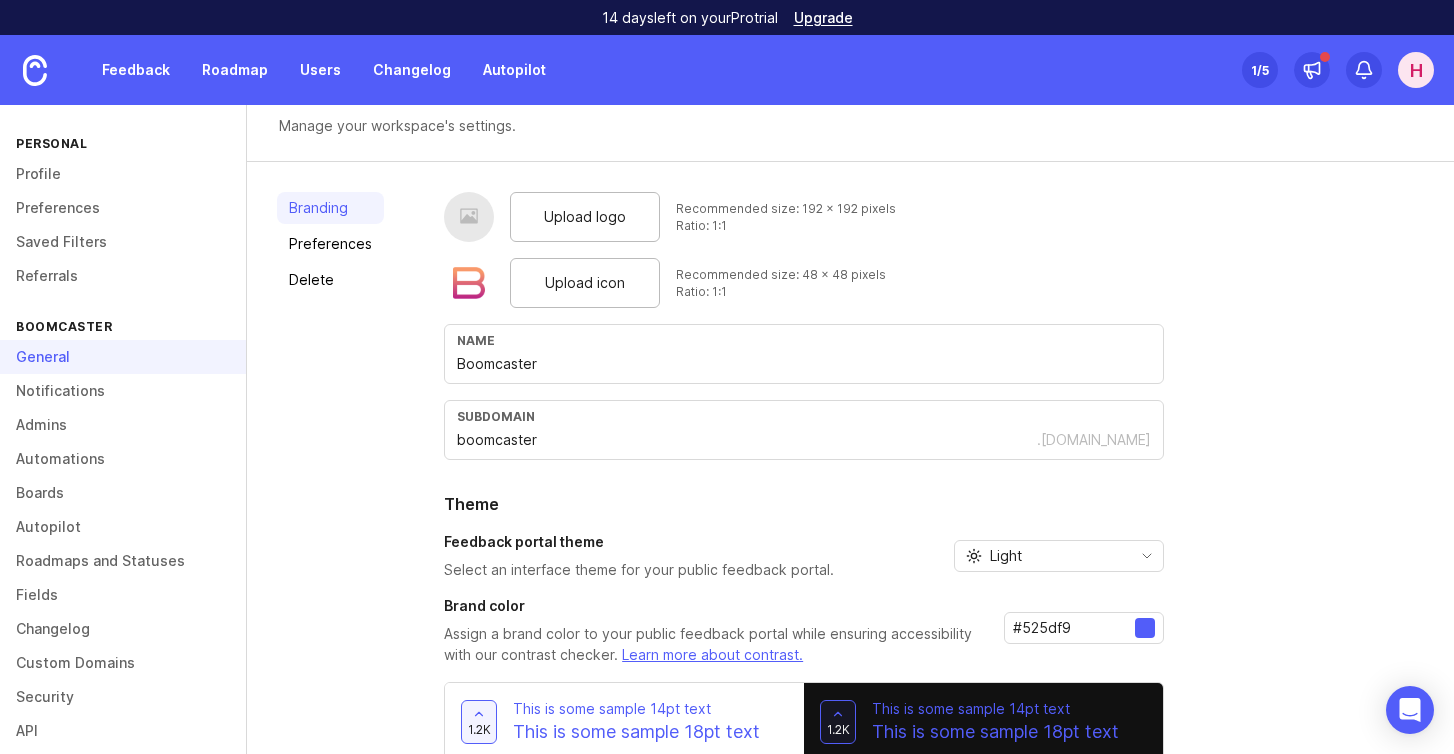scroll, scrollTop: 50, scrollLeft: 0, axis: vertical 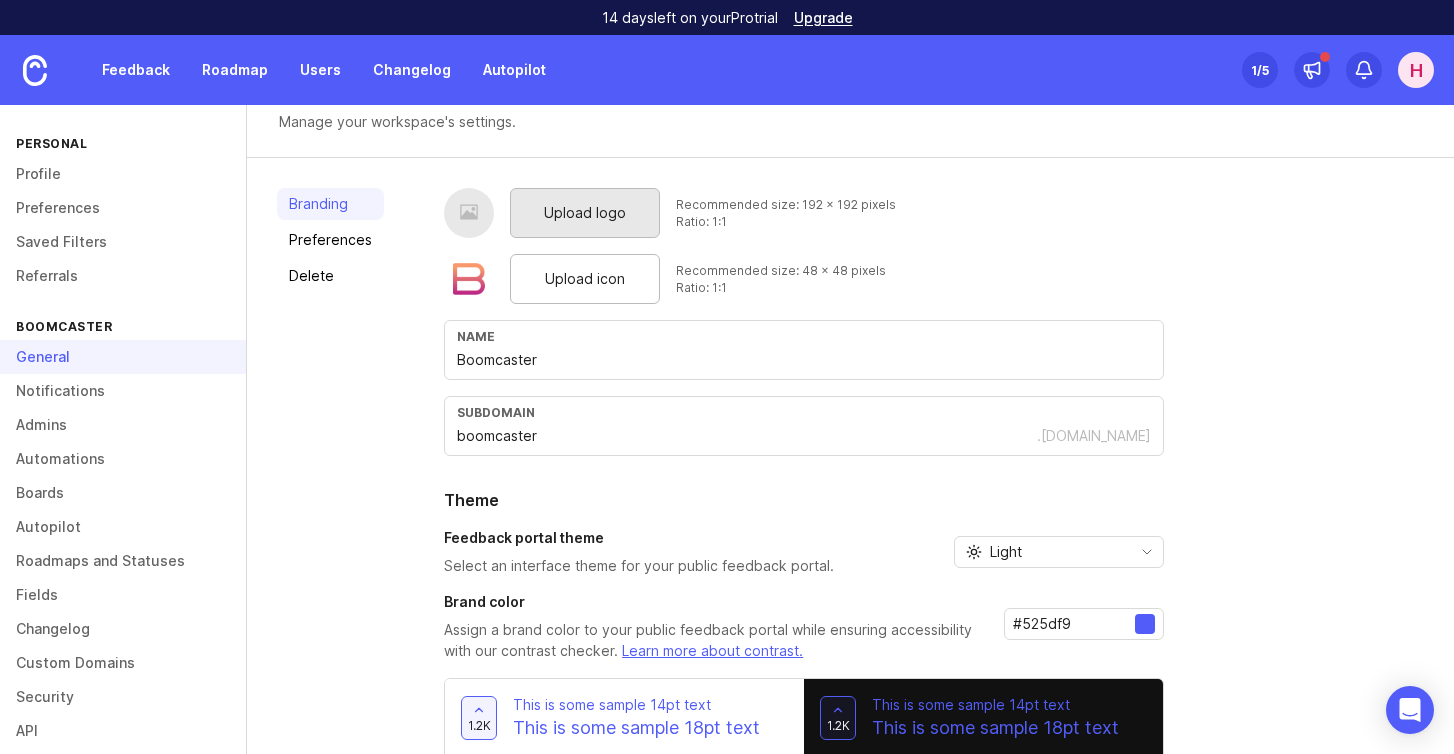 click on "Upload logo" at bounding box center (585, 213) 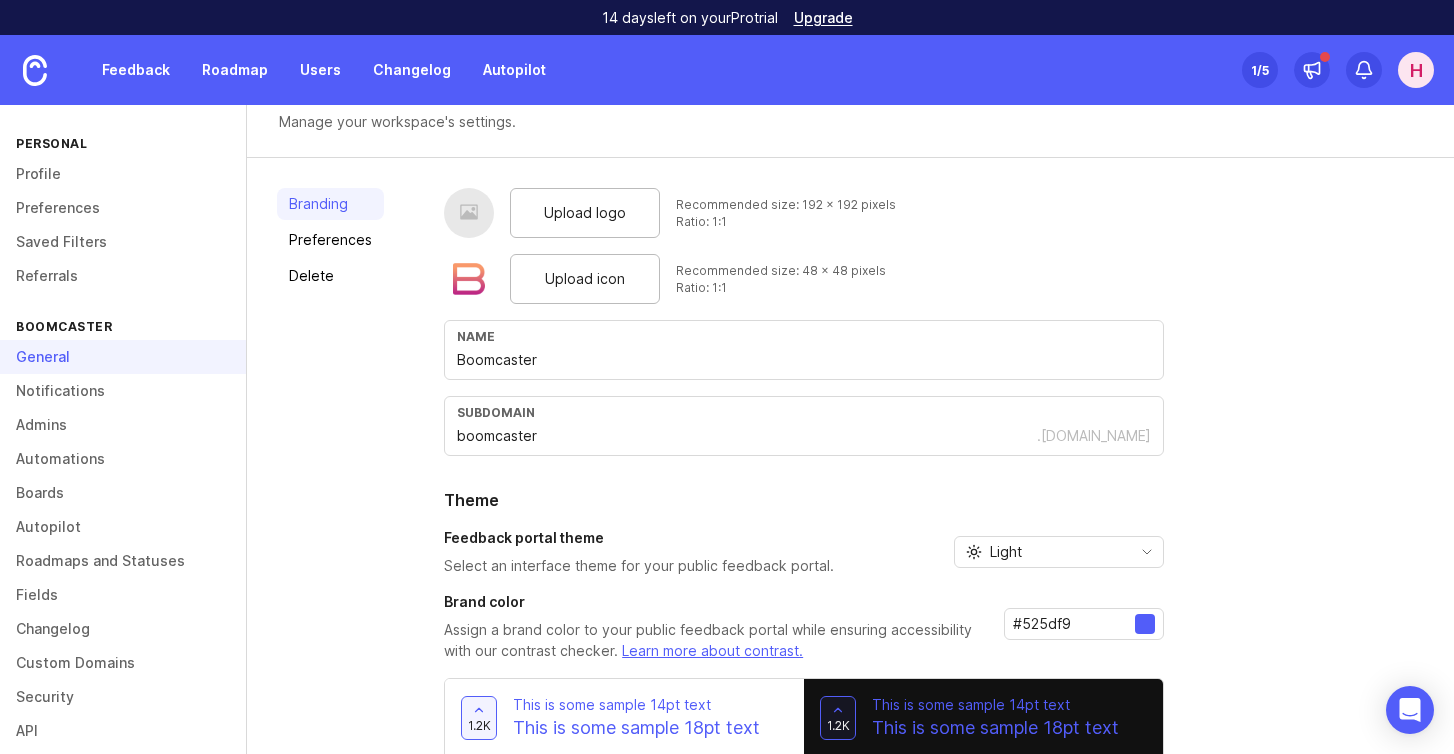 click at bounding box center (469, 213) 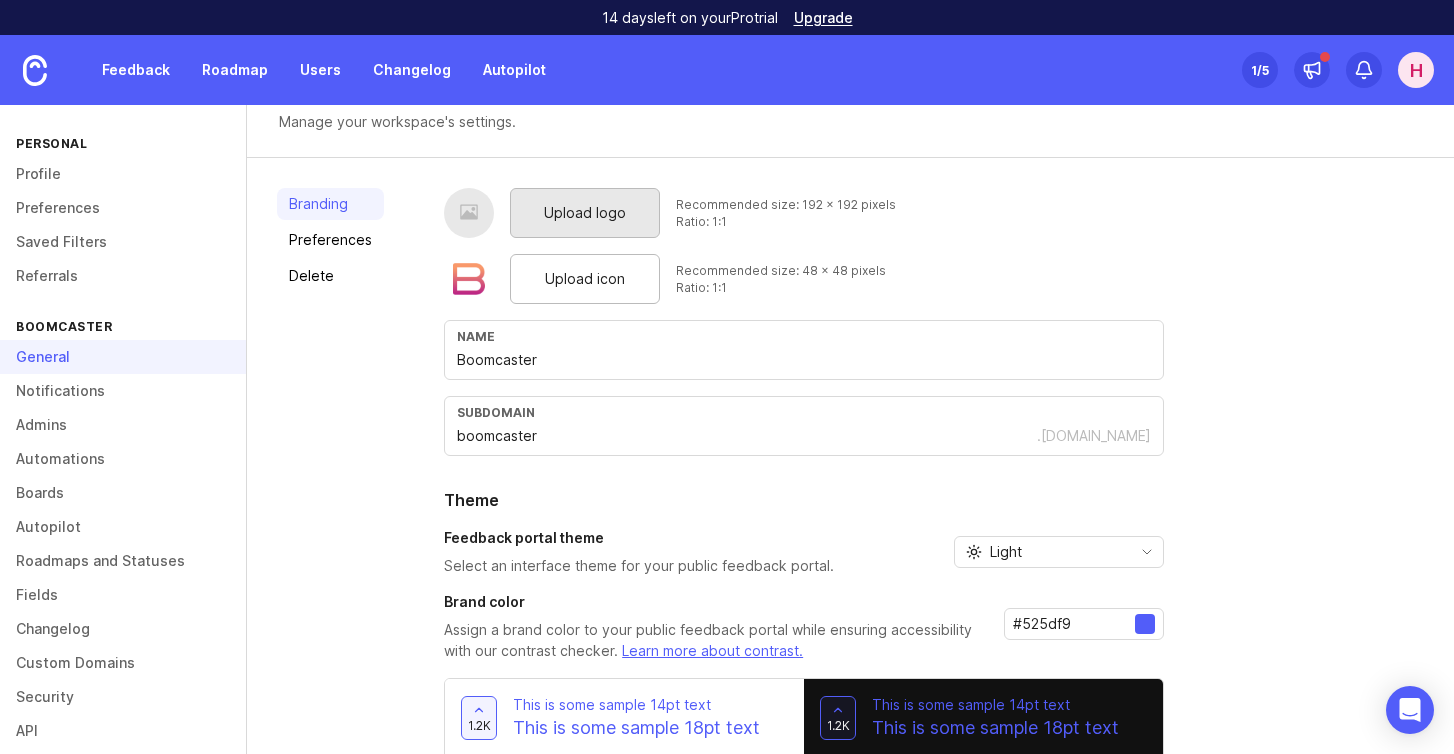 click on "Upload logo" at bounding box center [585, 213] 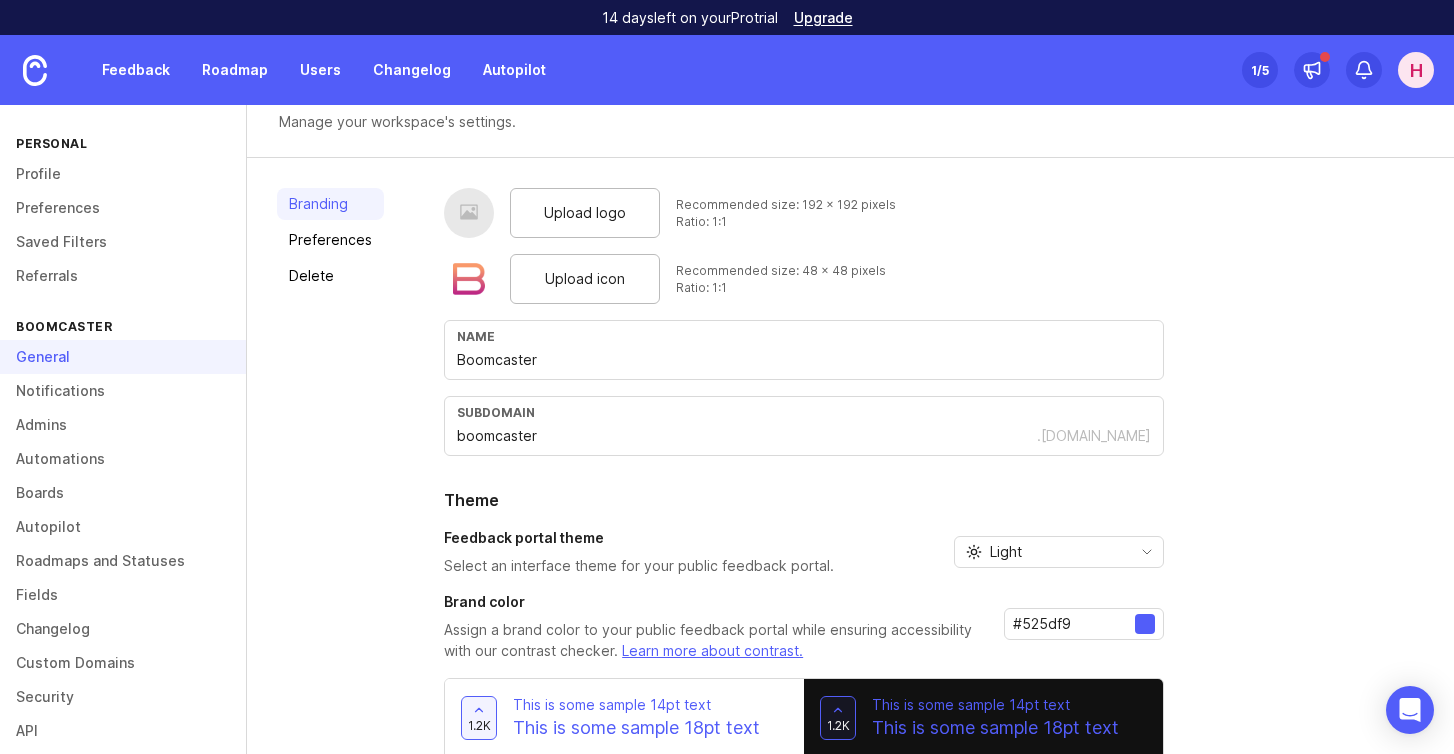scroll, scrollTop: 64, scrollLeft: 0, axis: vertical 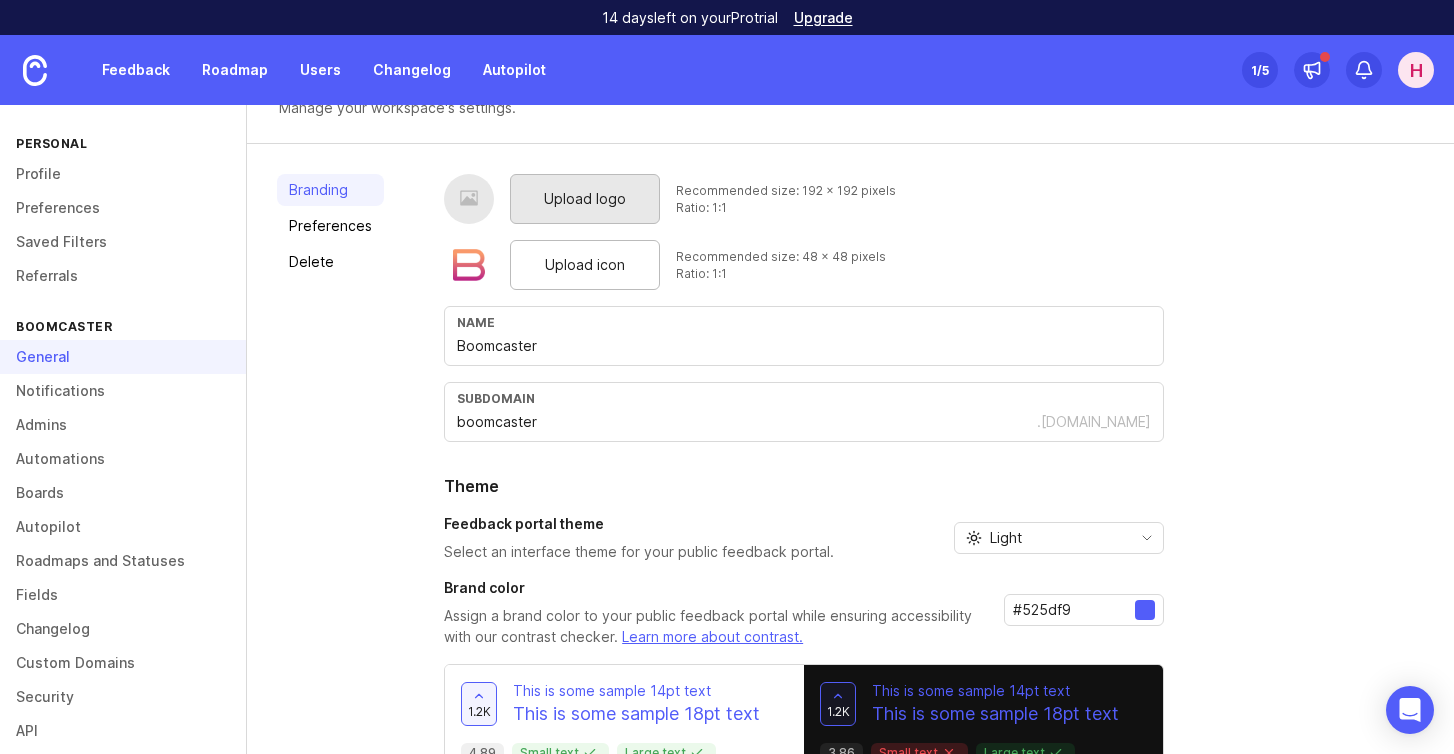 click on "Upload logo" at bounding box center (585, 199) 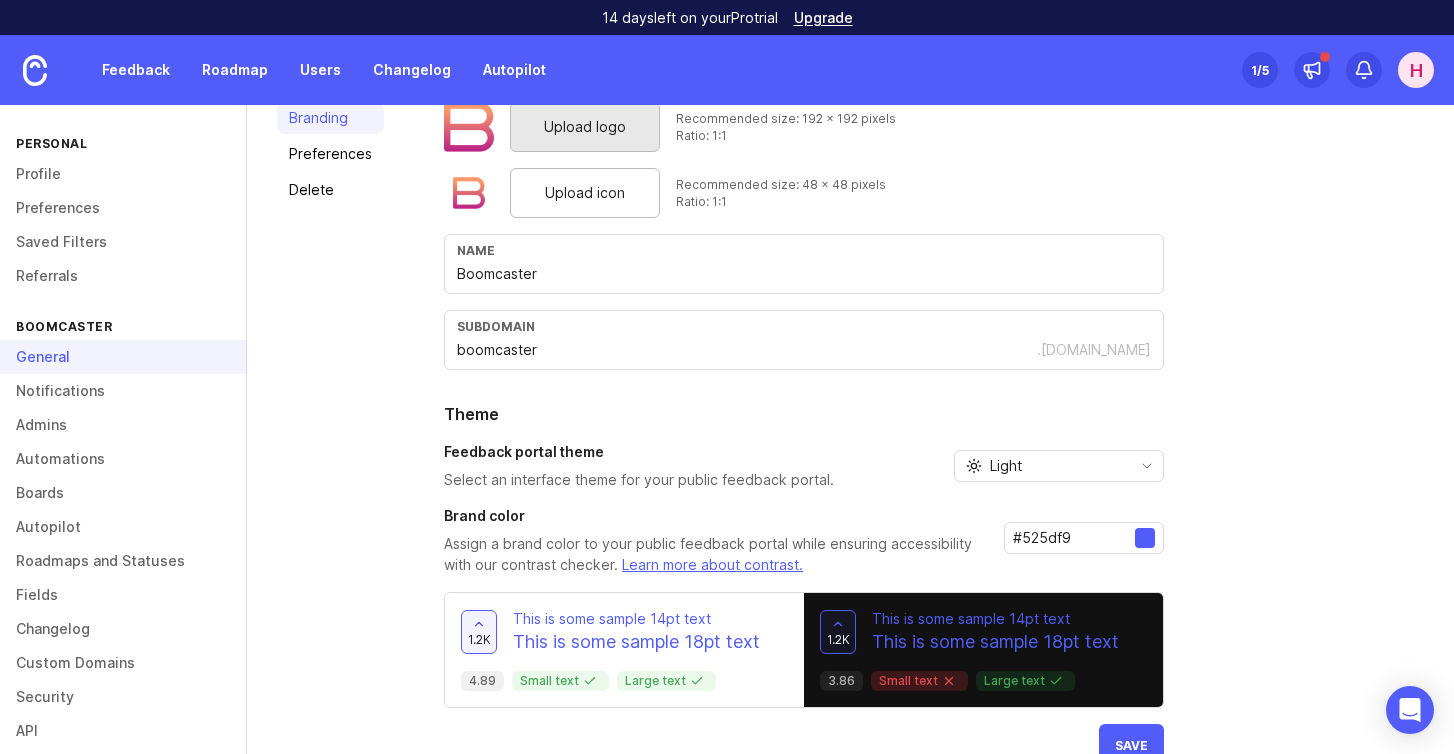 scroll, scrollTop: 178, scrollLeft: 0, axis: vertical 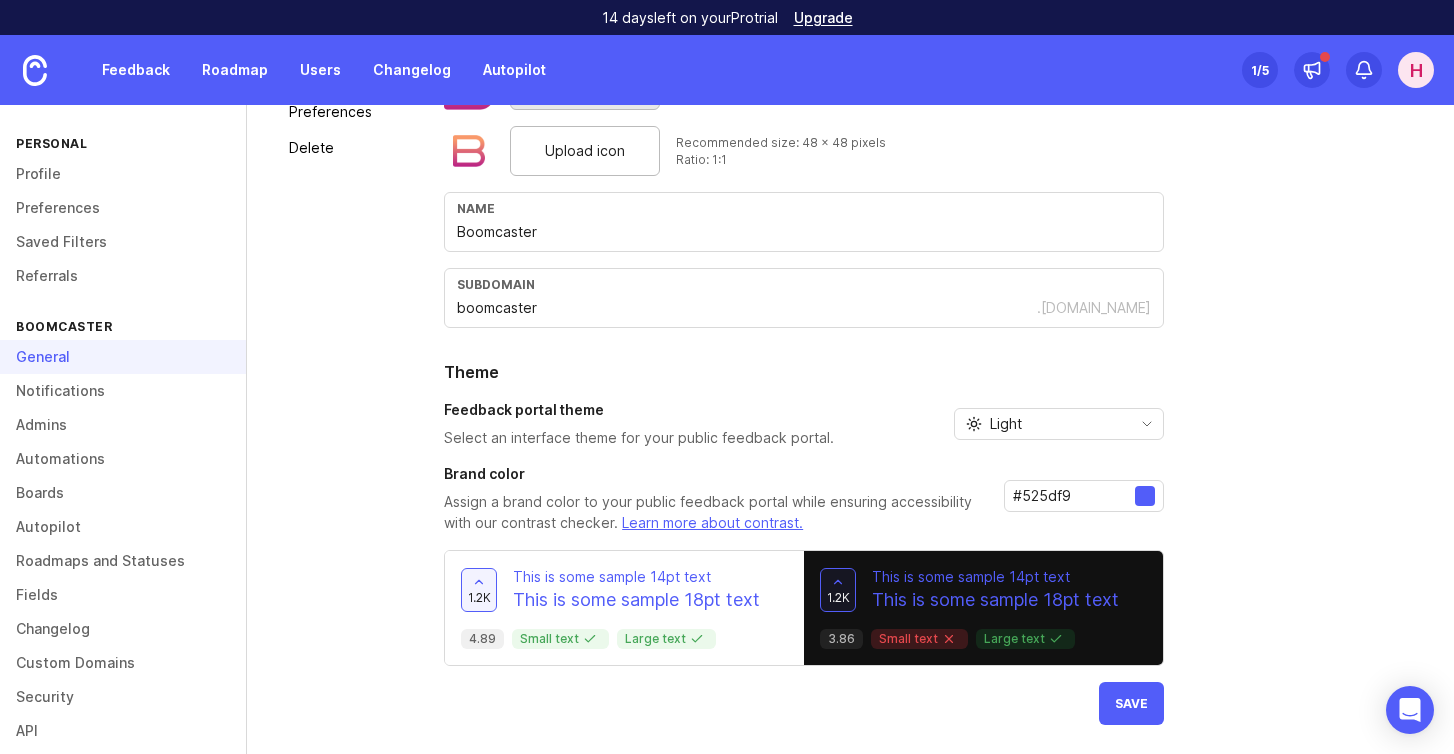 click at bounding box center [1145, 496] 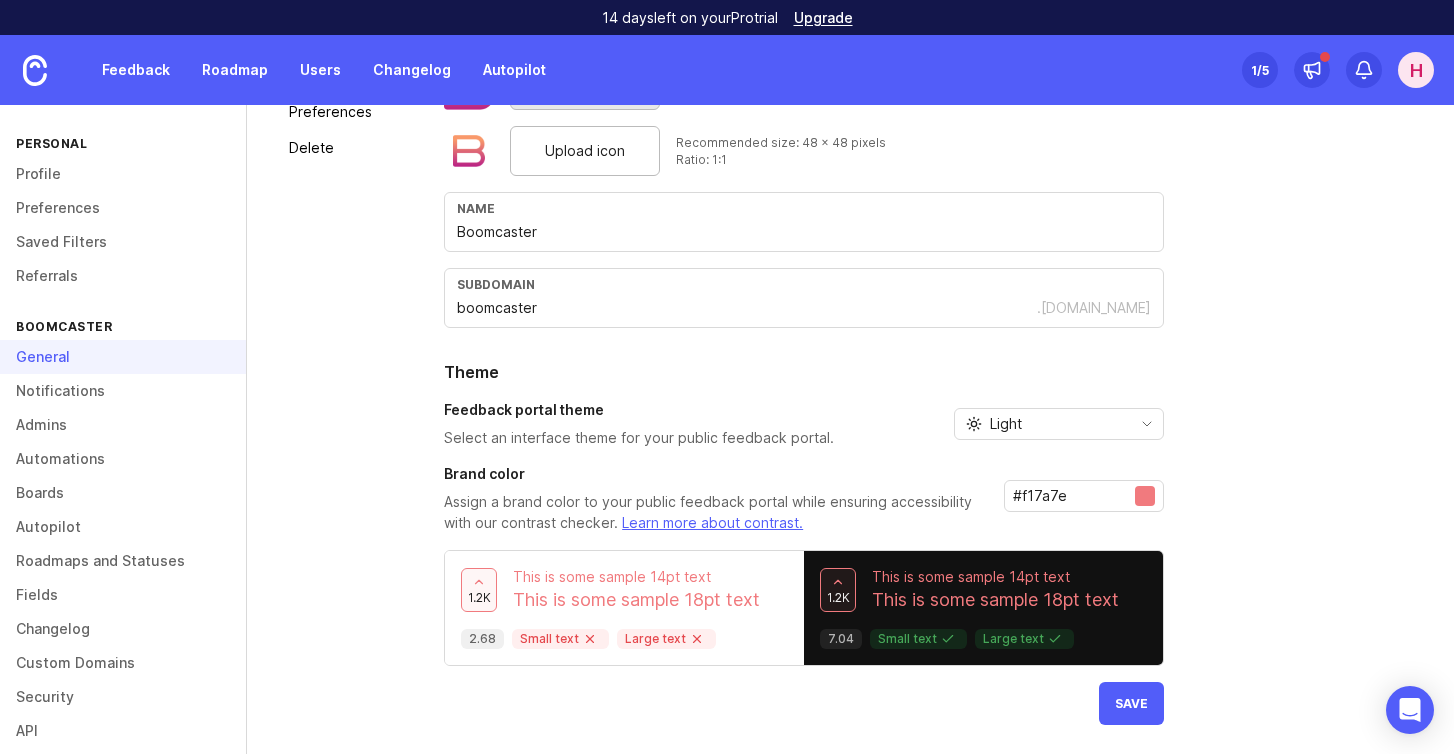 type on "#f17a7e" 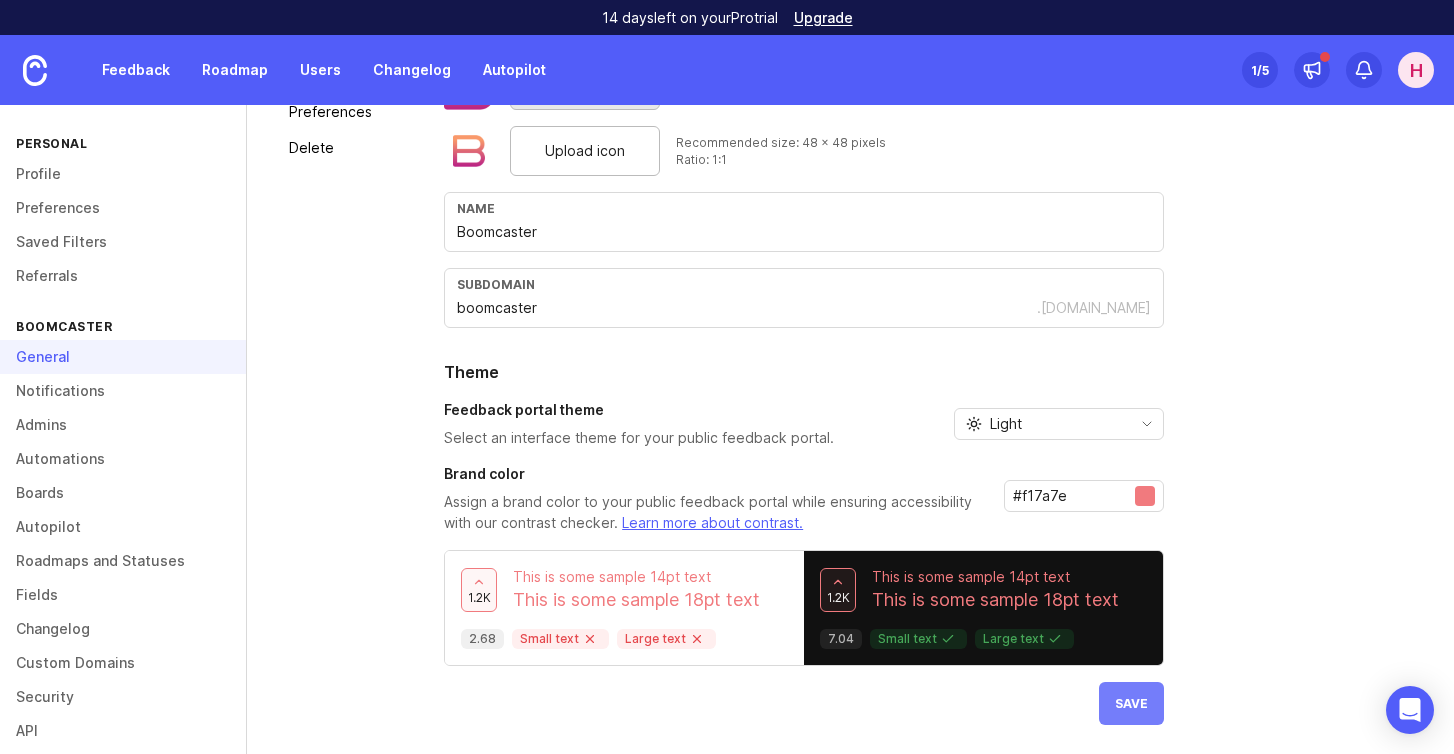 click on "Save" at bounding box center [1131, 703] 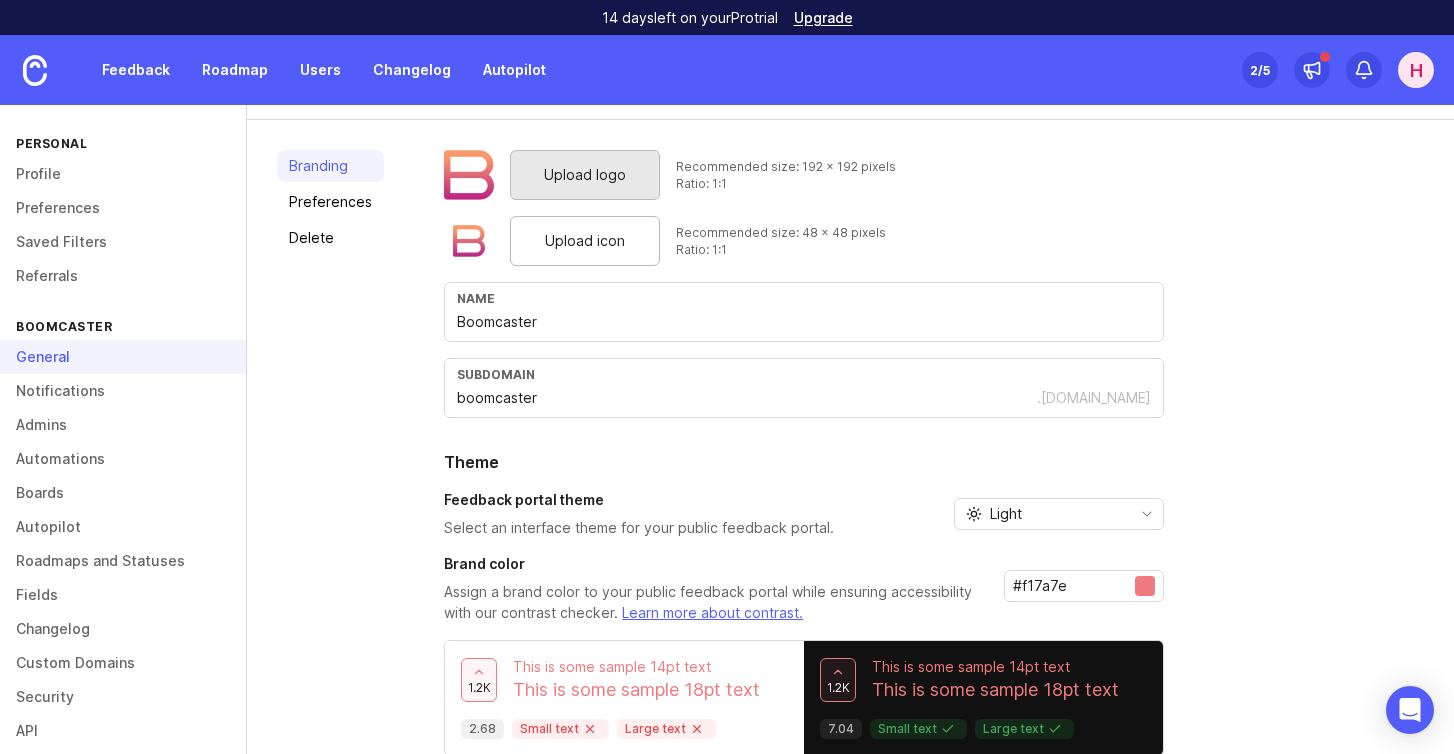 scroll, scrollTop: 0, scrollLeft: 0, axis: both 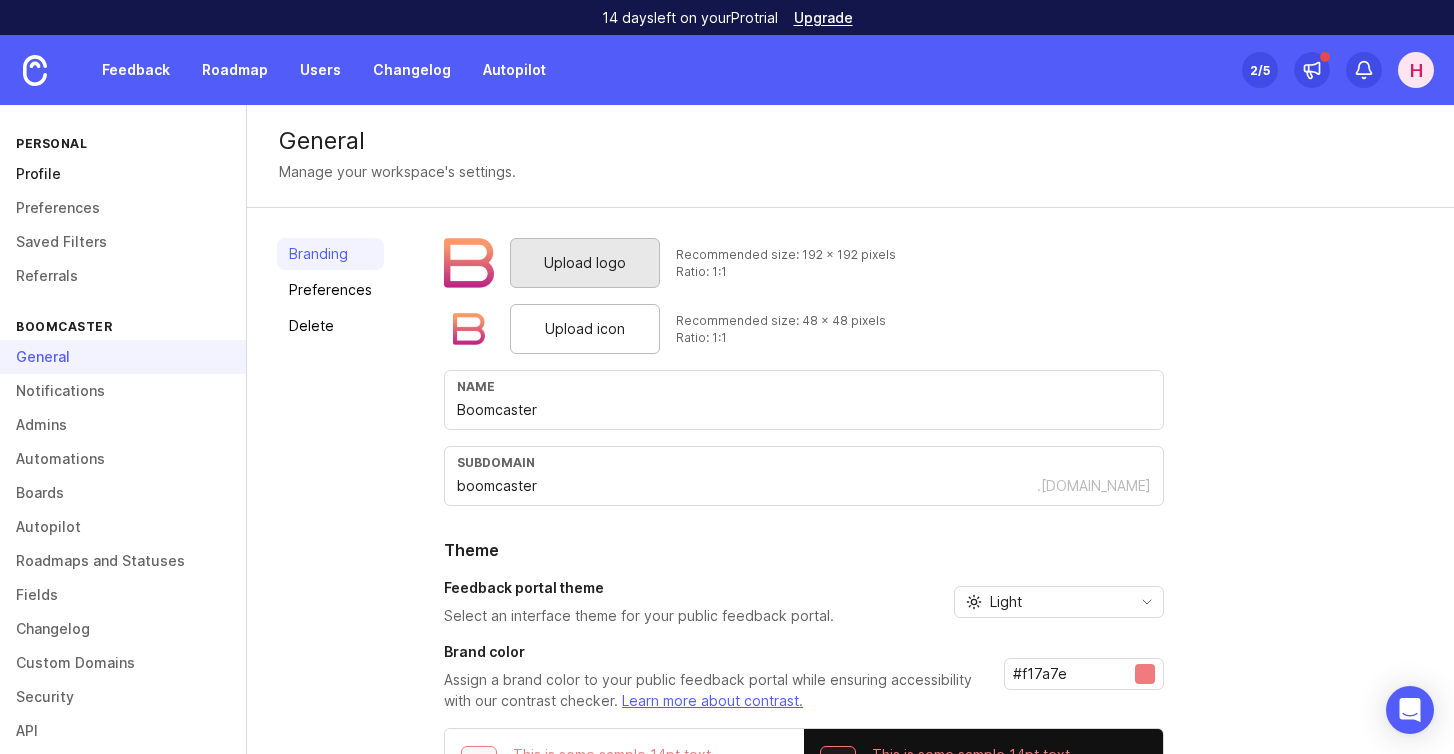 click on "Profile" at bounding box center [123, 174] 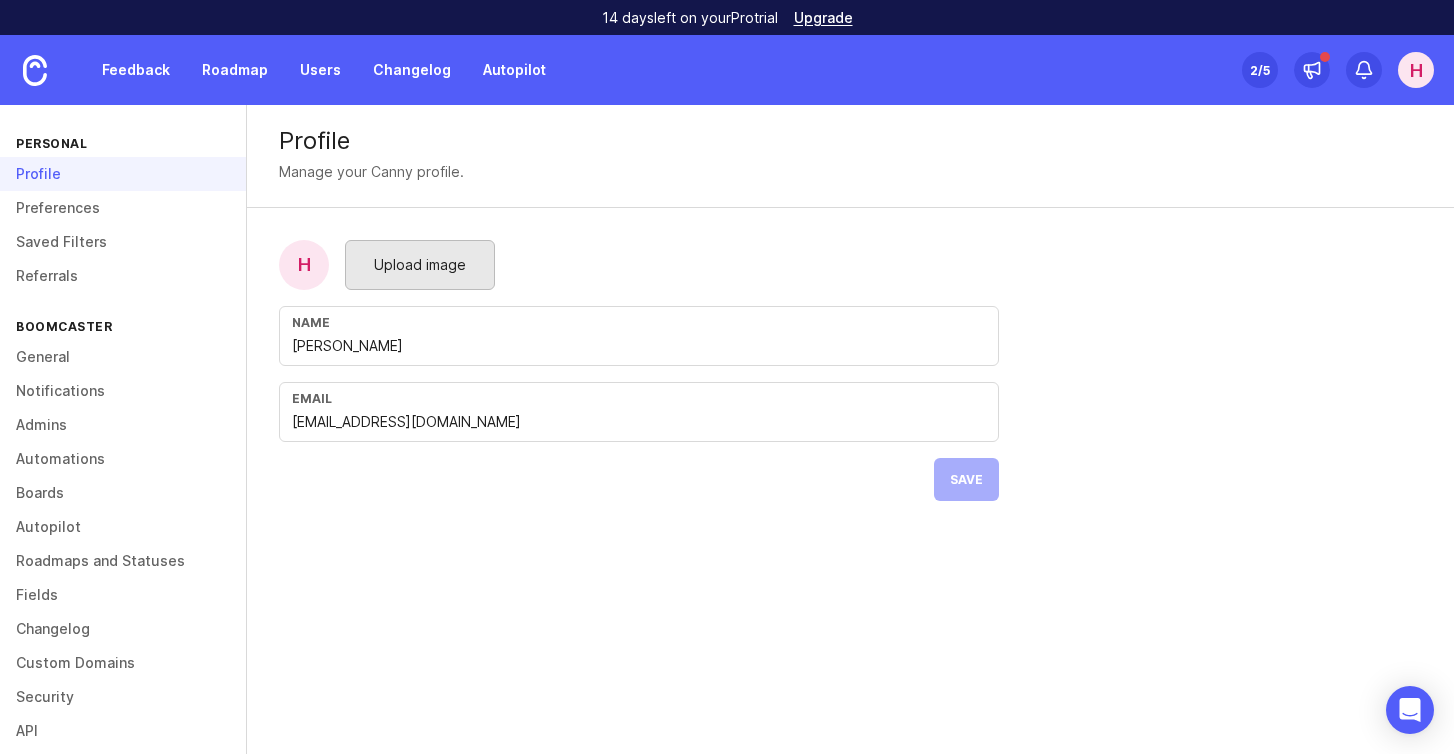 click on "Upload image" at bounding box center (420, 265) 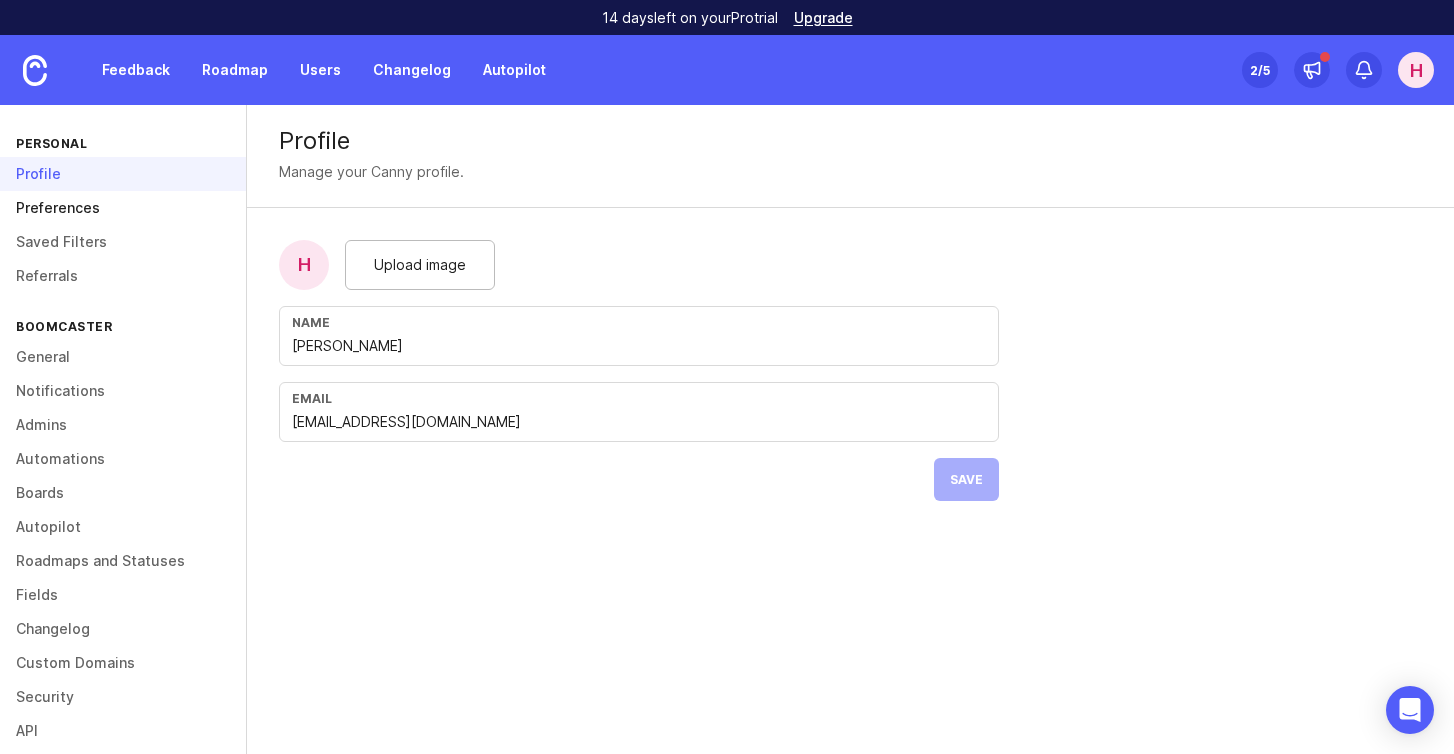 click on "Preferences" at bounding box center (123, 208) 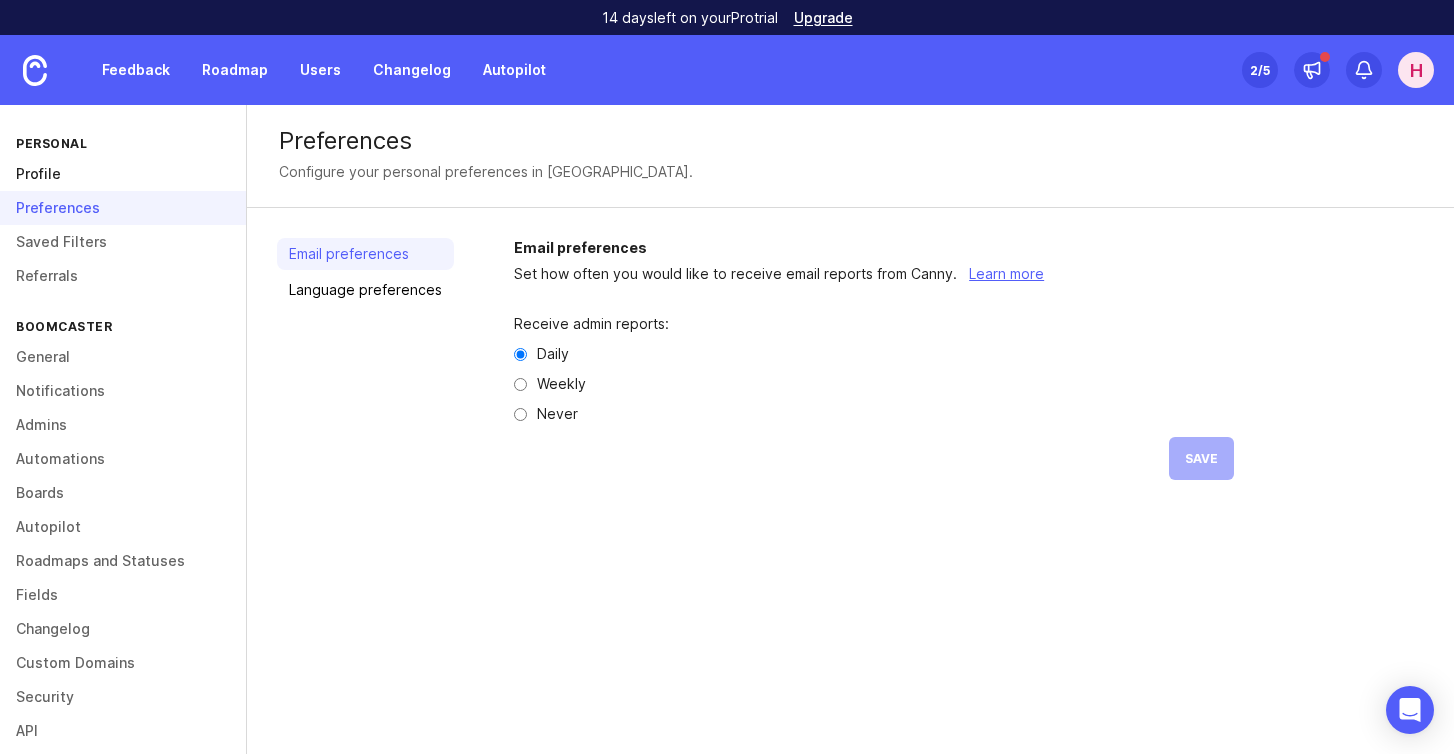 click on "Profile" at bounding box center (123, 174) 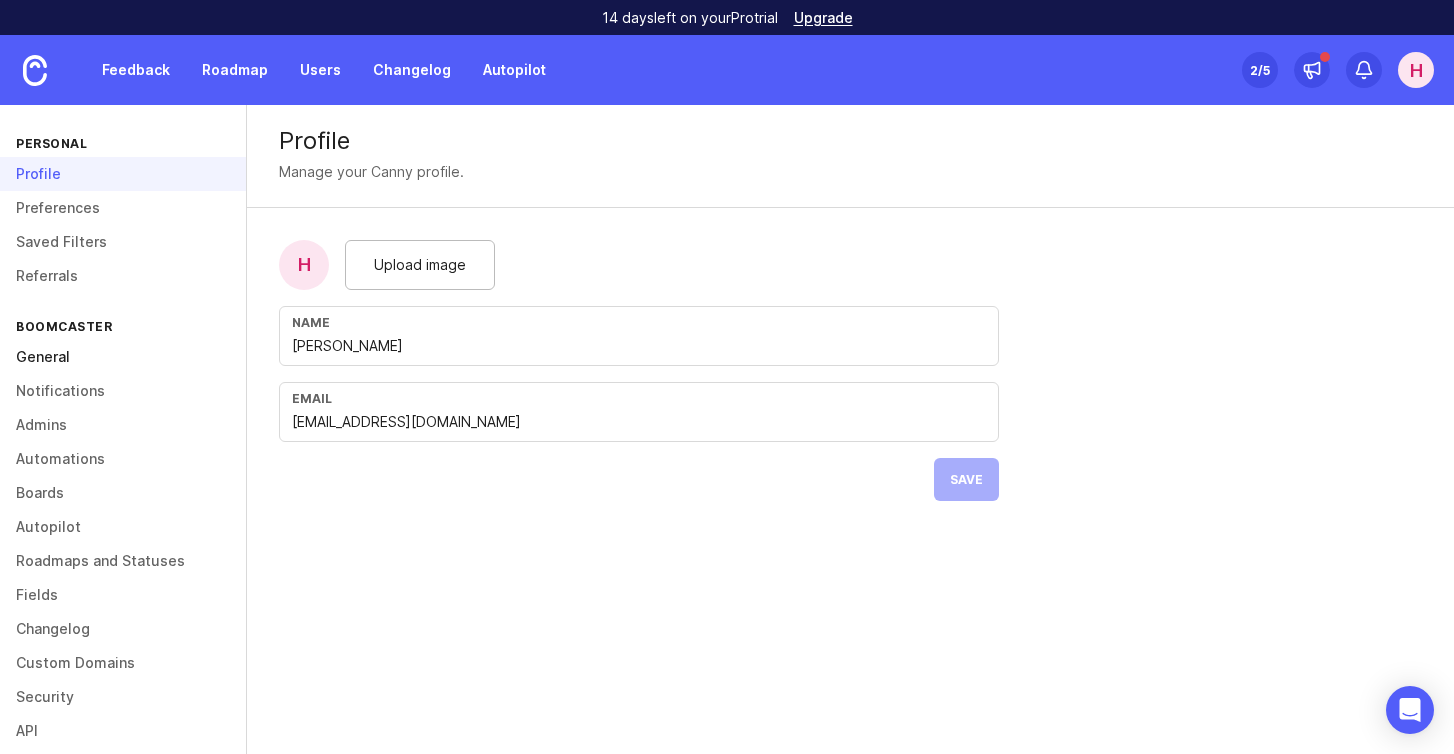 click on "General" at bounding box center [123, 357] 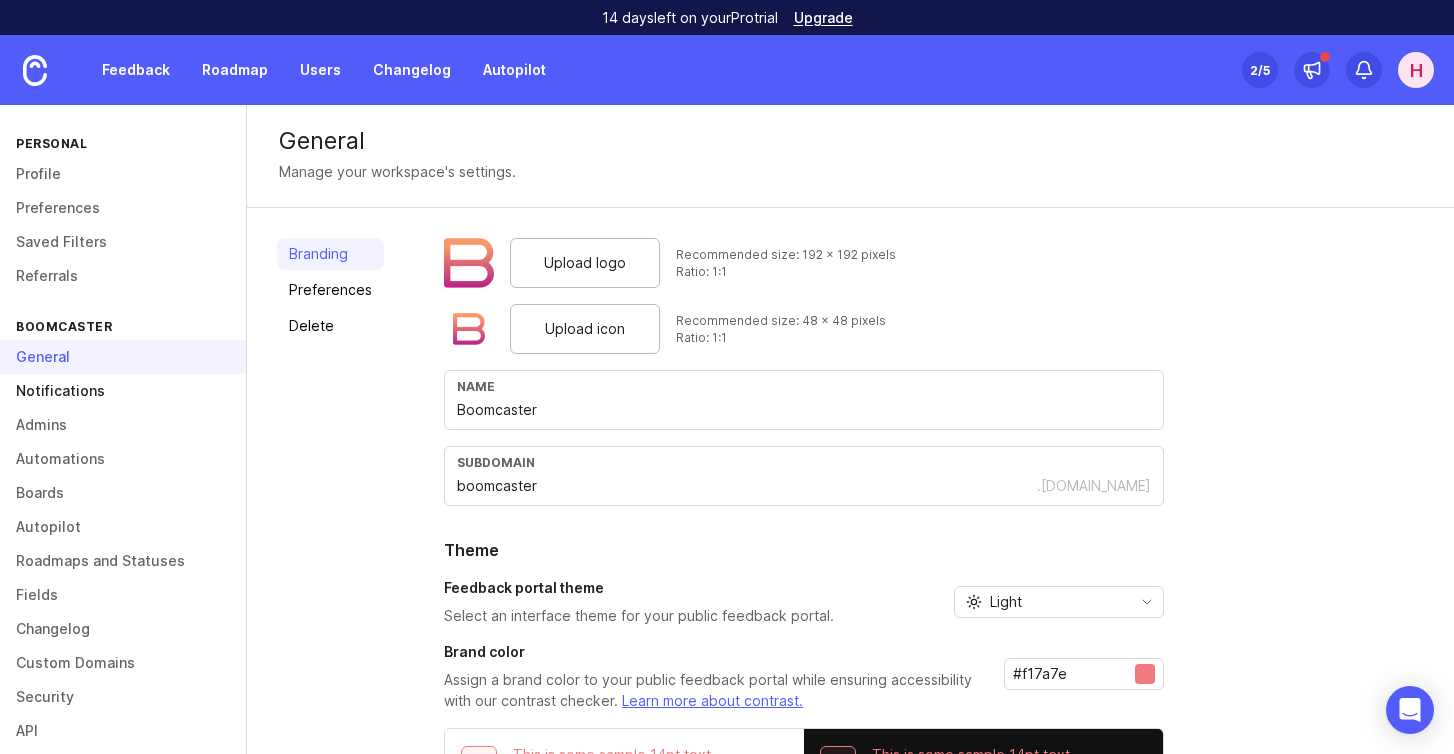 click on "Notifications" at bounding box center [123, 391] 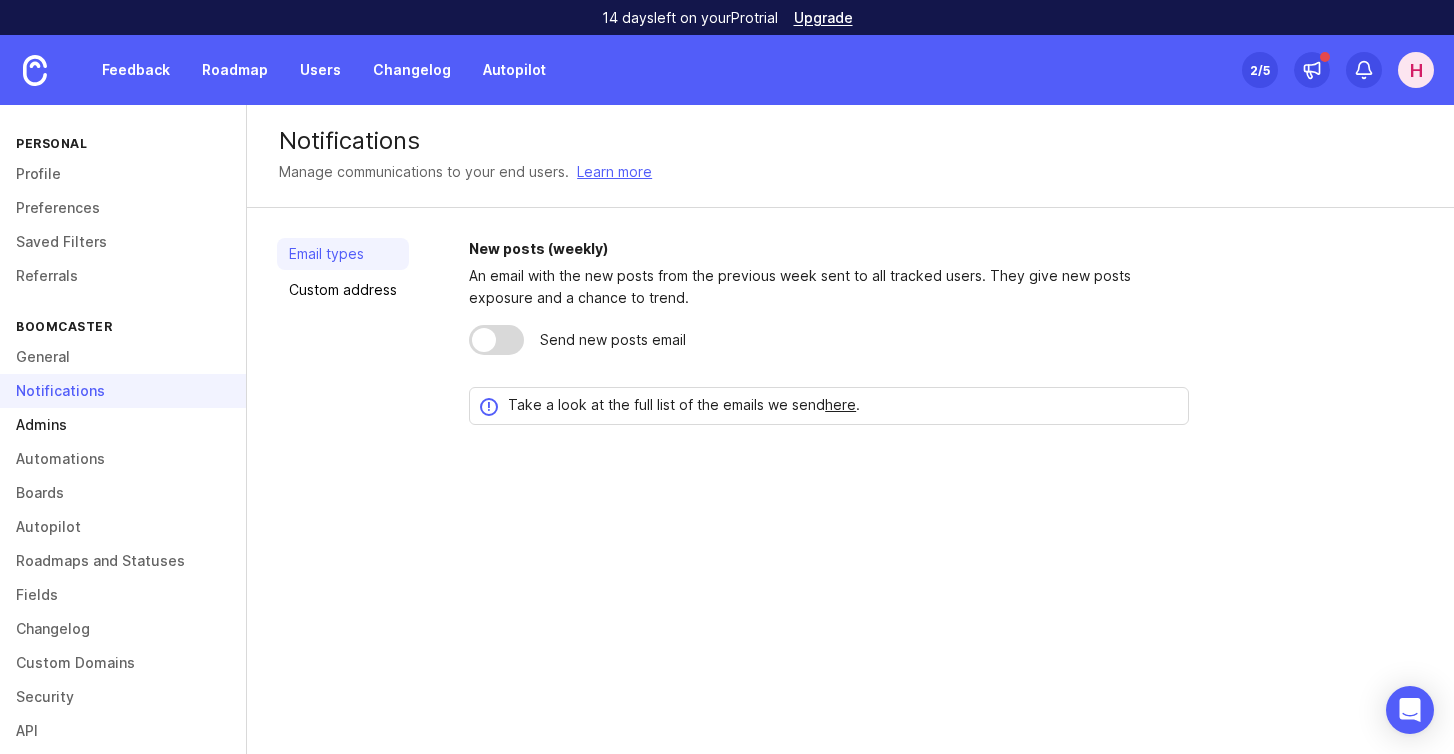 click on "Admins" at bounding box center [123, 425] 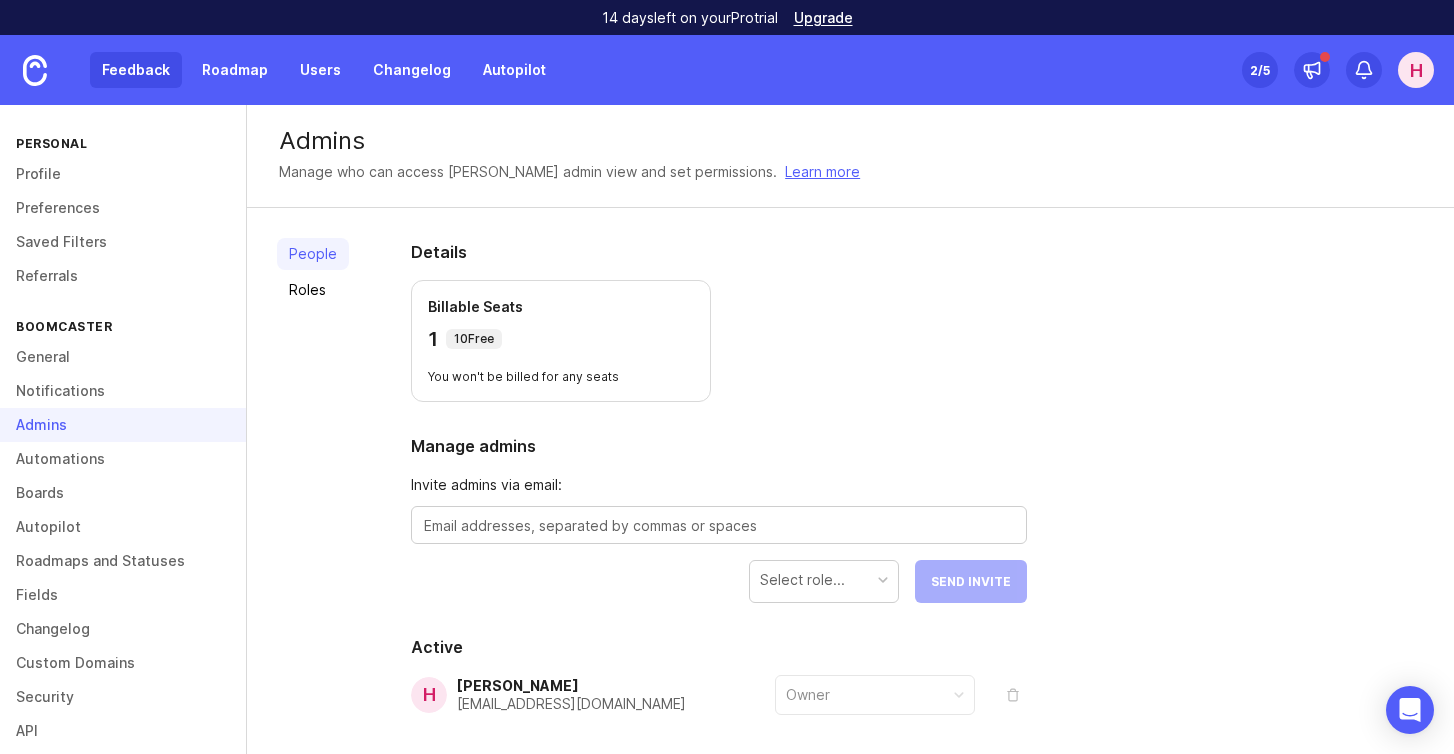click on "Feedback" at bounding box center [136, 70] 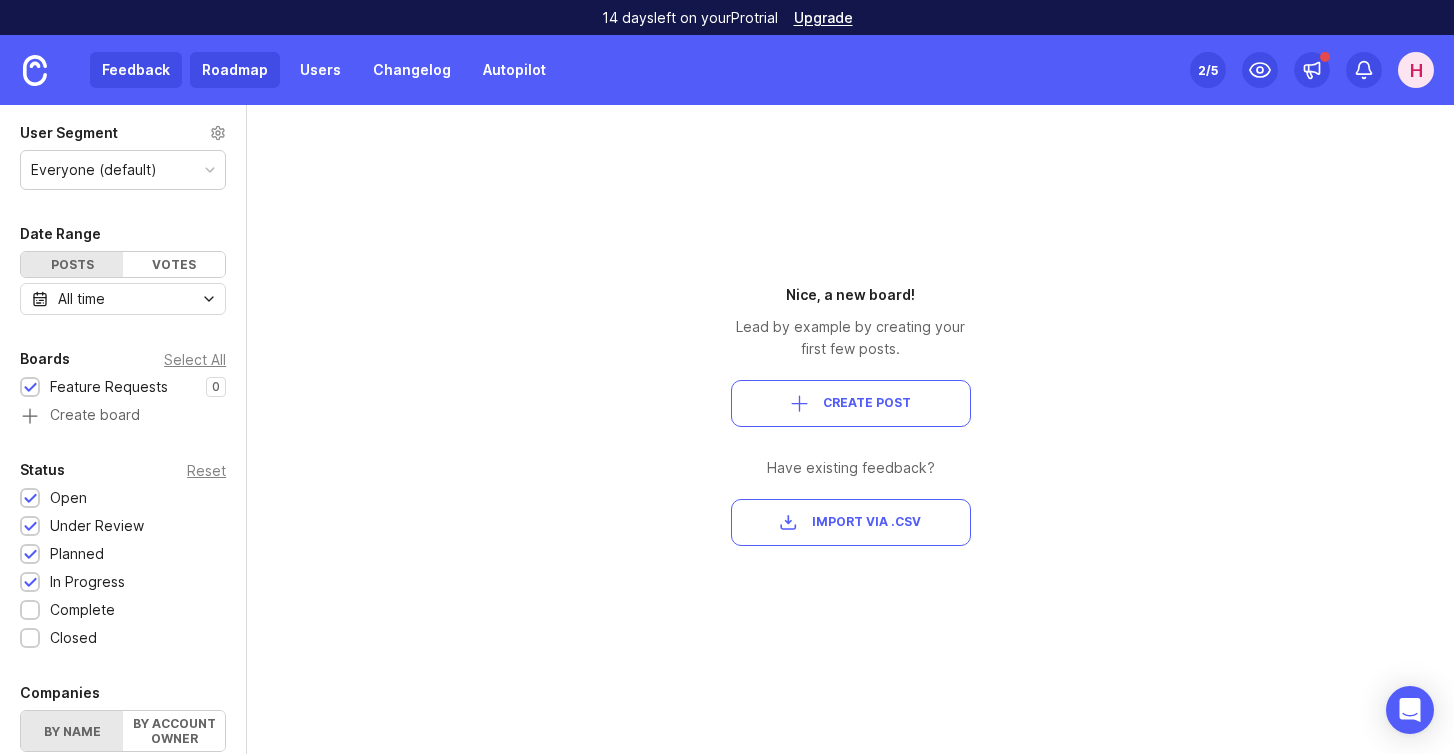 click on "Roadmap" at bounding box center [235, 70] 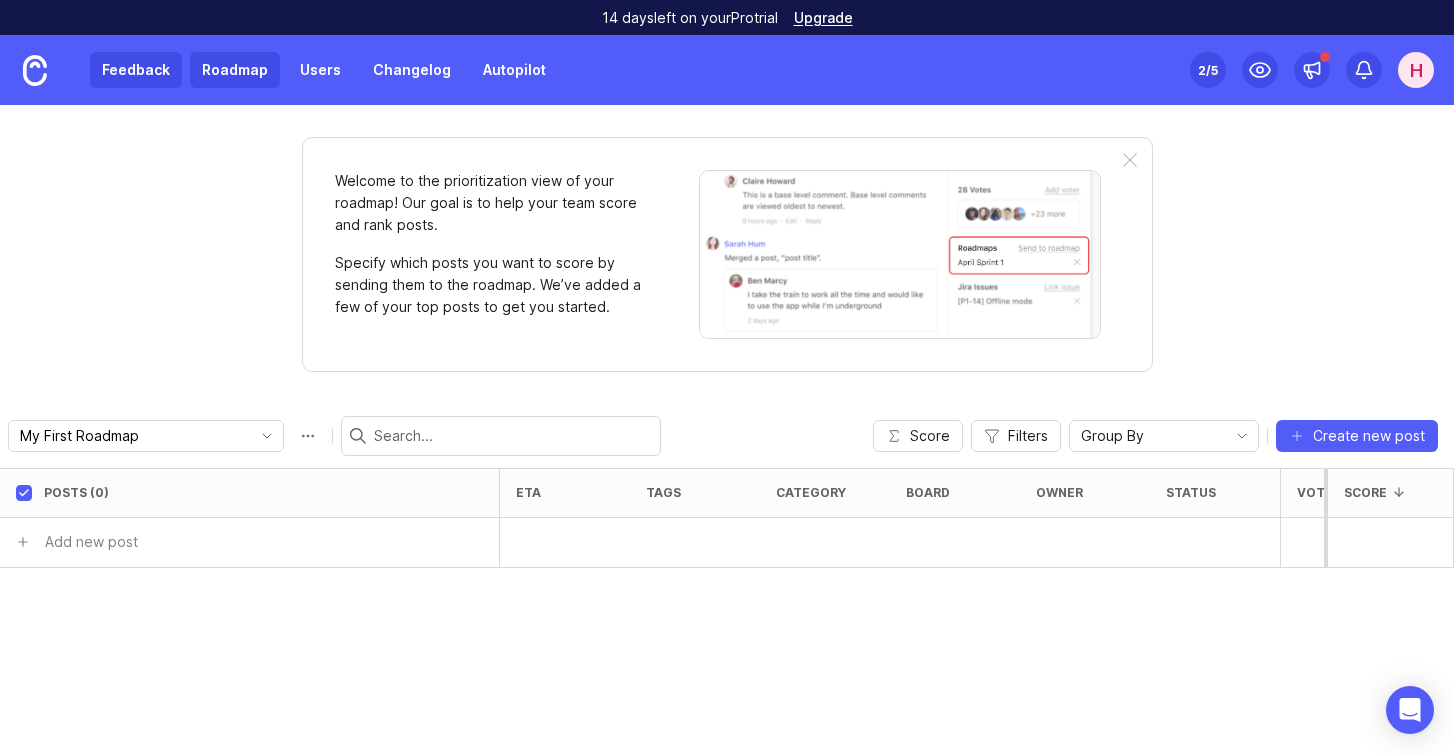 click on "Feedback" at bounding box center [136, 70] 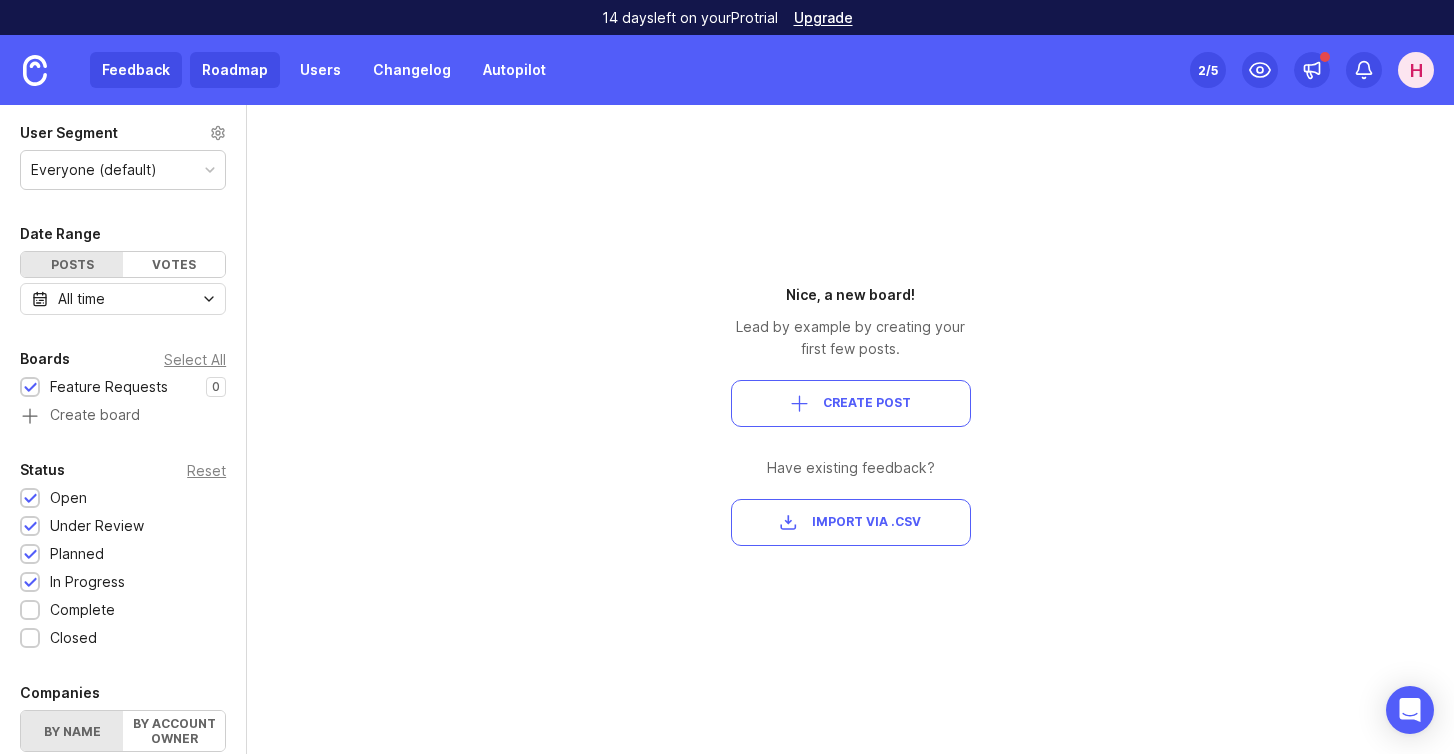 click on "Roadmap" at bounding box center [235, 70] 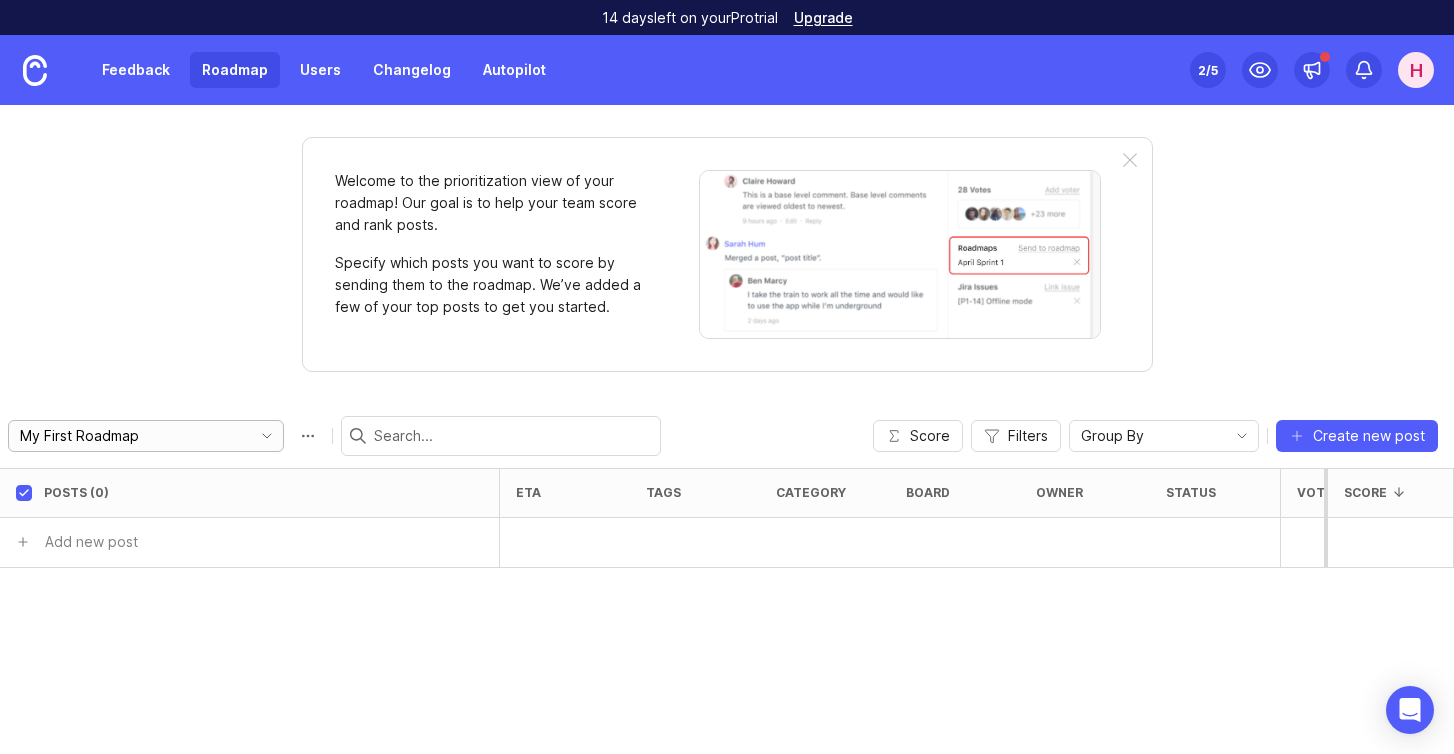 click on "My First Roadmap" at bounding box center (146, 436) 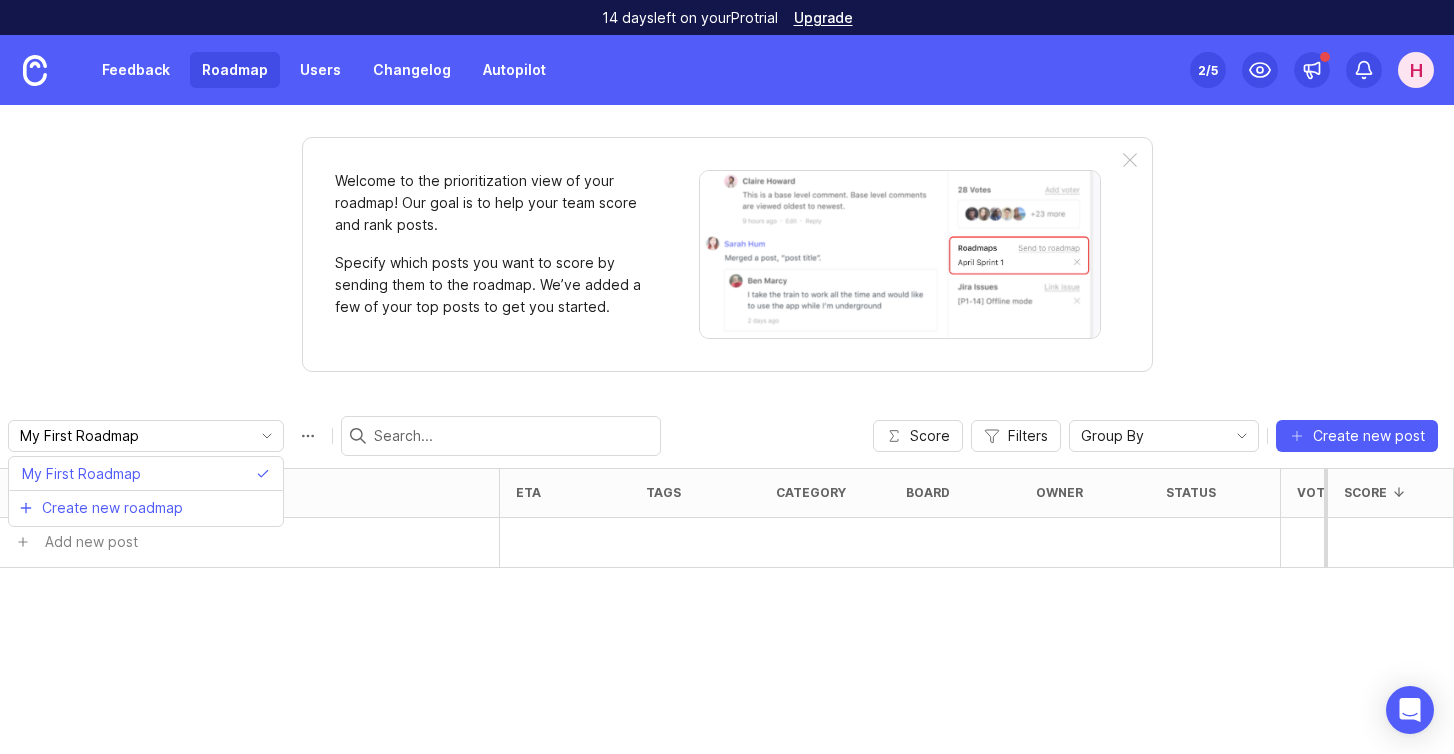 click on "Welcome to the prioritization view of your roadmap! Our goal is to help your team score and rank posts. Specify which posts you want to score by sending them to the roadmap. We’ve added a few of your top posts to get you started. My First Roadmap My First Roadmap Create new roadmap Score Filters  Group By Board Category Owner Status Create new post Posts (0) eta tags category board owner status Votes Impact Effort Score Add new post" at bounding box center (727, 429) 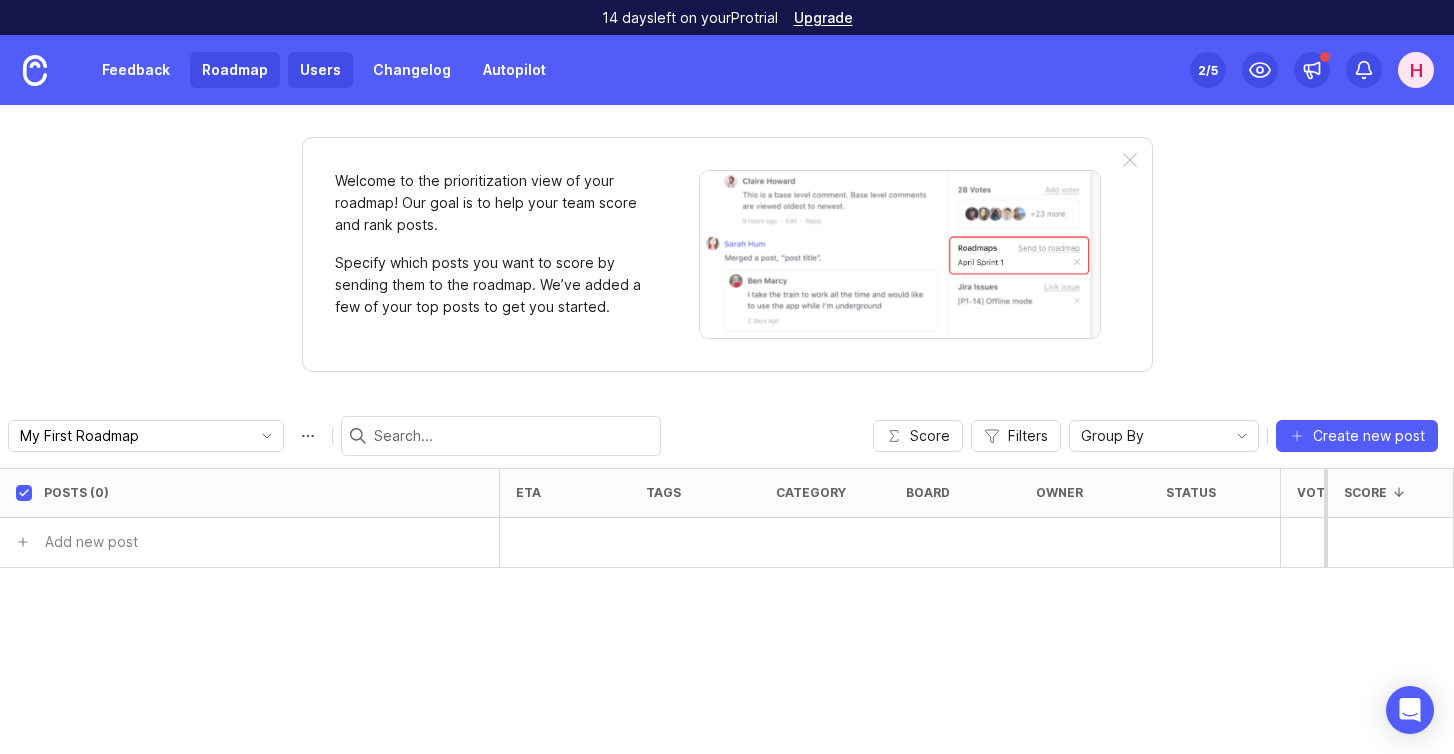 click on "Users" at bounding box center (320, 70) 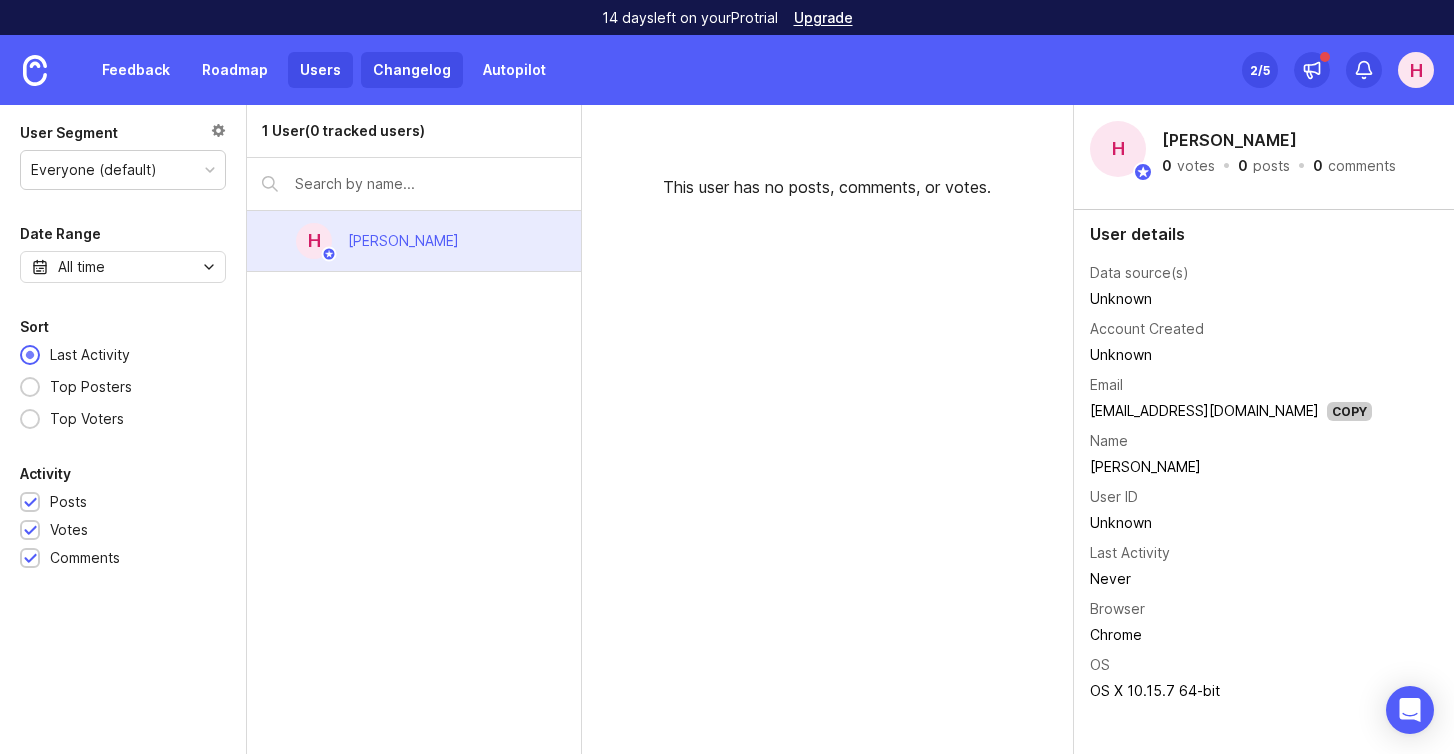 click on "Changelog" at bounding box center [412, 70] 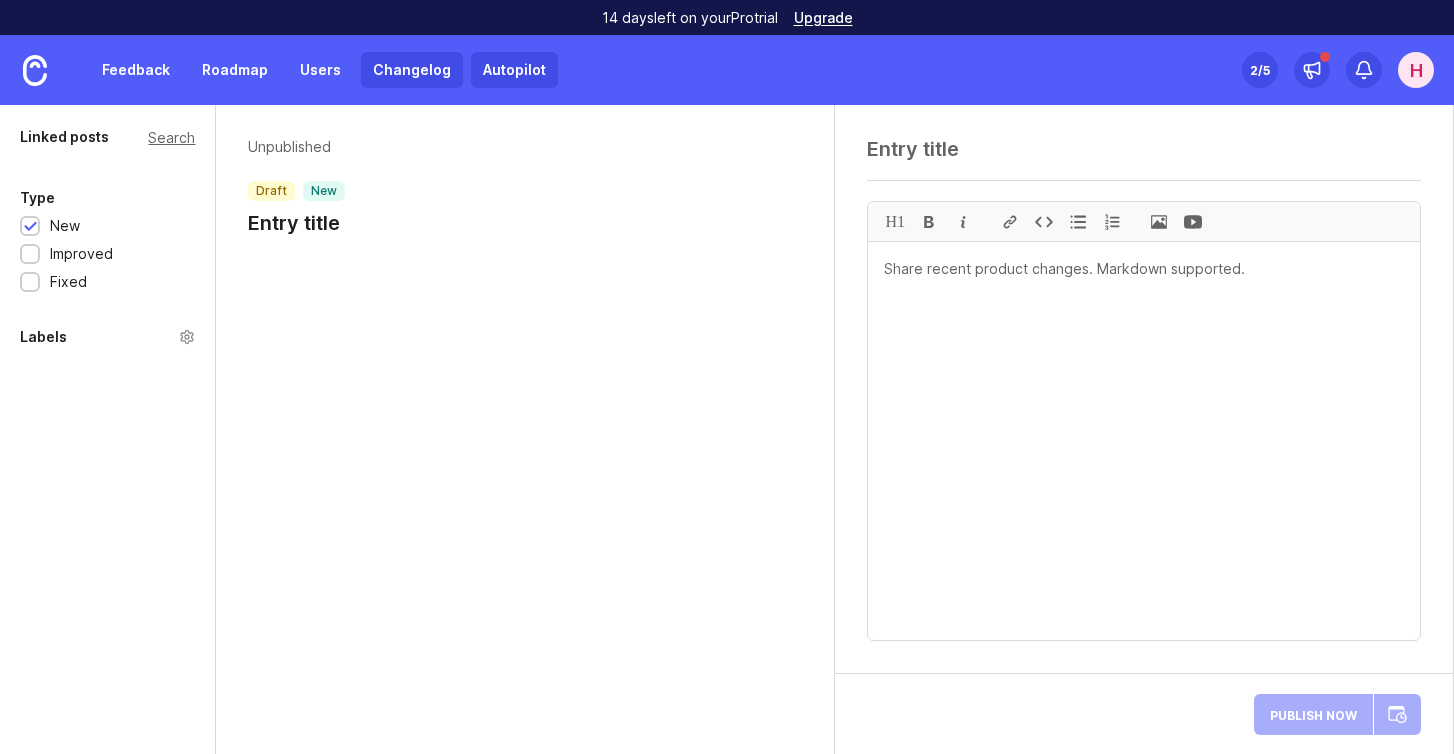 click on "Autopilot" at bounding box center (514, 70) 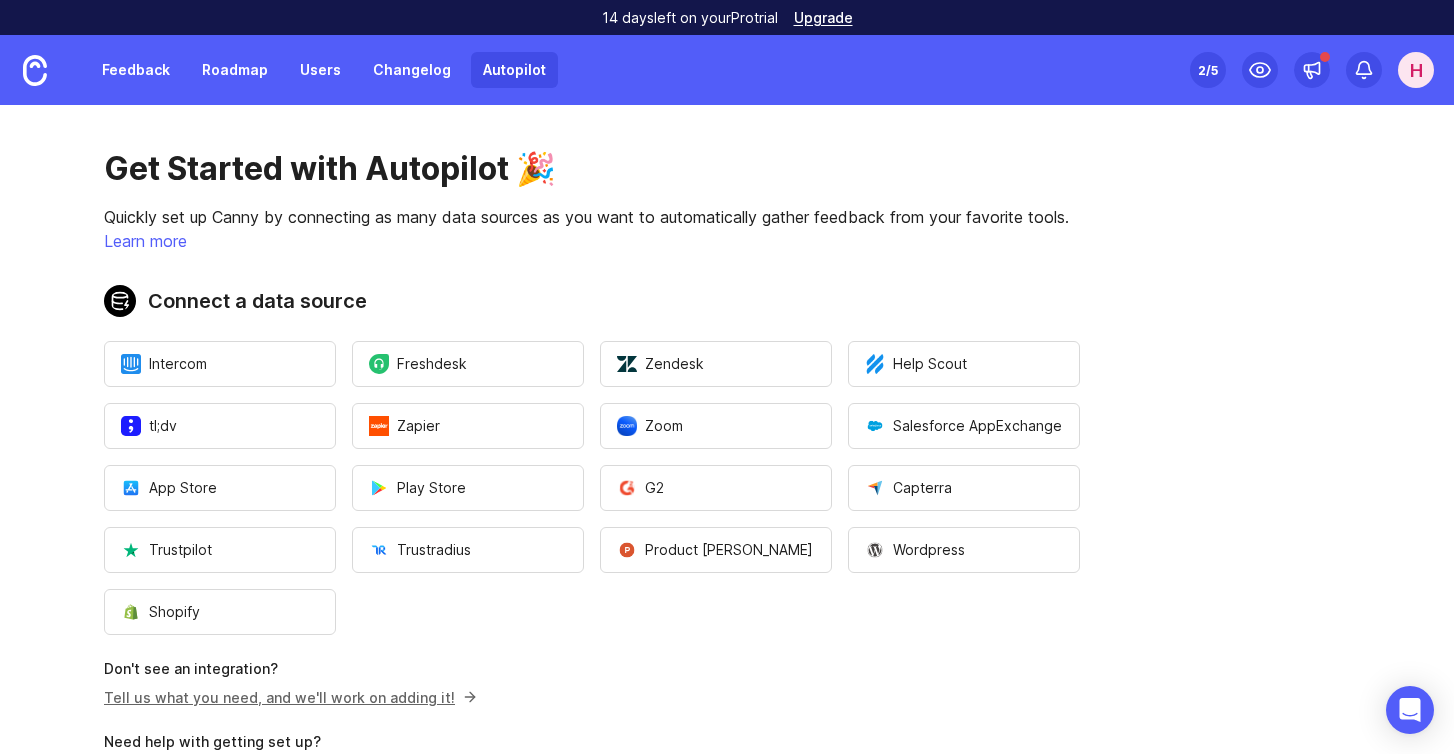 scroll, scrollTop: 0, scrollLeft: 0, axis: both 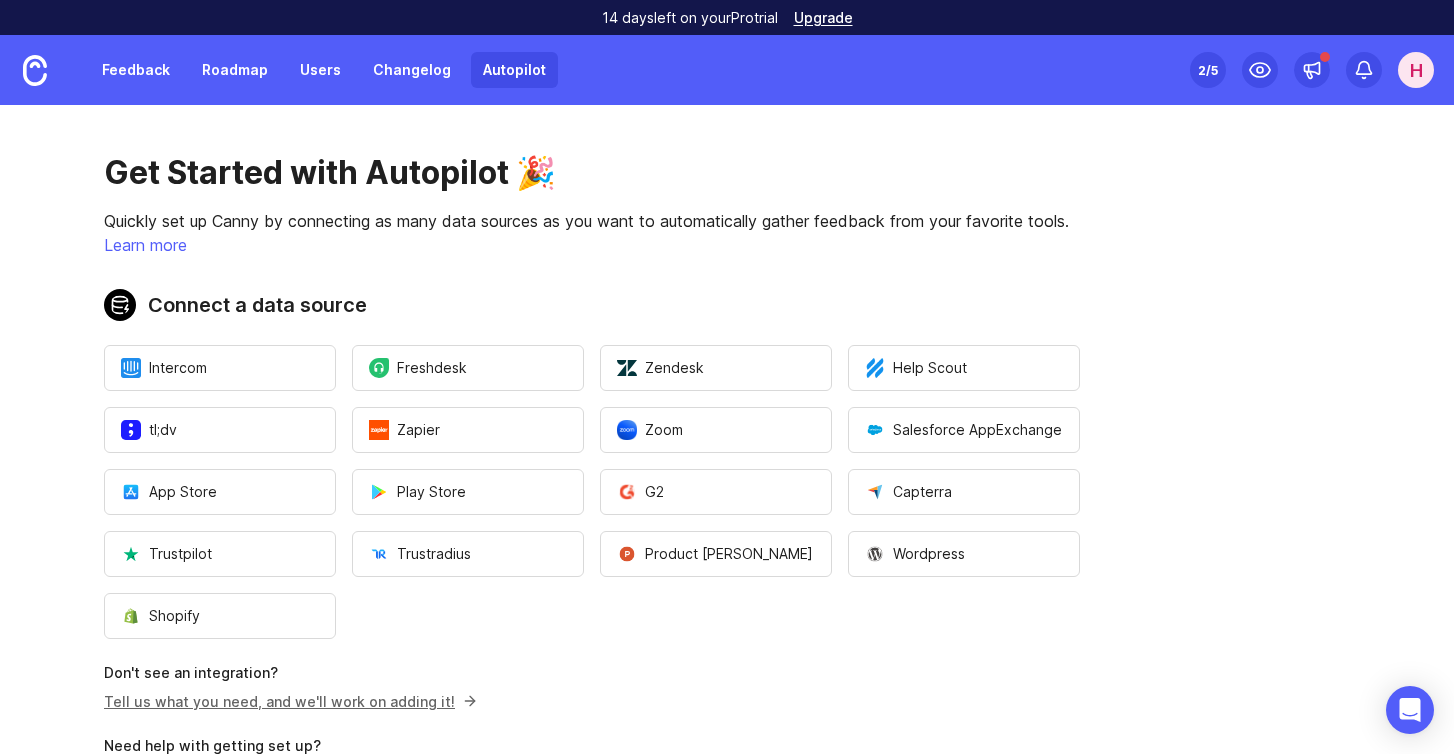 click on "Tell us what you need, and we'll work on adding it!" at bounding box center (287, 701) 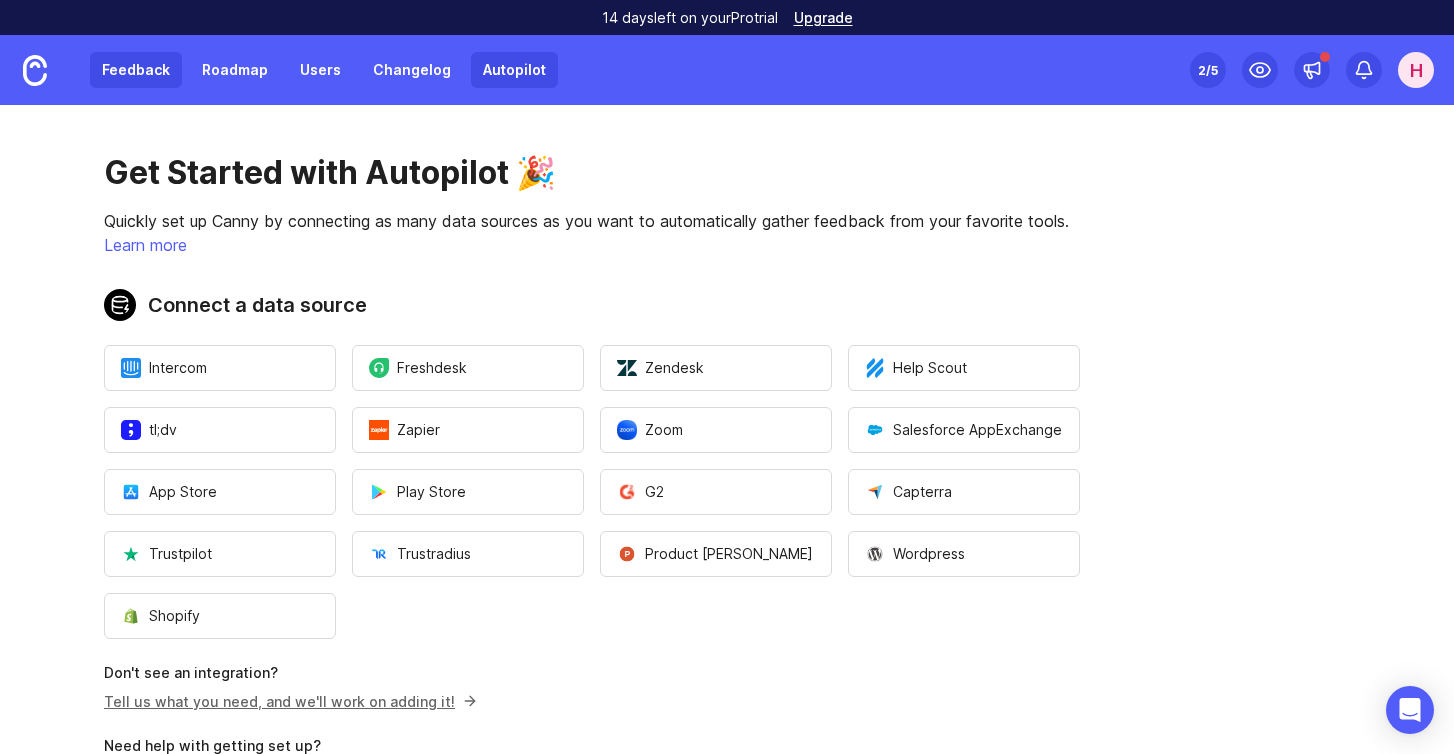 click on "Feedback" at bounding box center (136, 70) 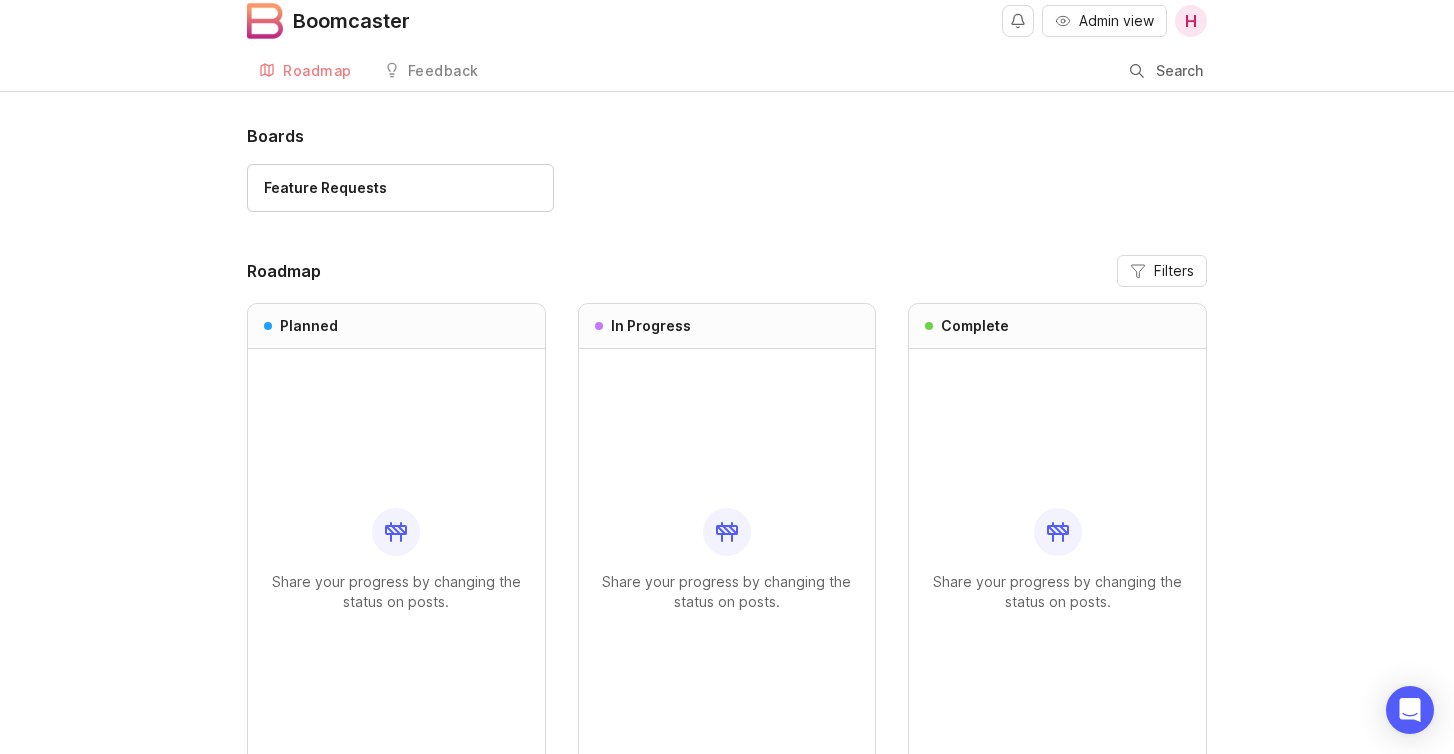 scroll, scrollTop: 0, scrollLeft: 0, axis: both 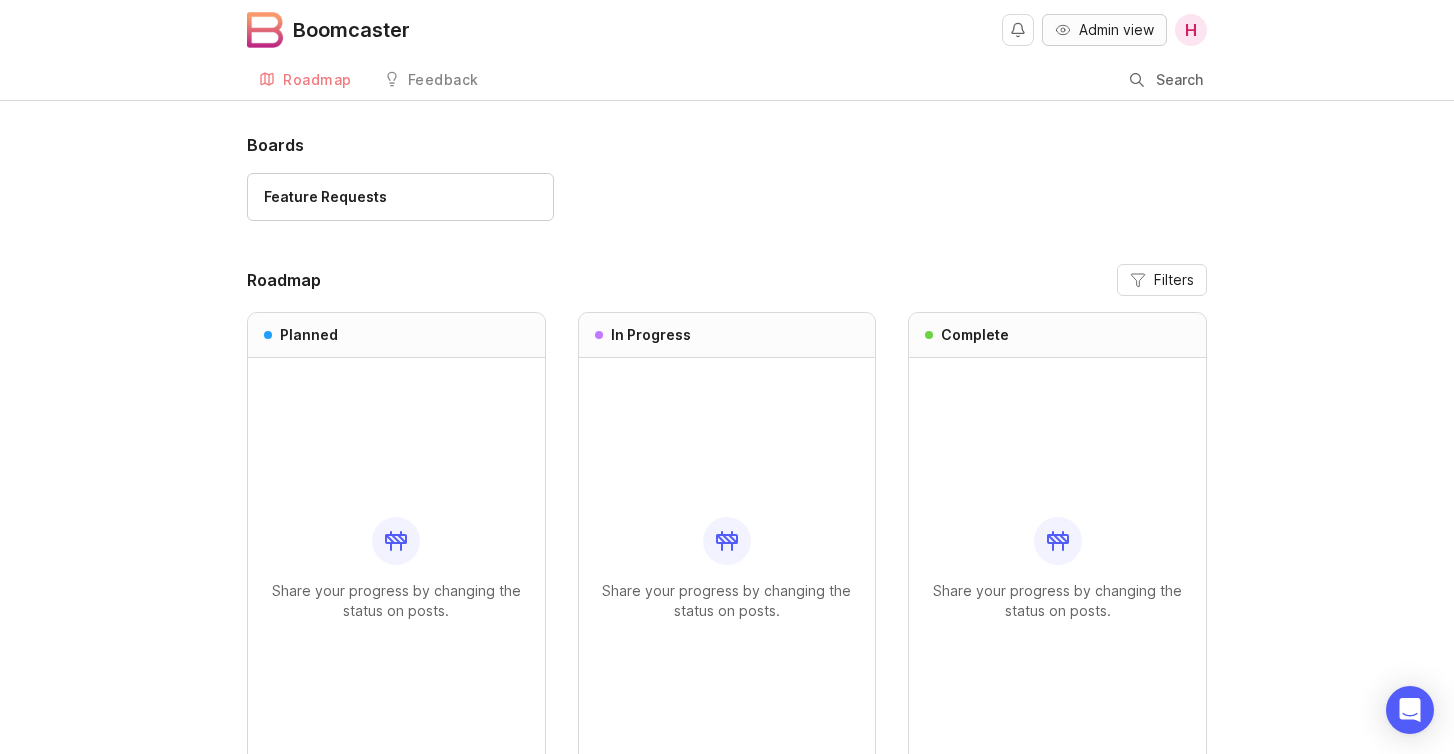 click on "Admin view" at bounding box center [1116, 30] 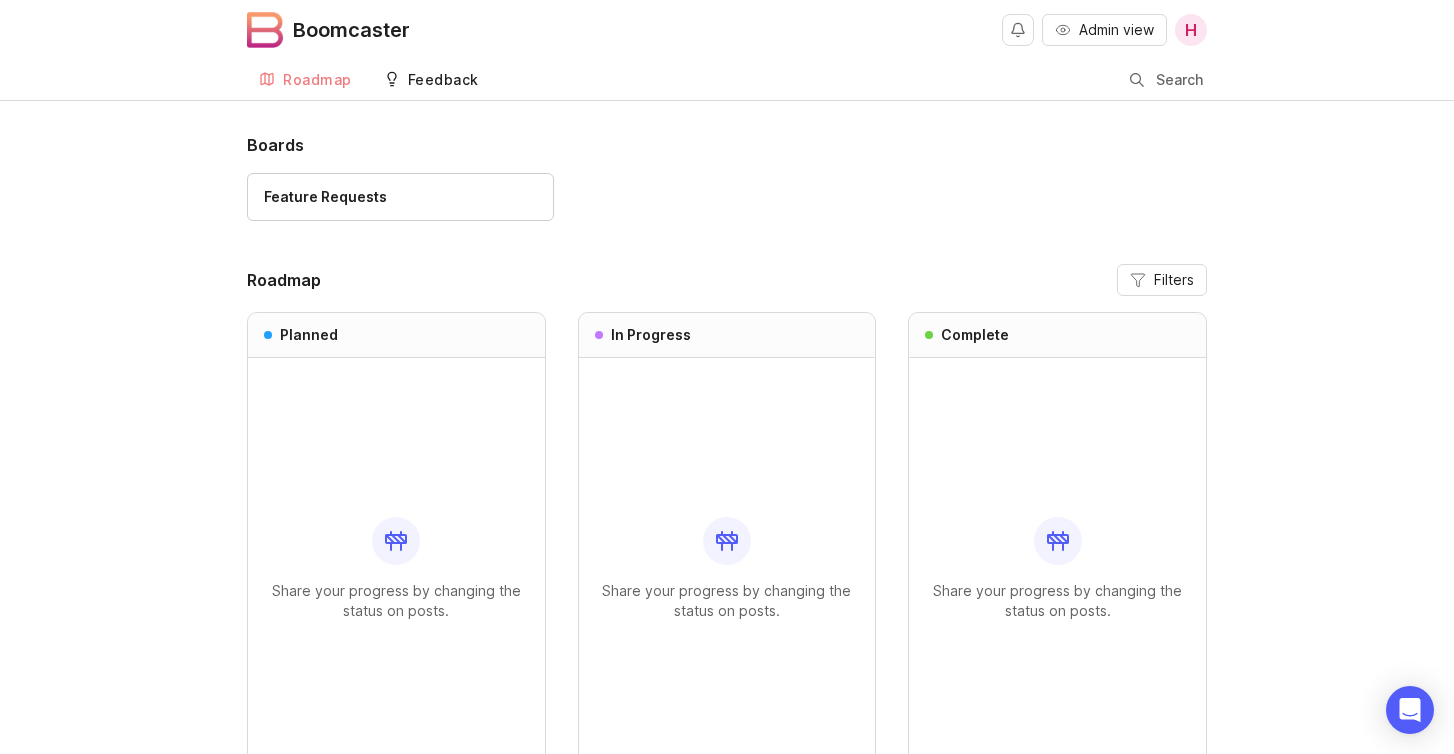click on "Feedback" at bounding box center (443, 80) 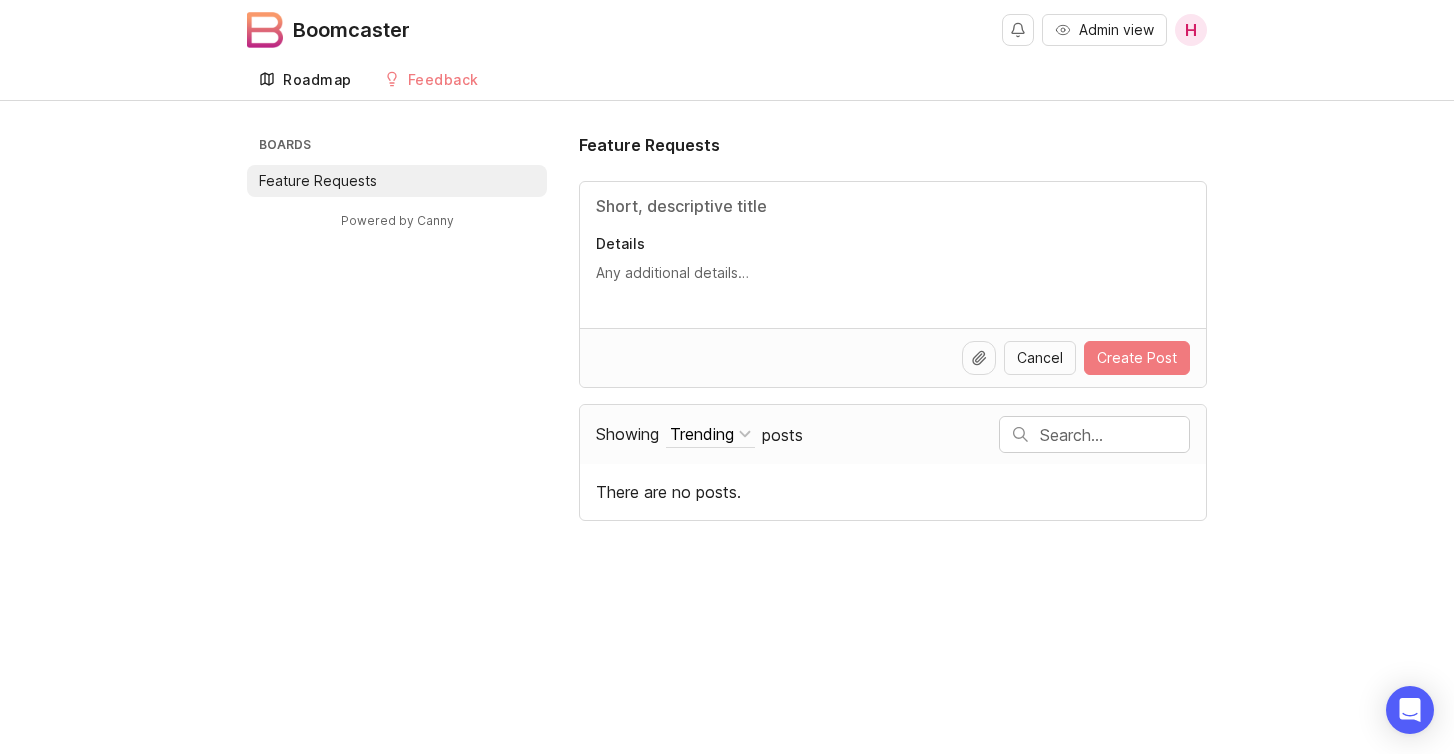 click on "Roadmap" at bounding box center (317, 80) 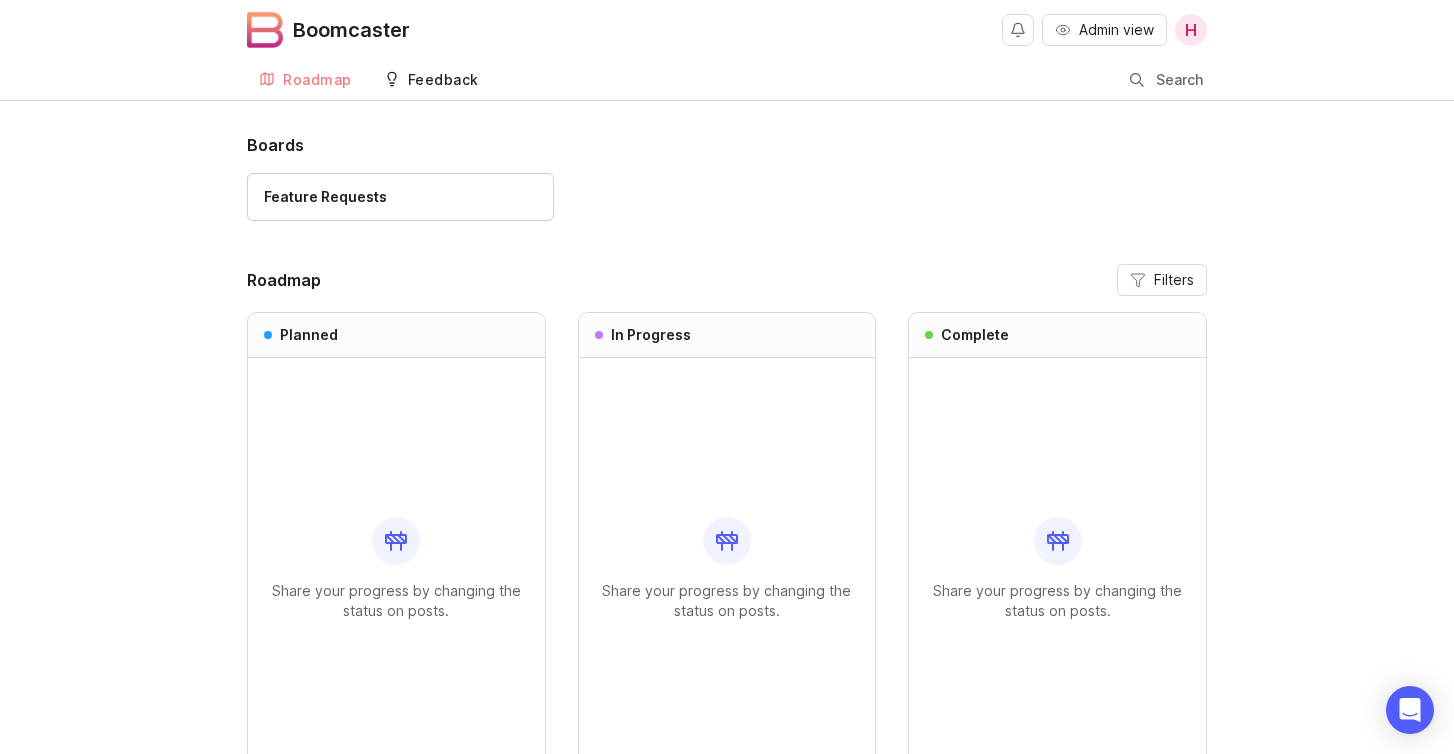 click on "Feedback" at bounding box center (443, 80) 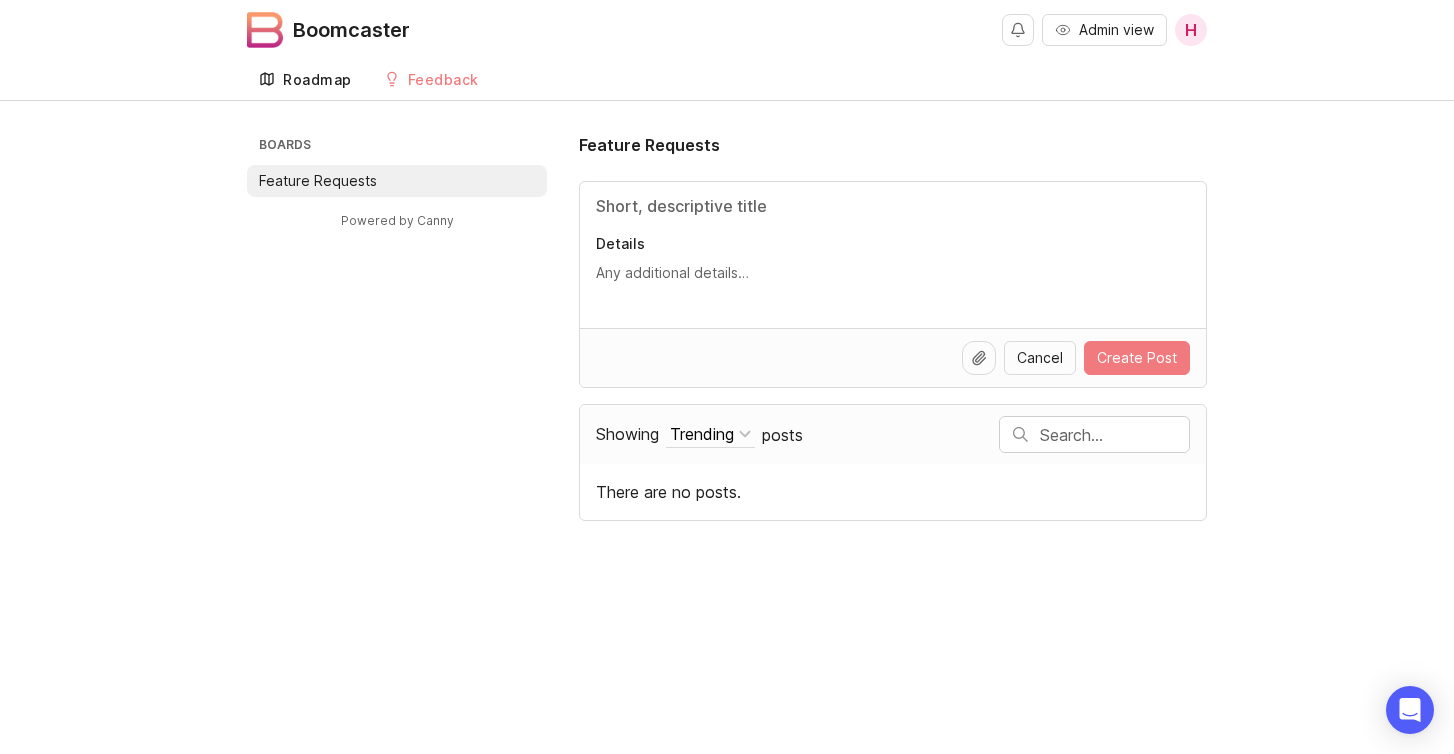 click on "Roadmap" at bounding box center [317, 80] 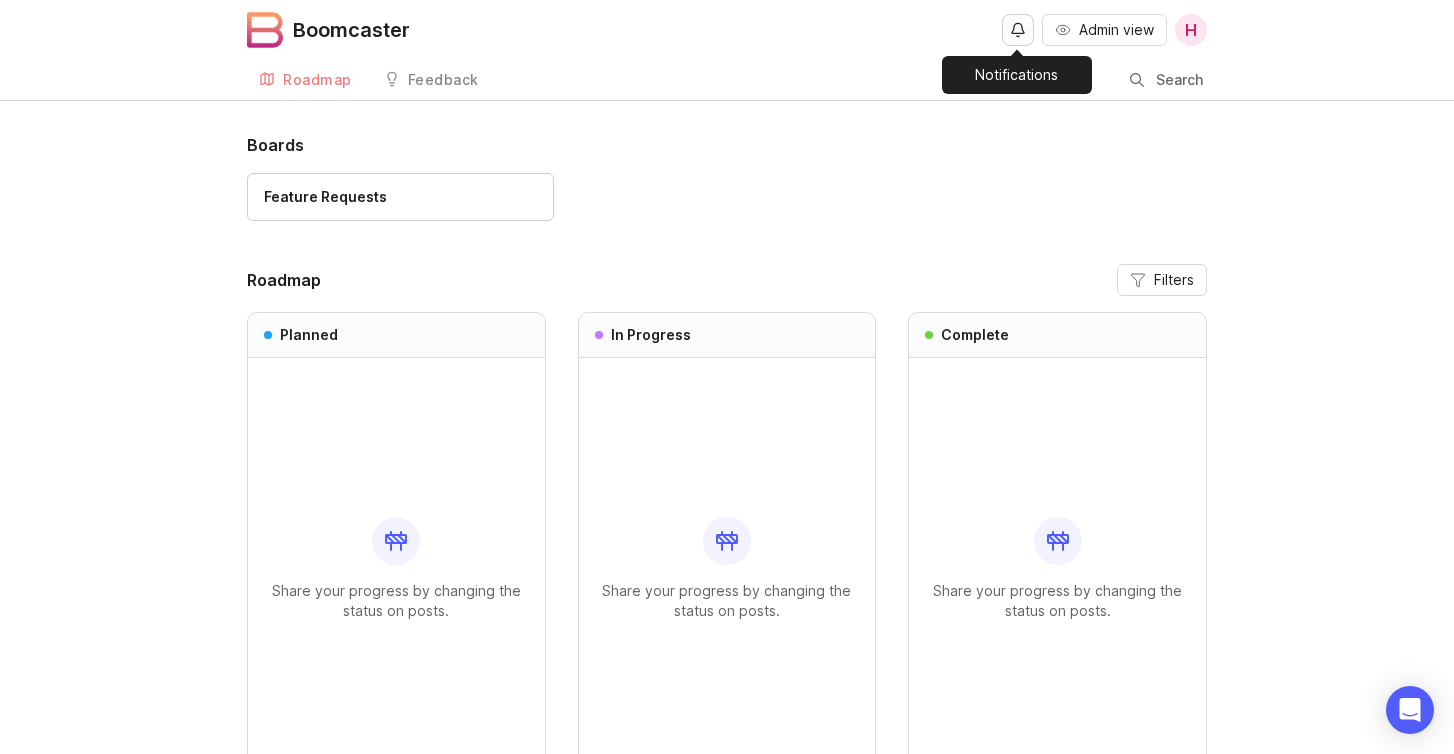 click at bounding box center [1018, 30] 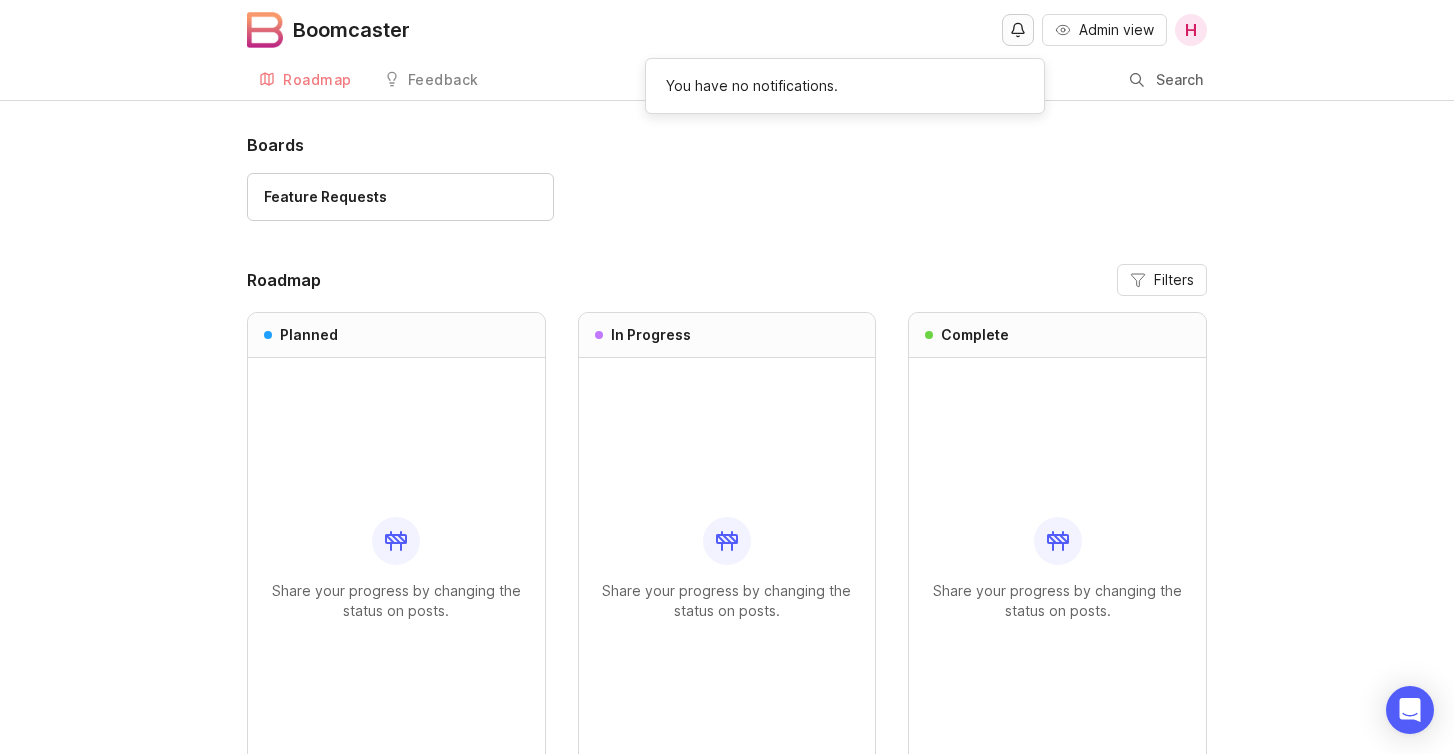 click at bounding box center (1018, 30) 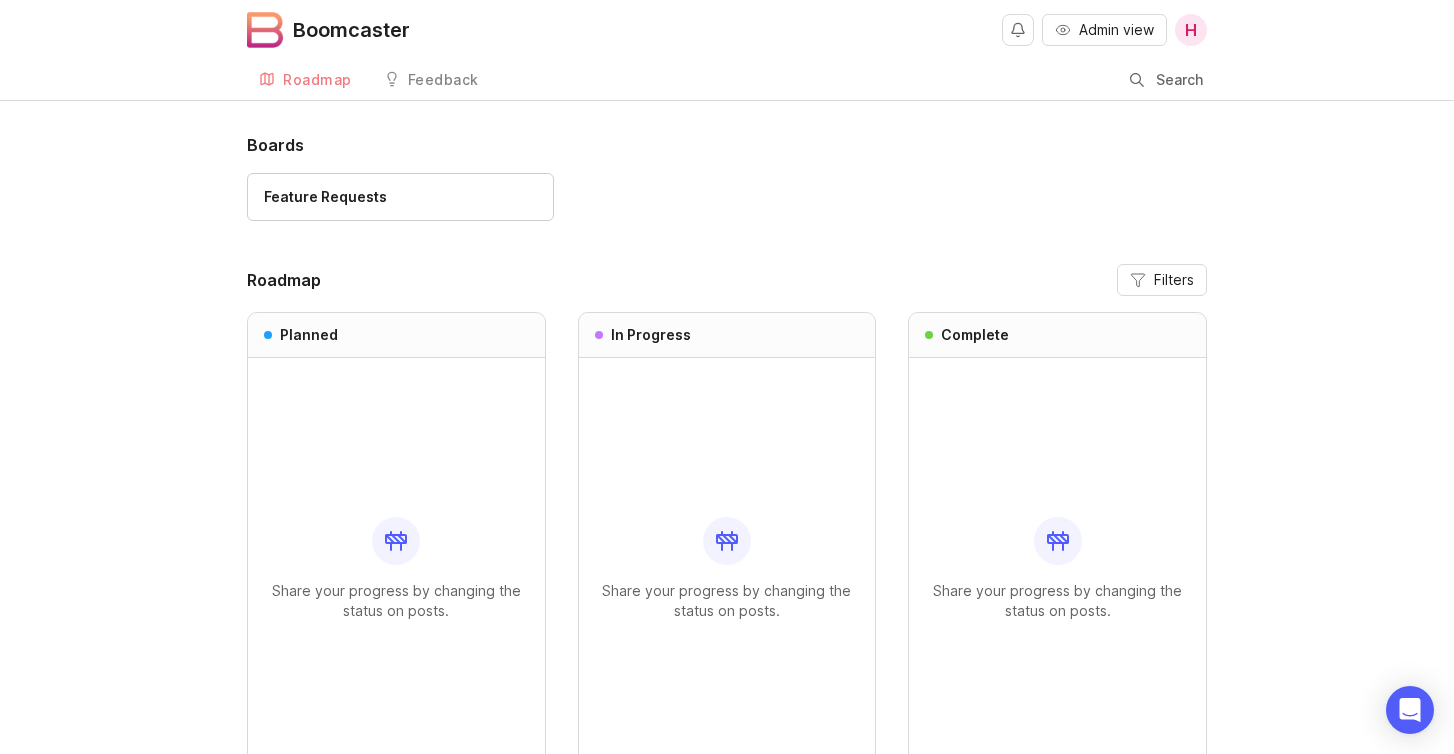 click on "H" at bounding box center (1191, 30) 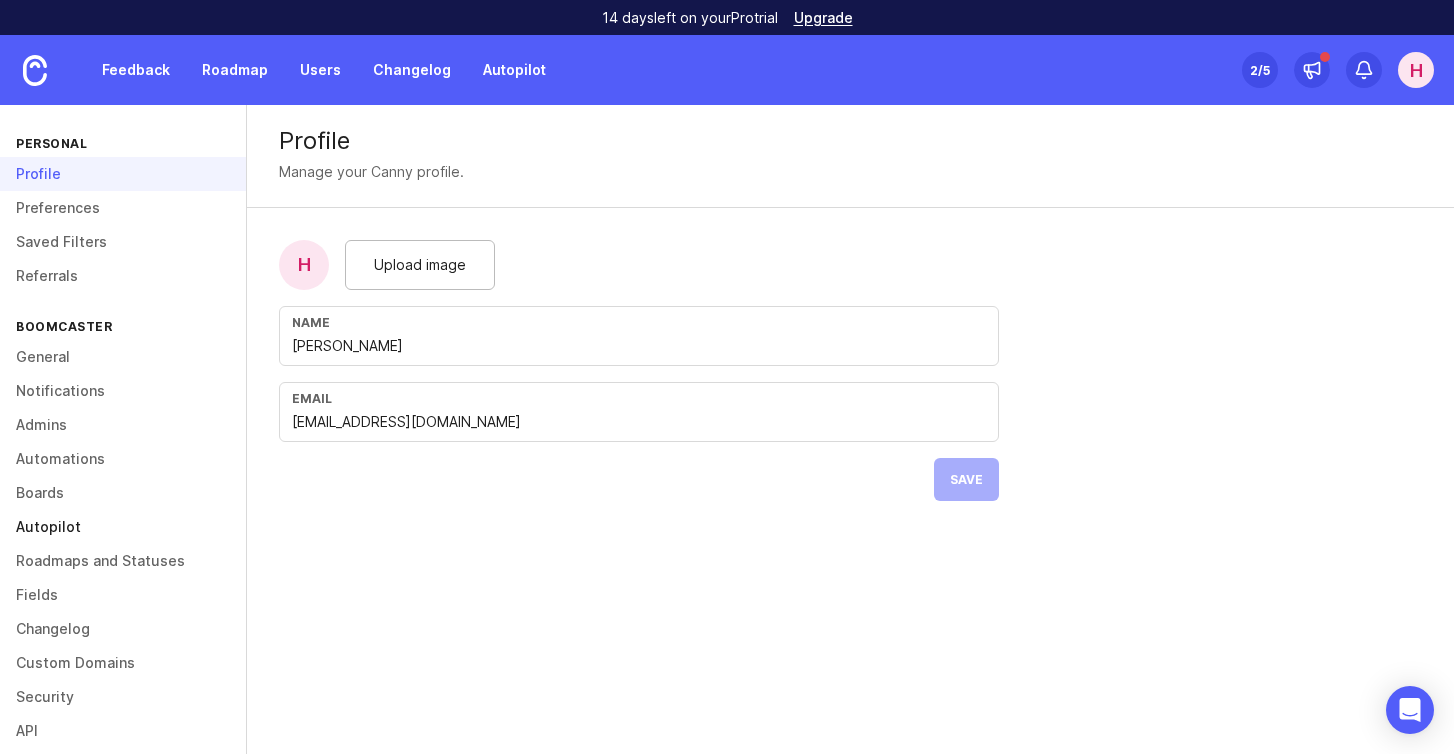 scroll, scrollTop: 87, scrollLeft: 0, axis: vertical 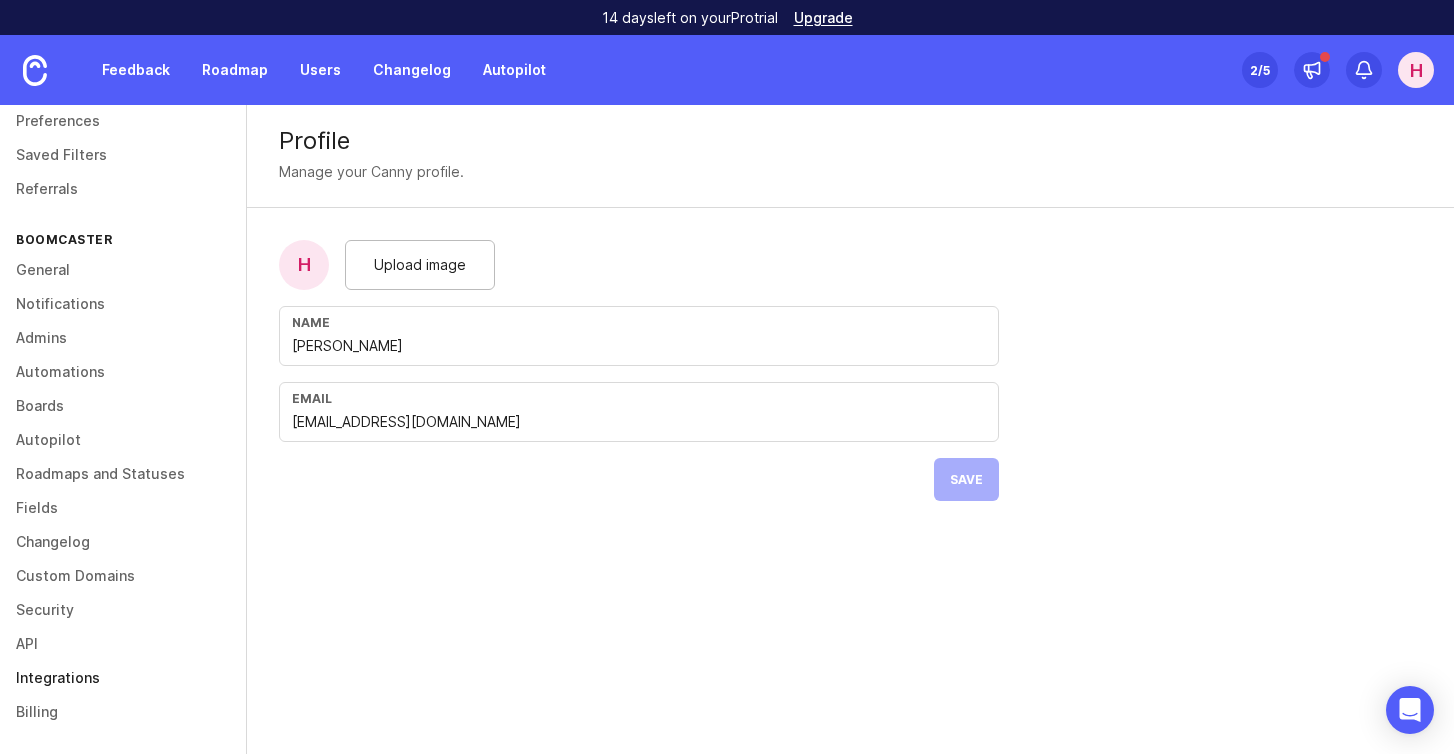 click on "Integrations" at bounding box center [123, 678] 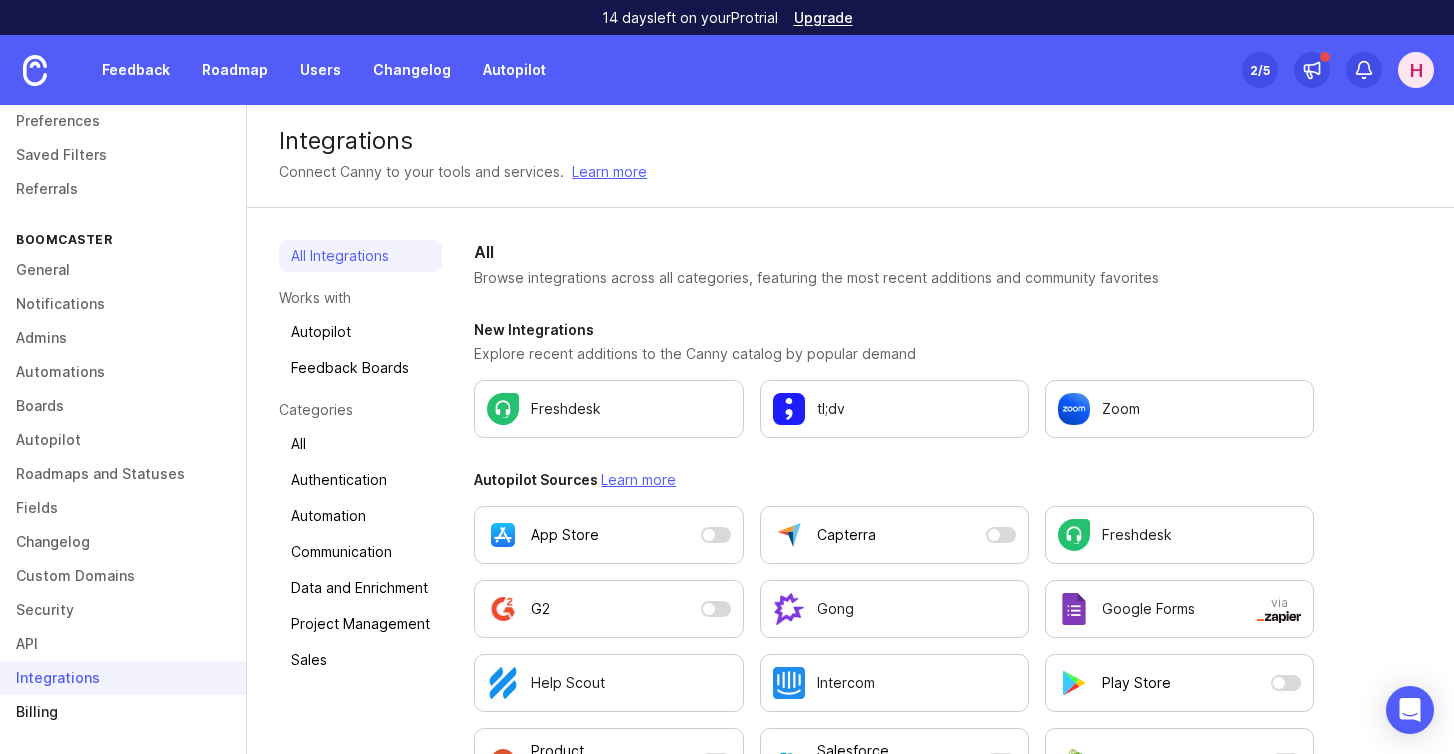 click on "Billing" at bounding box center (123, 712) 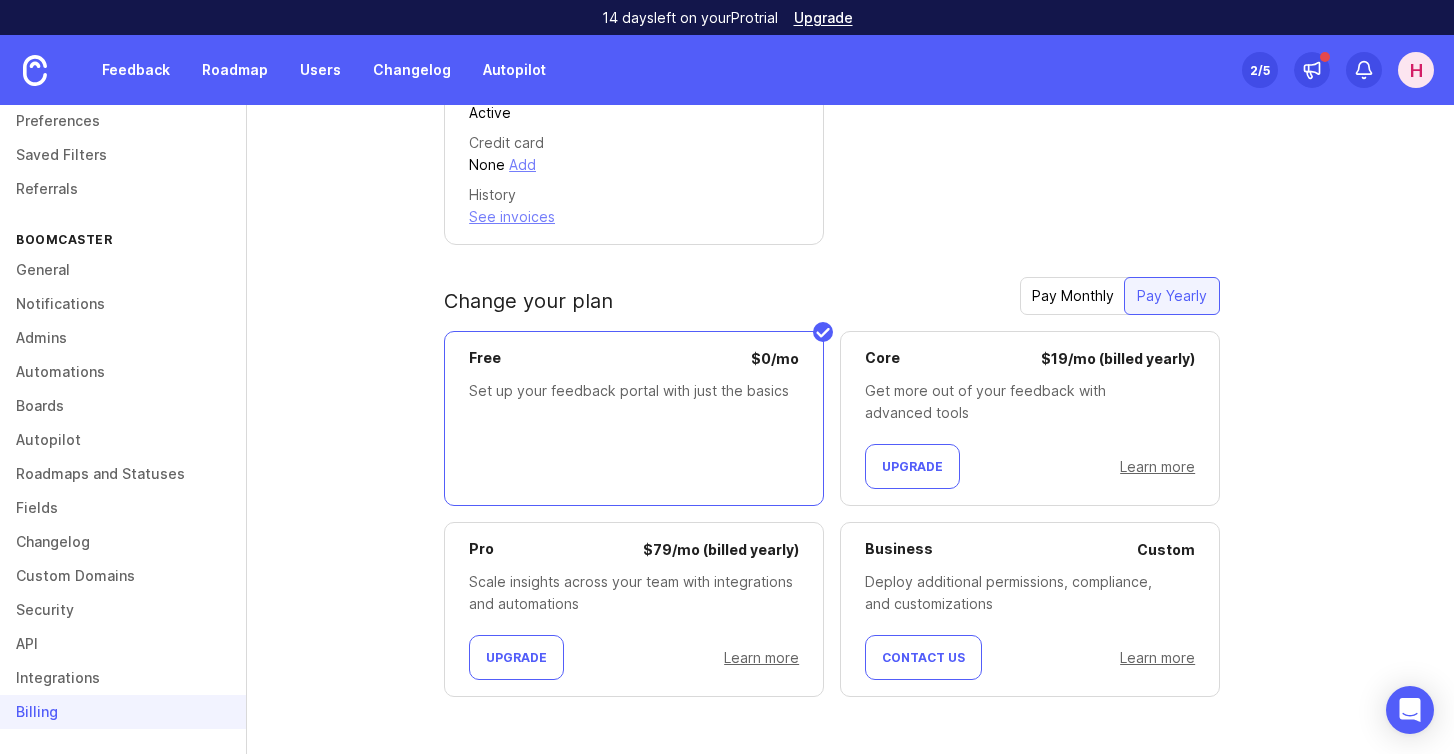 scroll, scrollTop: 501, scrollLeft: 0, axis: vertical 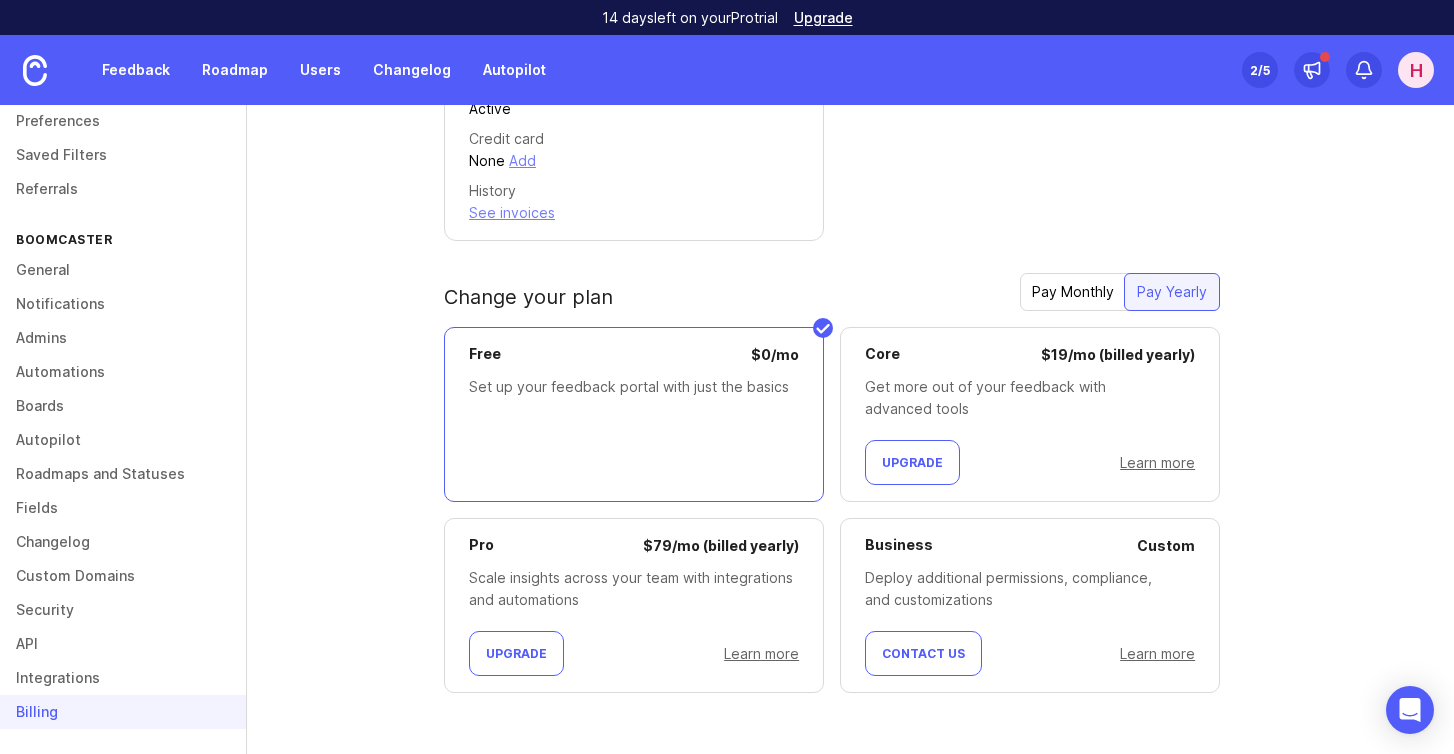 click on "Pay Monthly" at bounding box center [1073, 292] 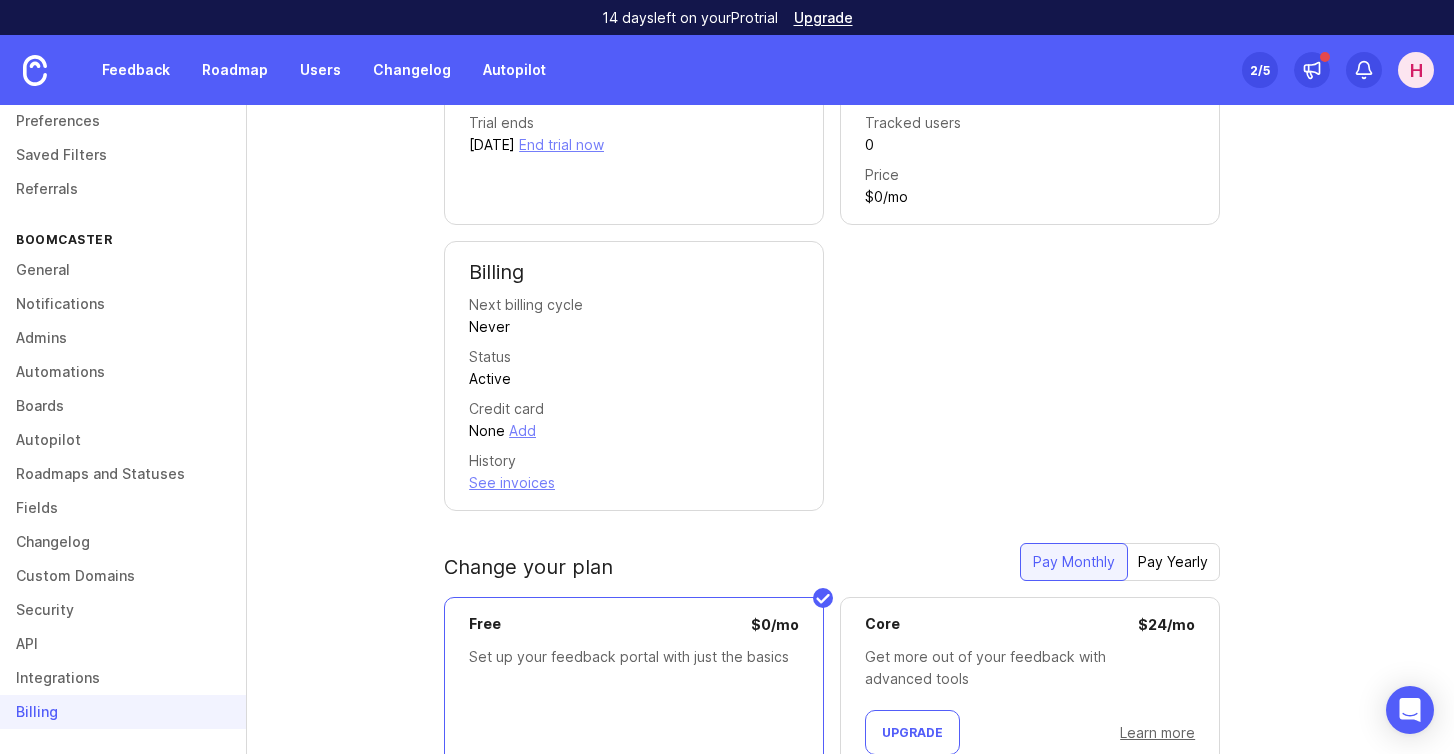 scroll, scrollTop: 501, scrollLeft: 0, axis: vertical 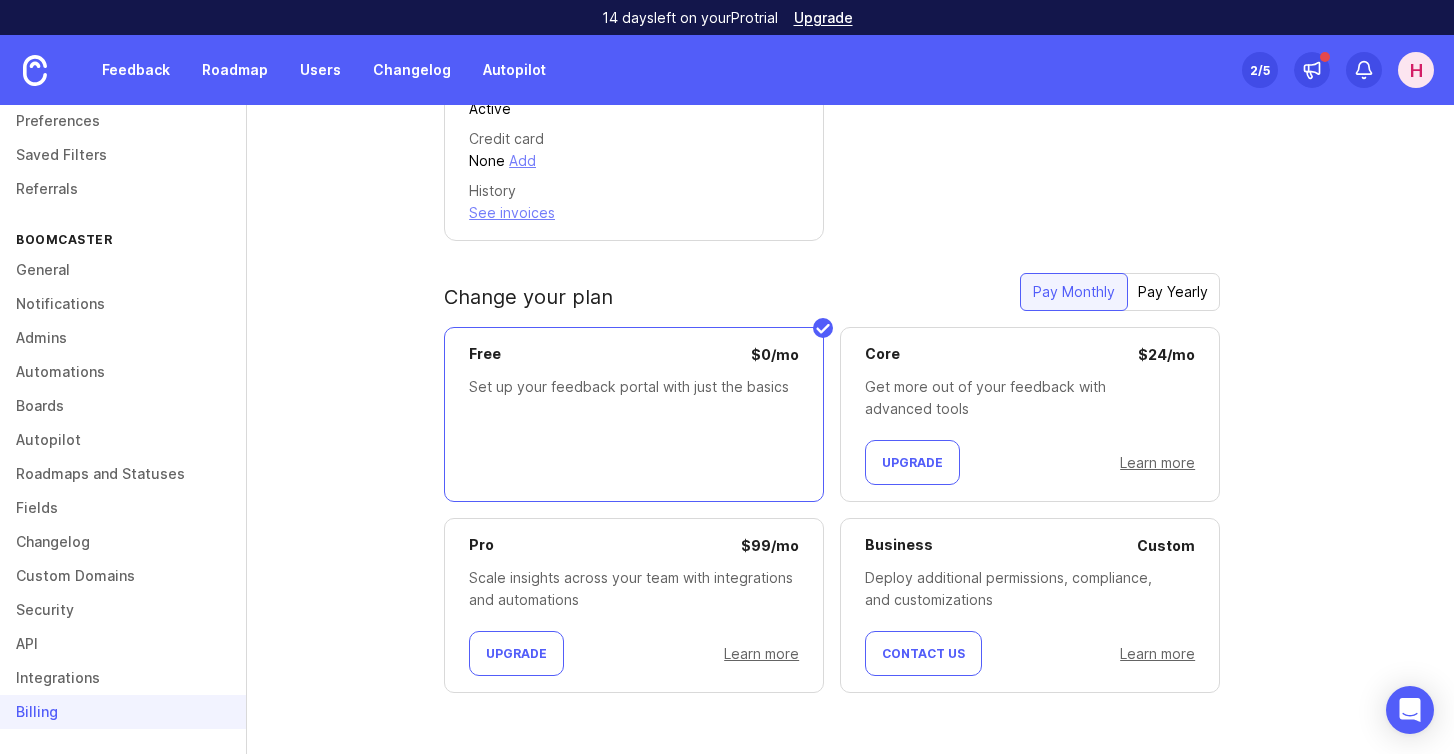 click on "Learn more" at bounding box center [1157, 462] 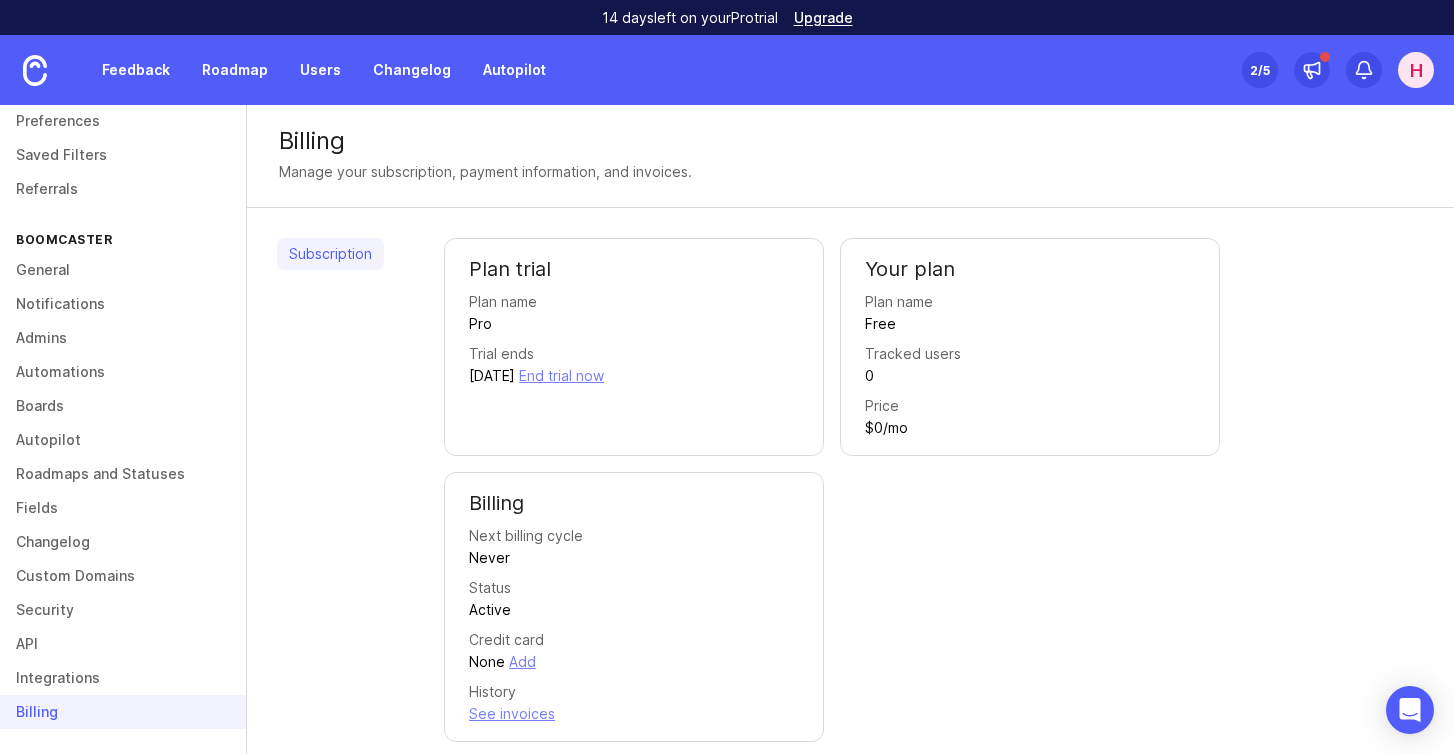 scroll, scrollTop: 501, scrollLeft: 0, axis: vertical 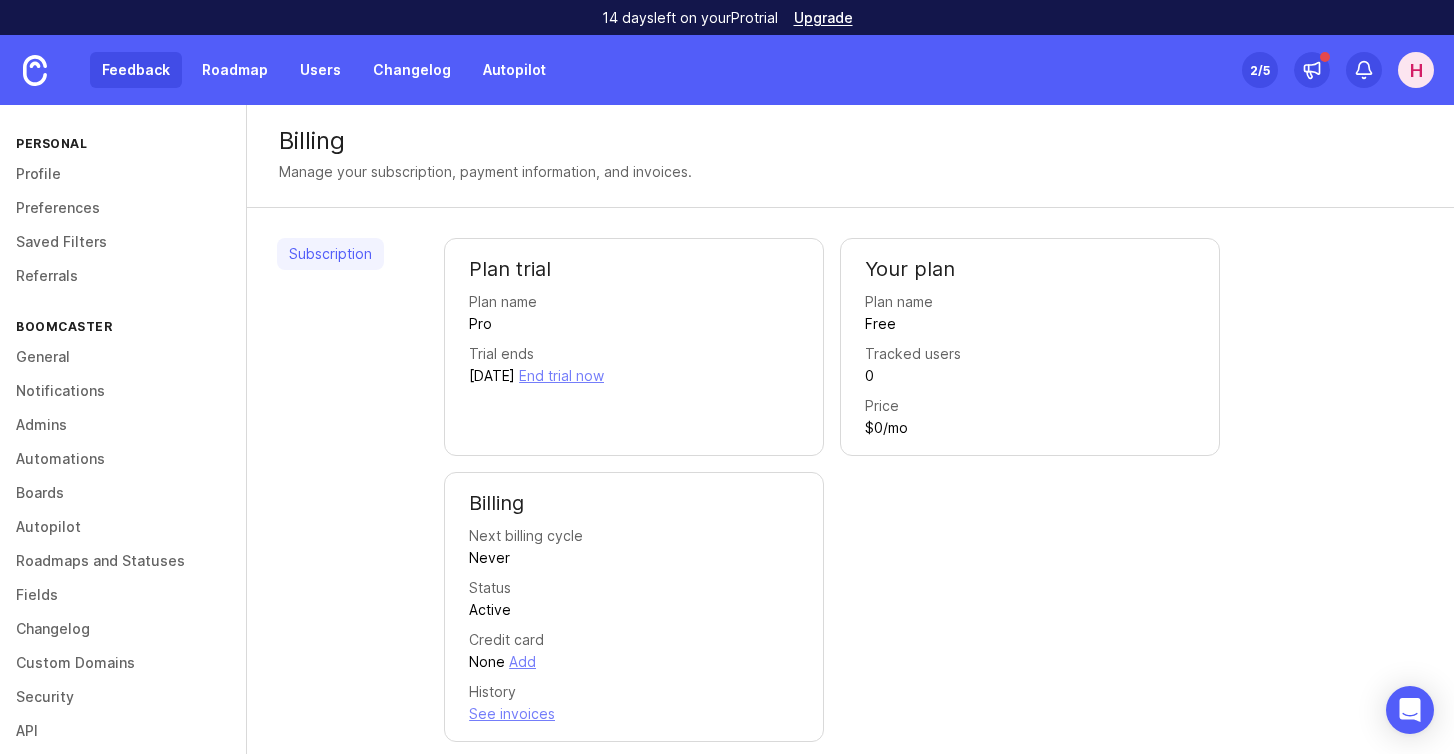 click on "Feedback" at bounding box center [136, 70] 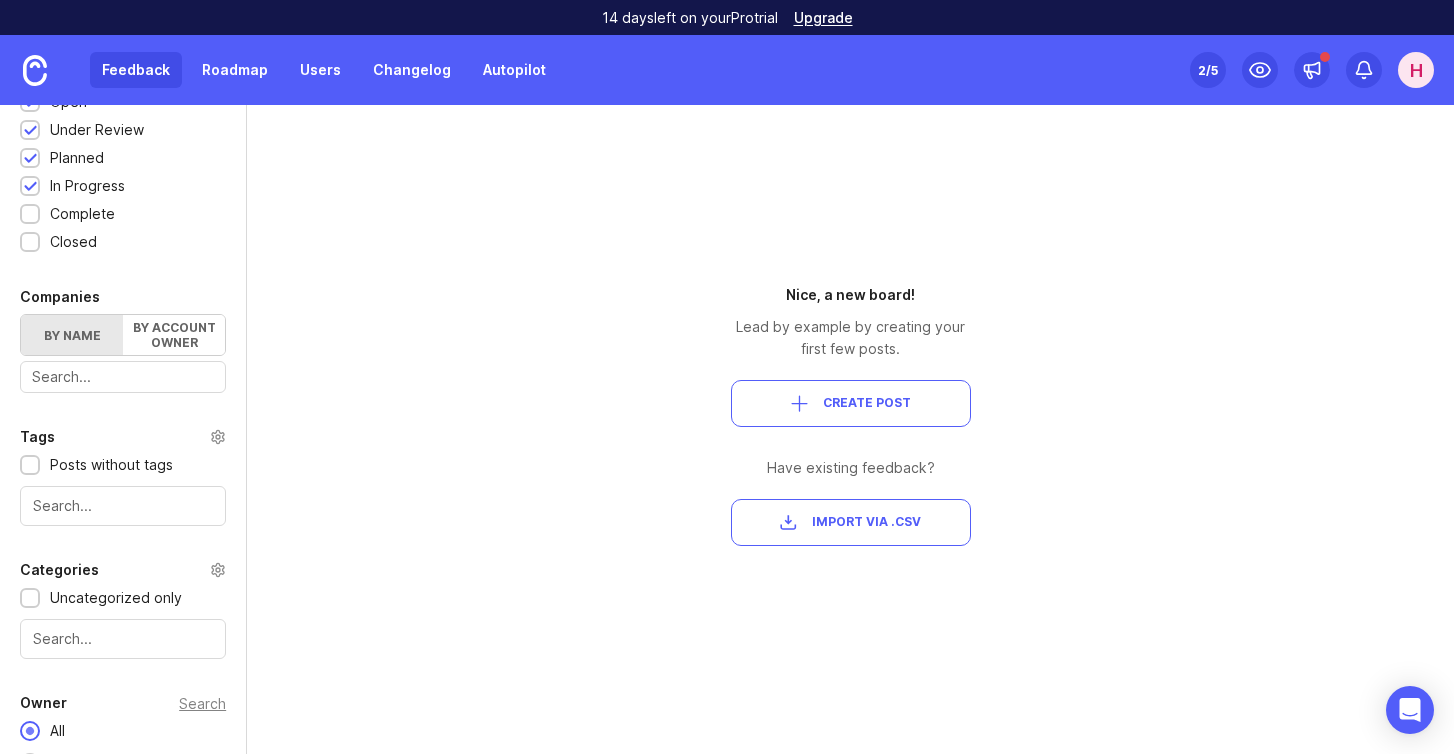 scroll, scrollTop: 464, scrollLeft: 0, axis: vertical 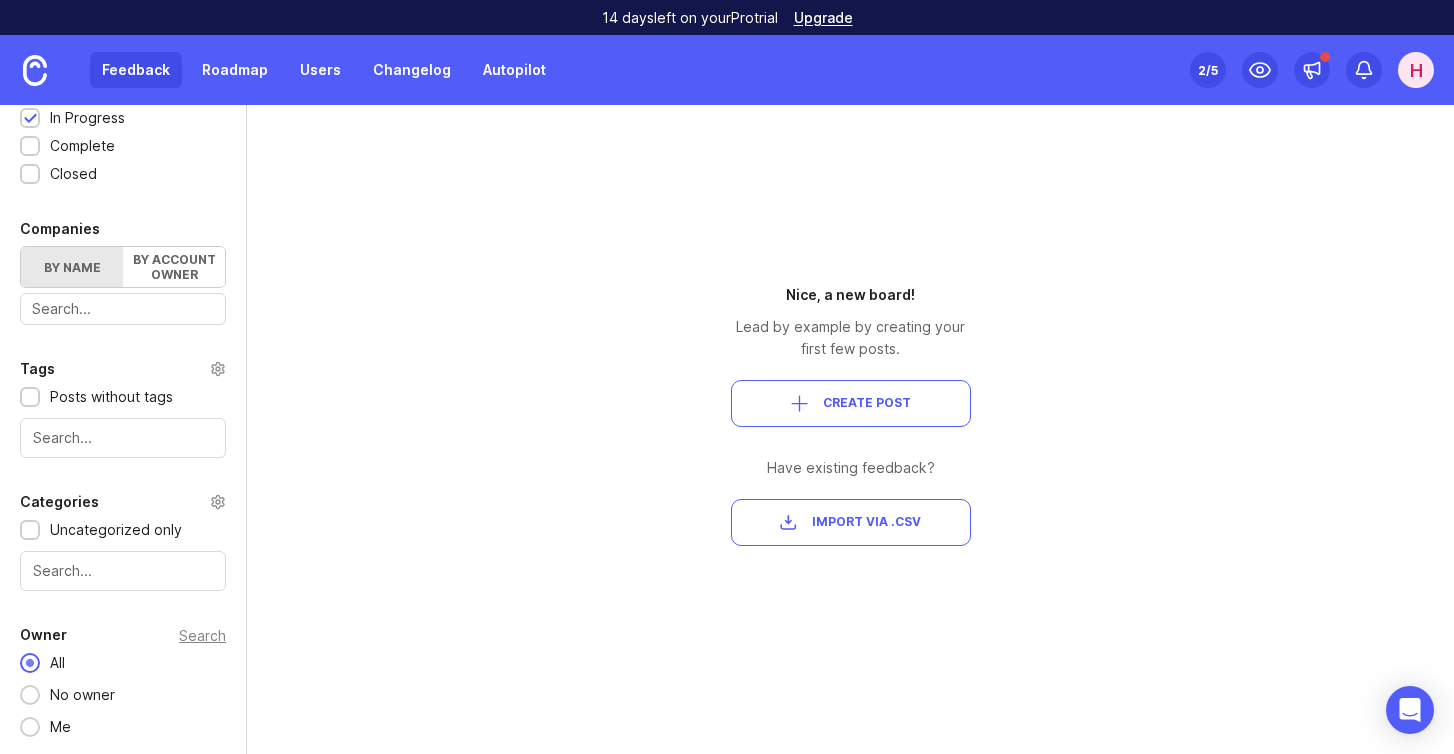 click on "H" at bounding box center (1416, 70) 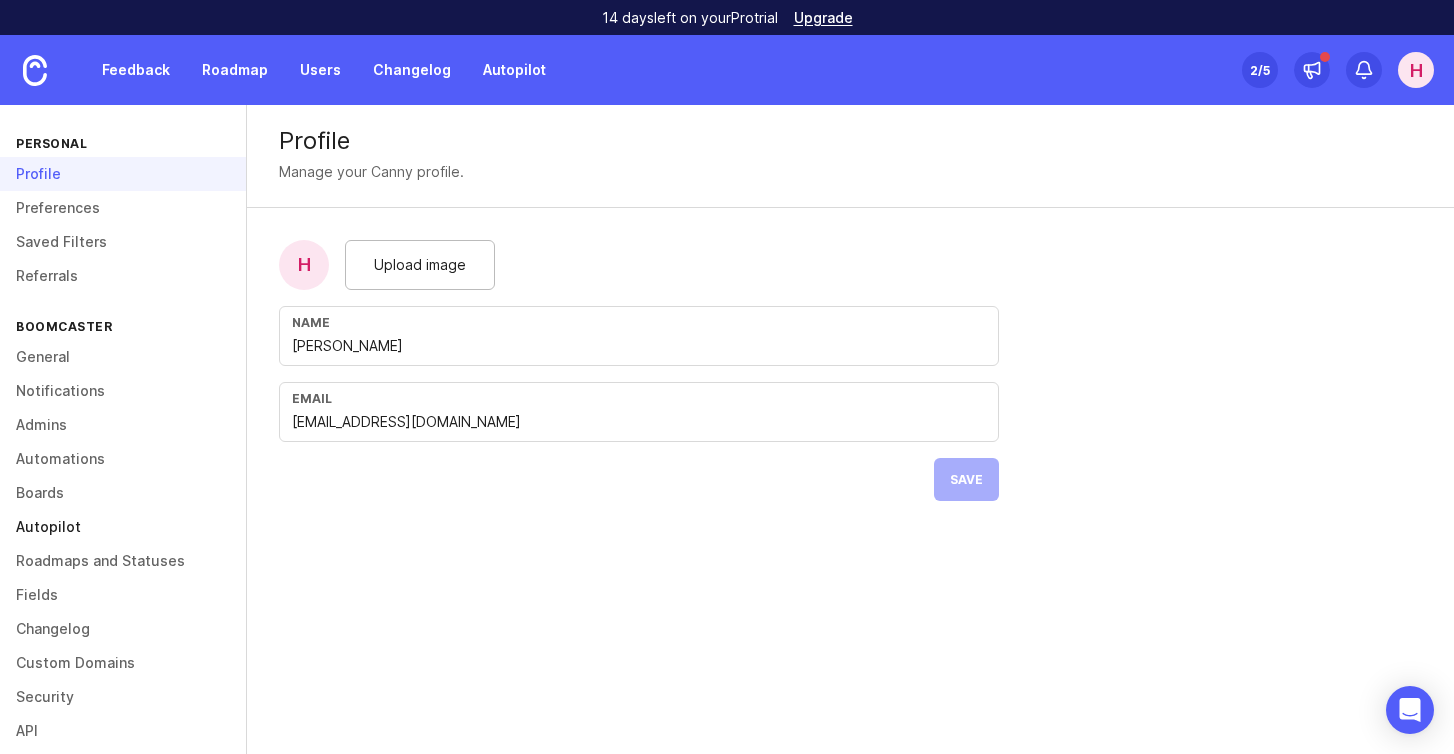 scroll, scrollTop: 87, scrollLeft: 0, axis: vertical 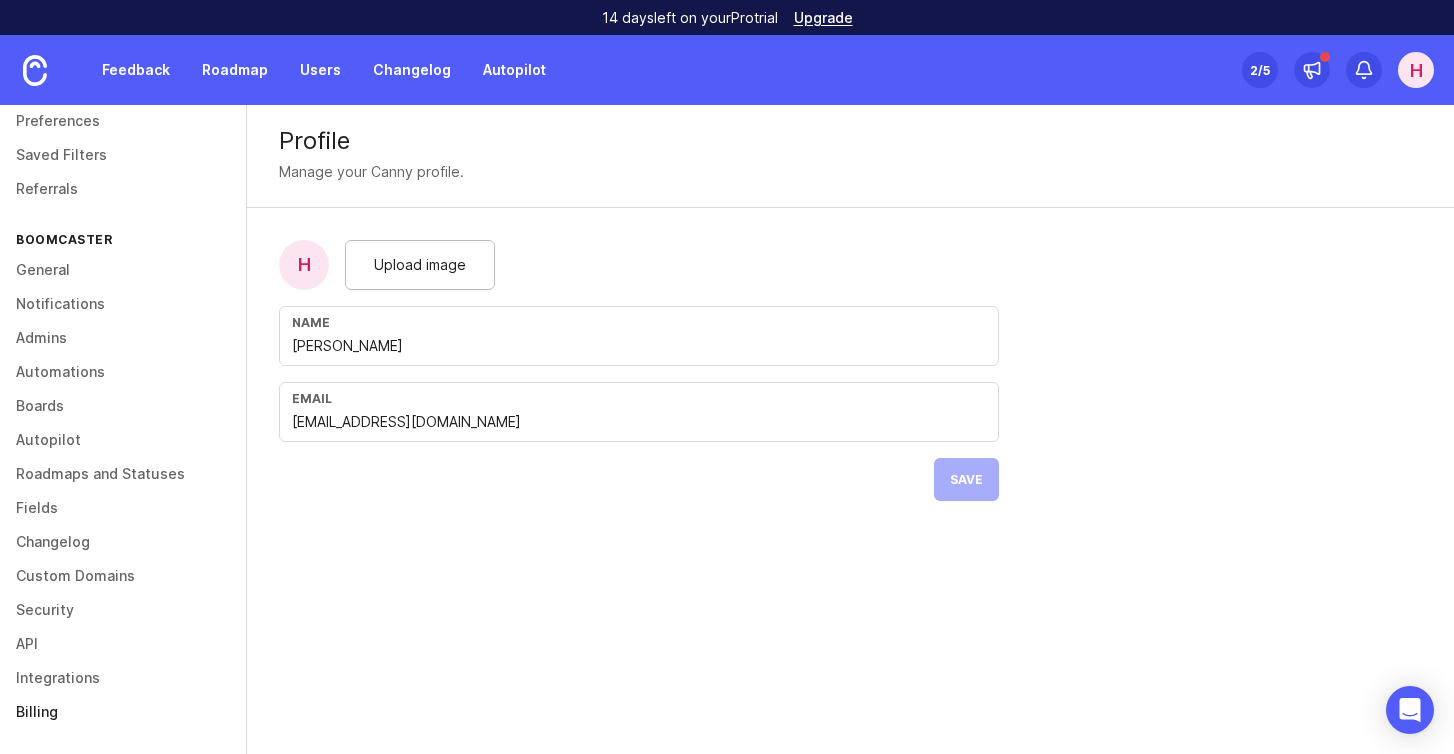 click on "Billing" at bounding box center (123, 712) 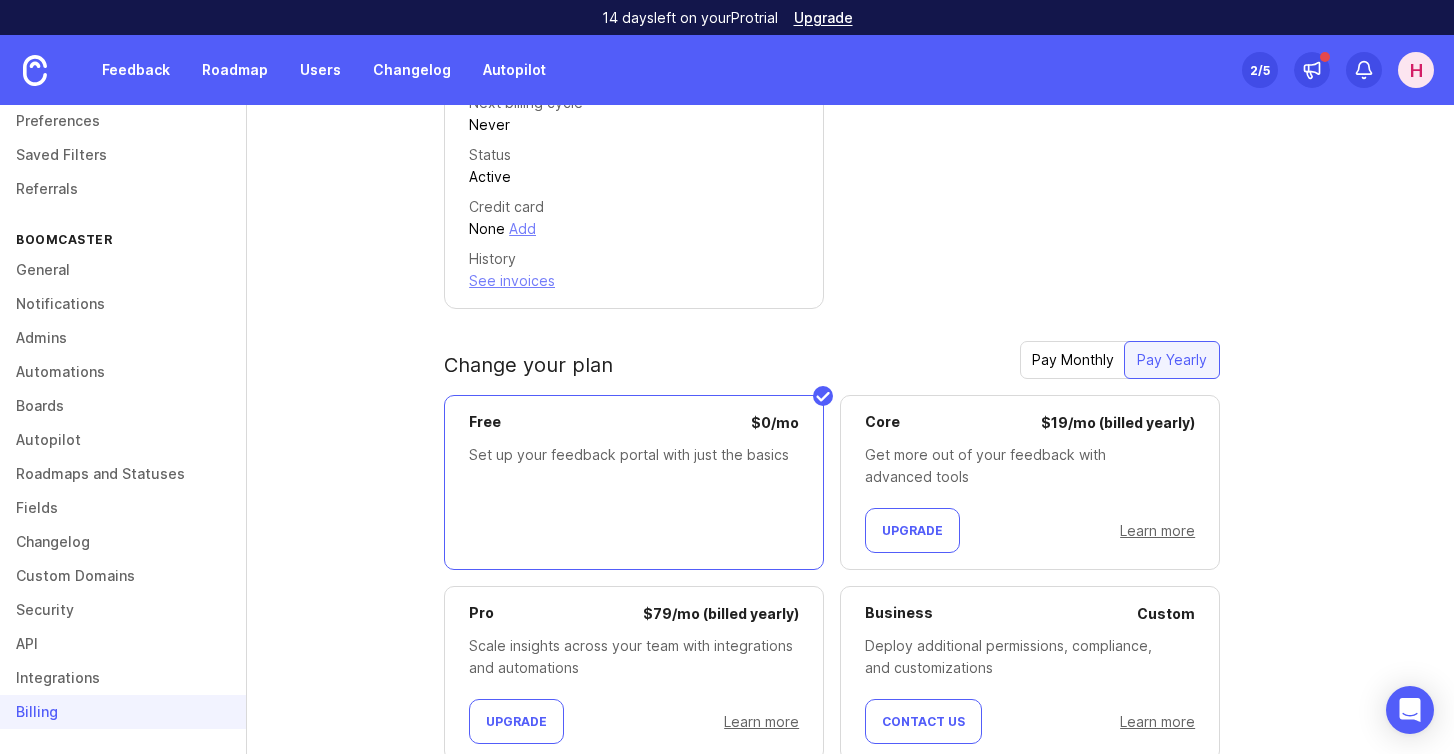 scroll, scrollTop: 501, scrollLeft: 0, axis: vertical 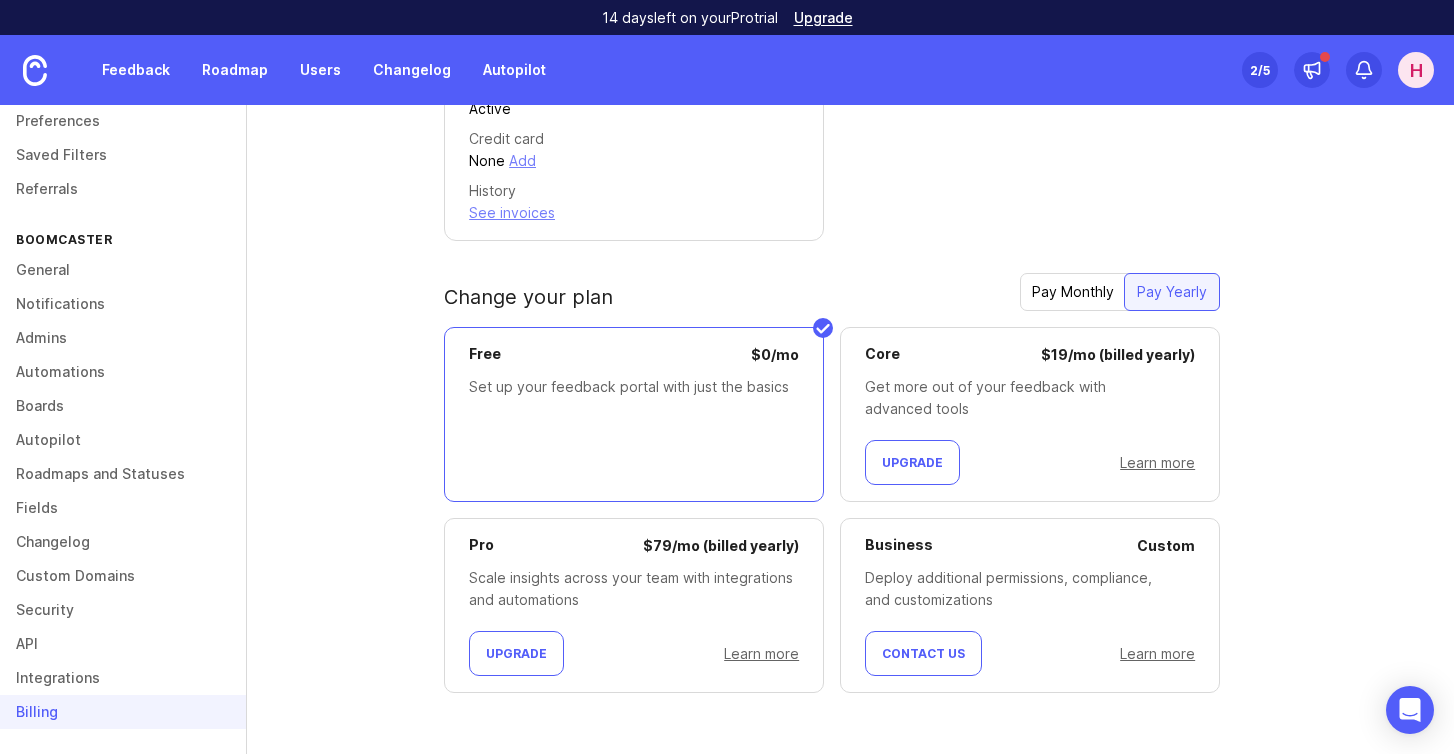 click on "Learn more" at bounding box center (761, 653) 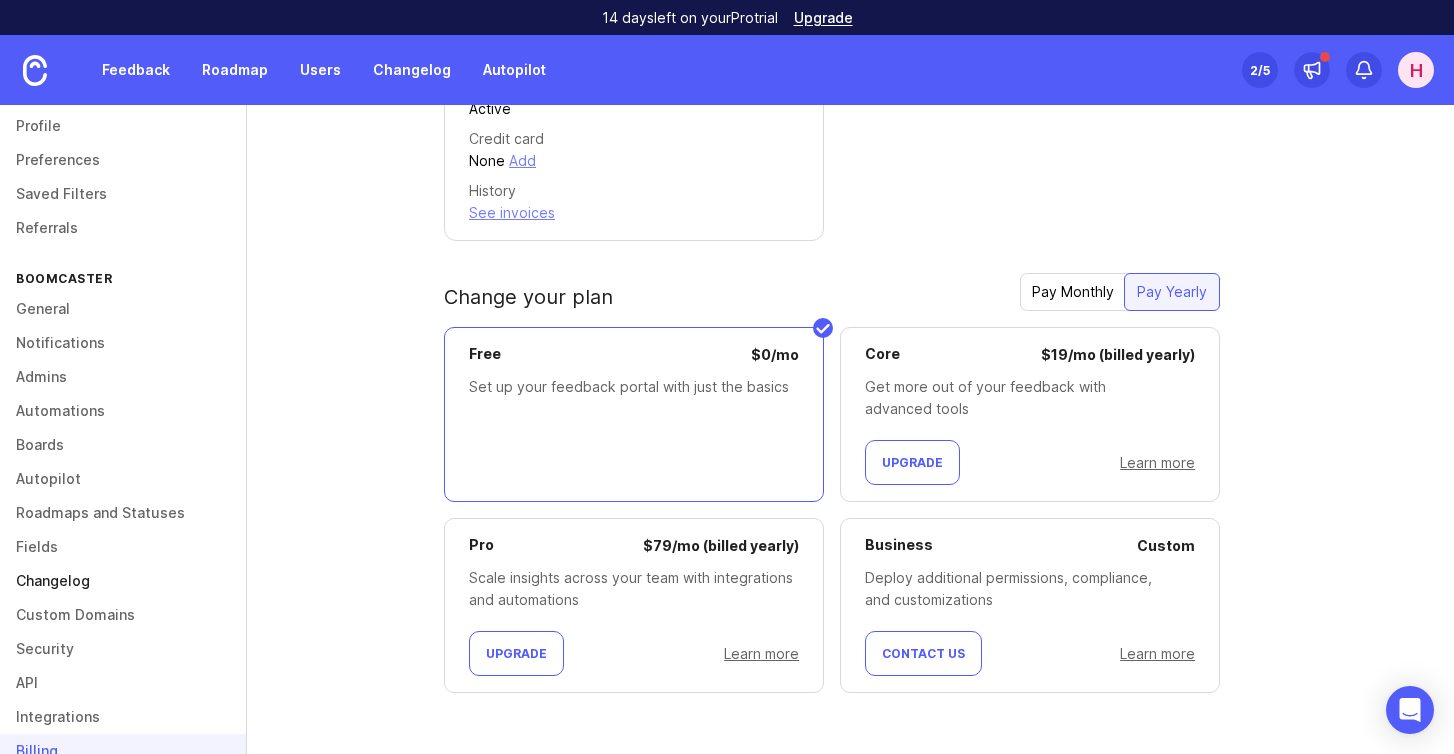 scroll, scrollTop: 47, scrollLeft: 0, axis: vertical 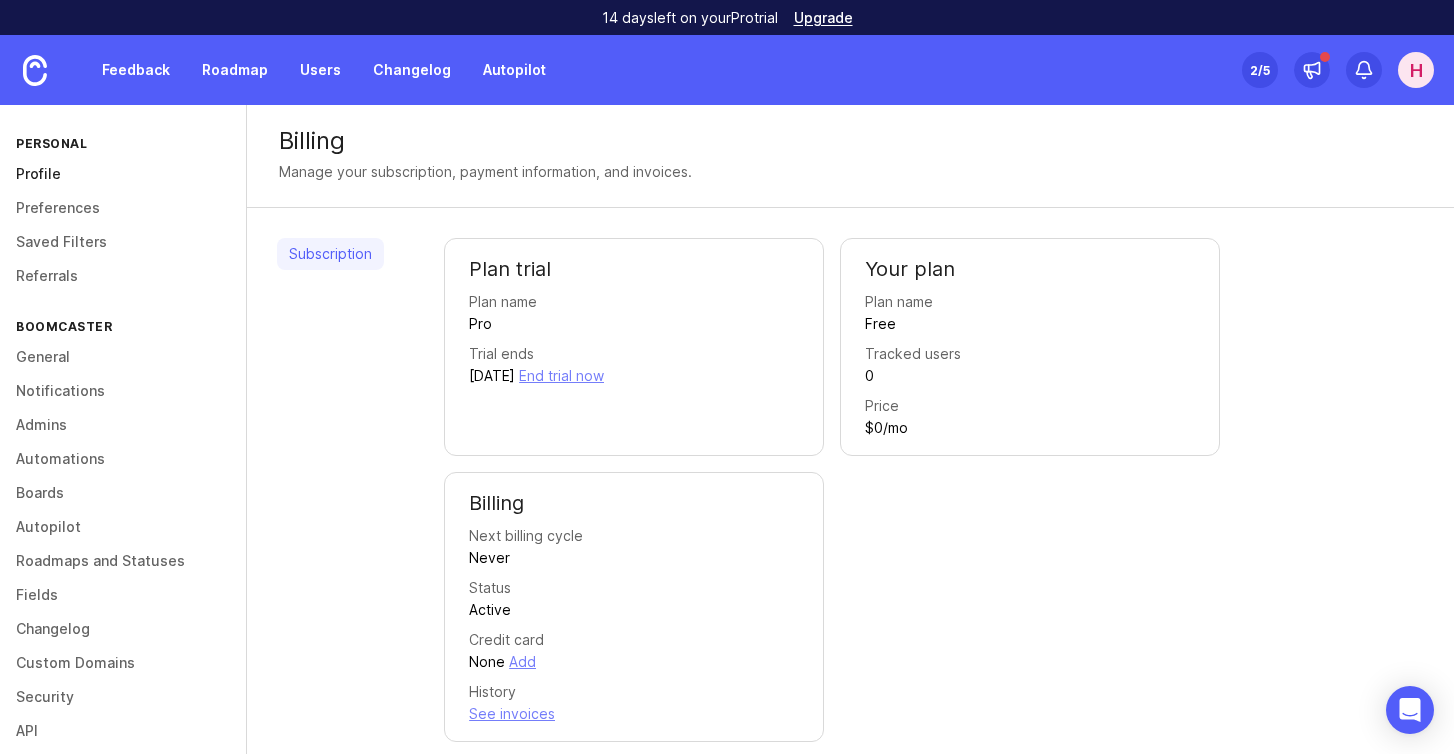 click on "Profile" at bounding box center (123, 174) 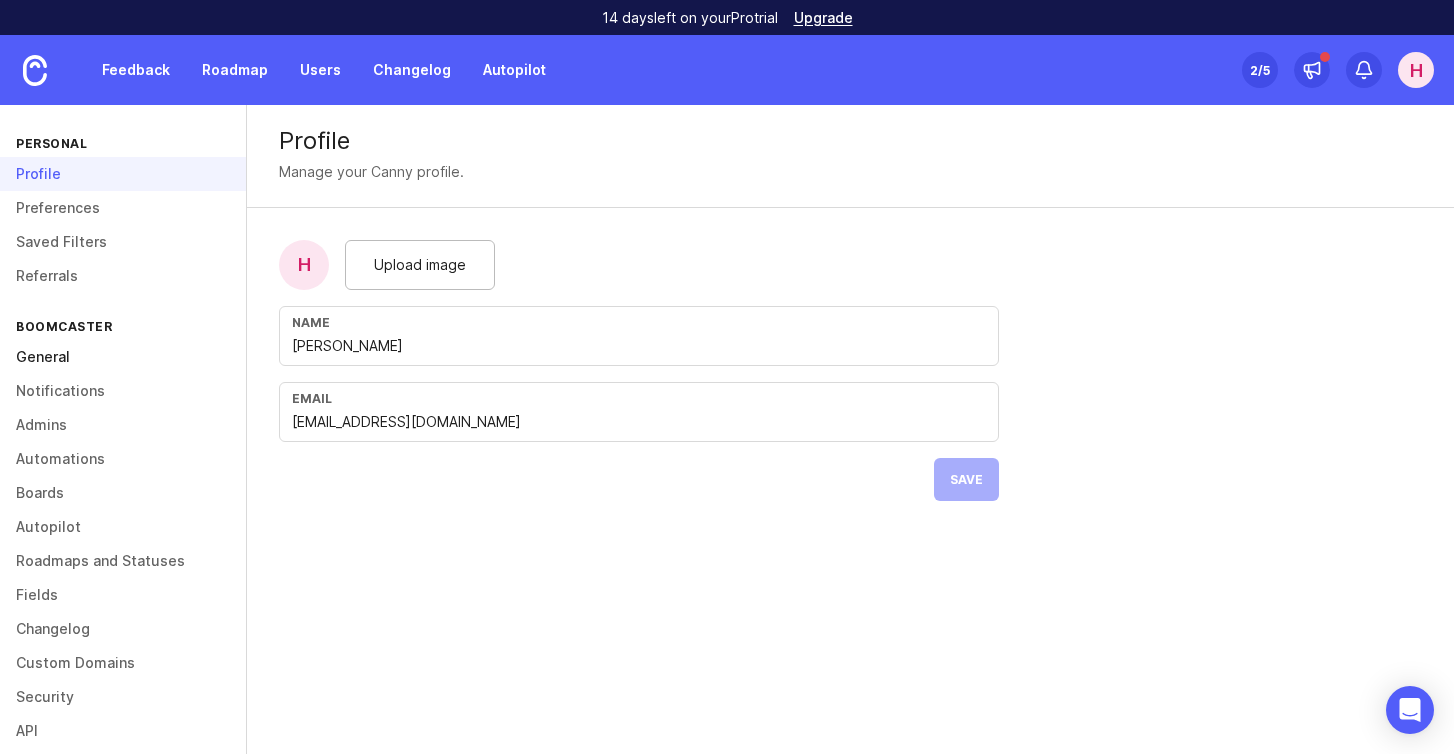 click on "General" at bounding box center (123, 357) 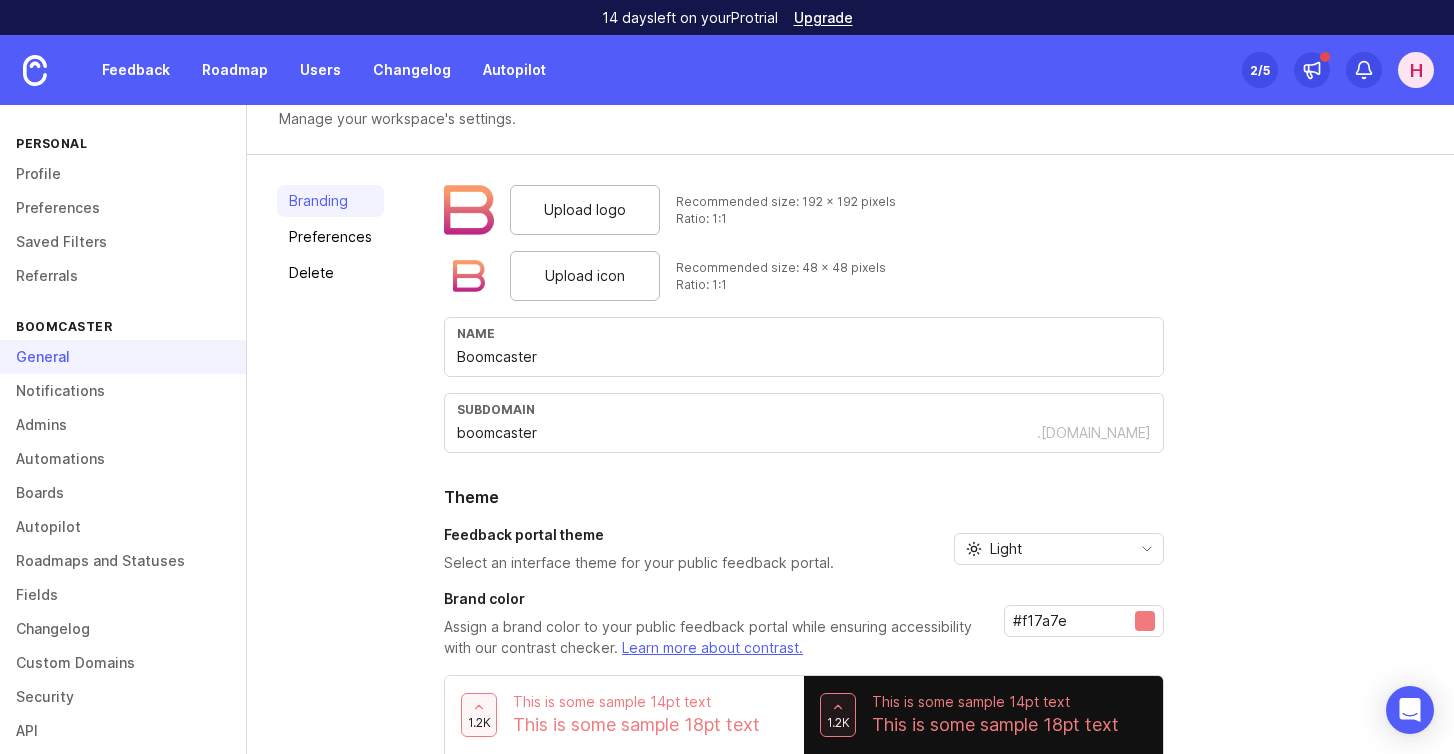 scroll, scrollTop: 178, scrollLeft: 0, axis: vertical 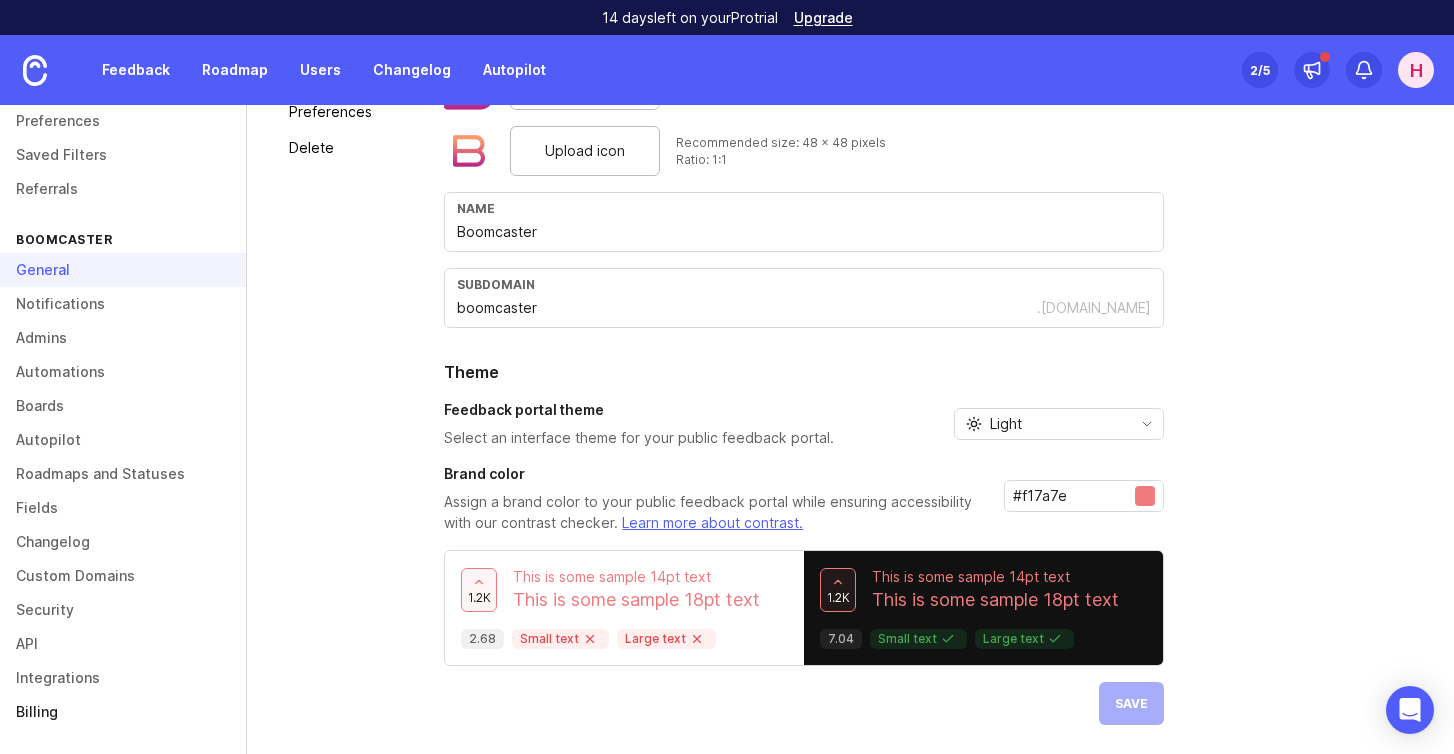 click on "Billing" at bounding box center [123, 712] 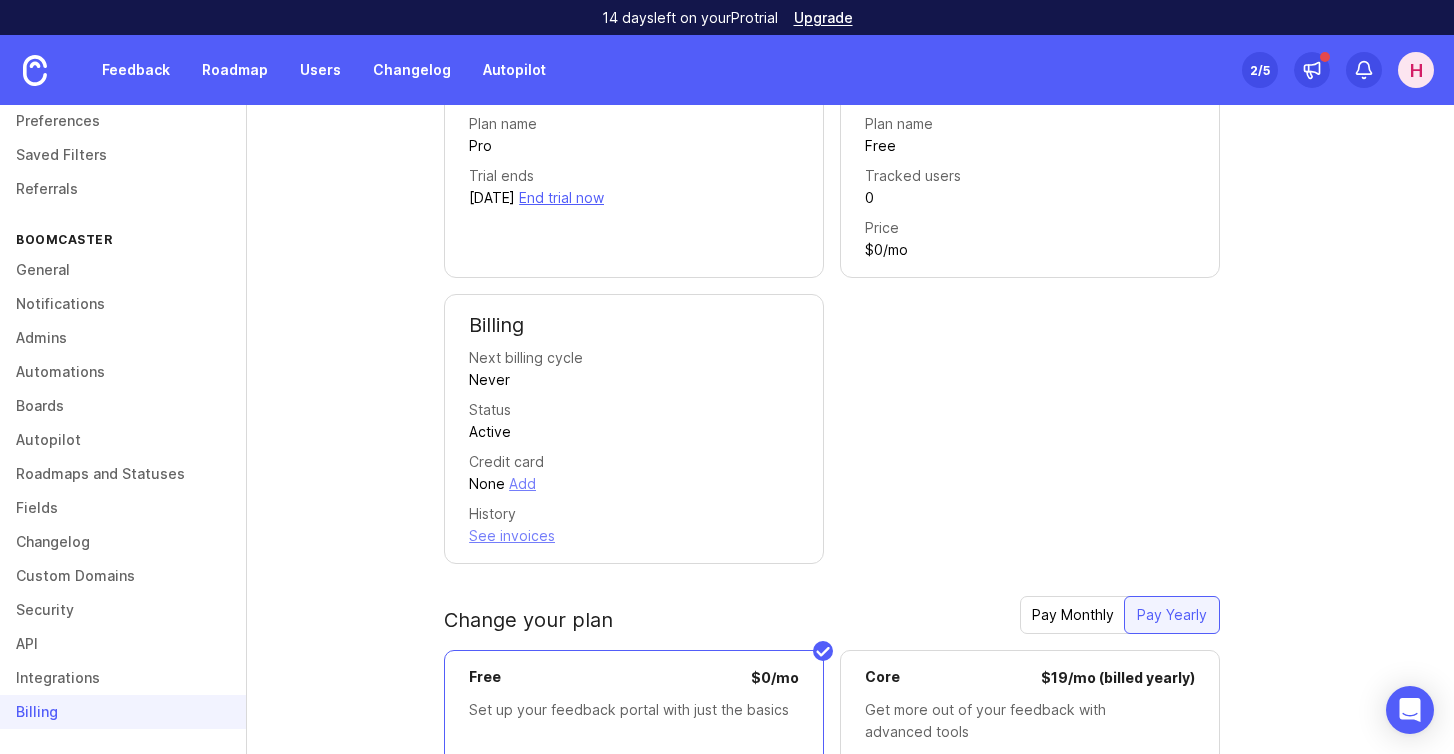 click on "End trial now" at bounding box center (561, 198) 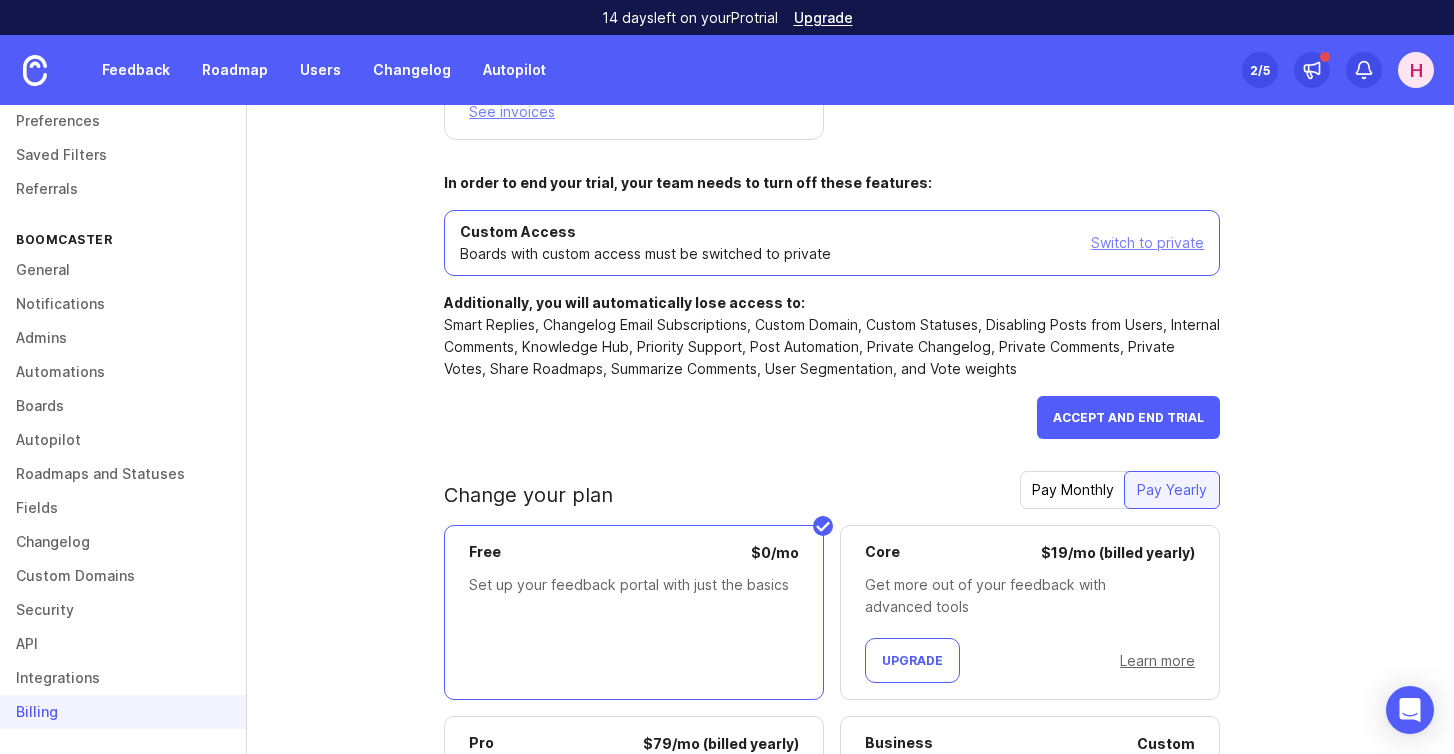 scroll, scrollTop: 603, scrollLeft: 0, axis: vertical 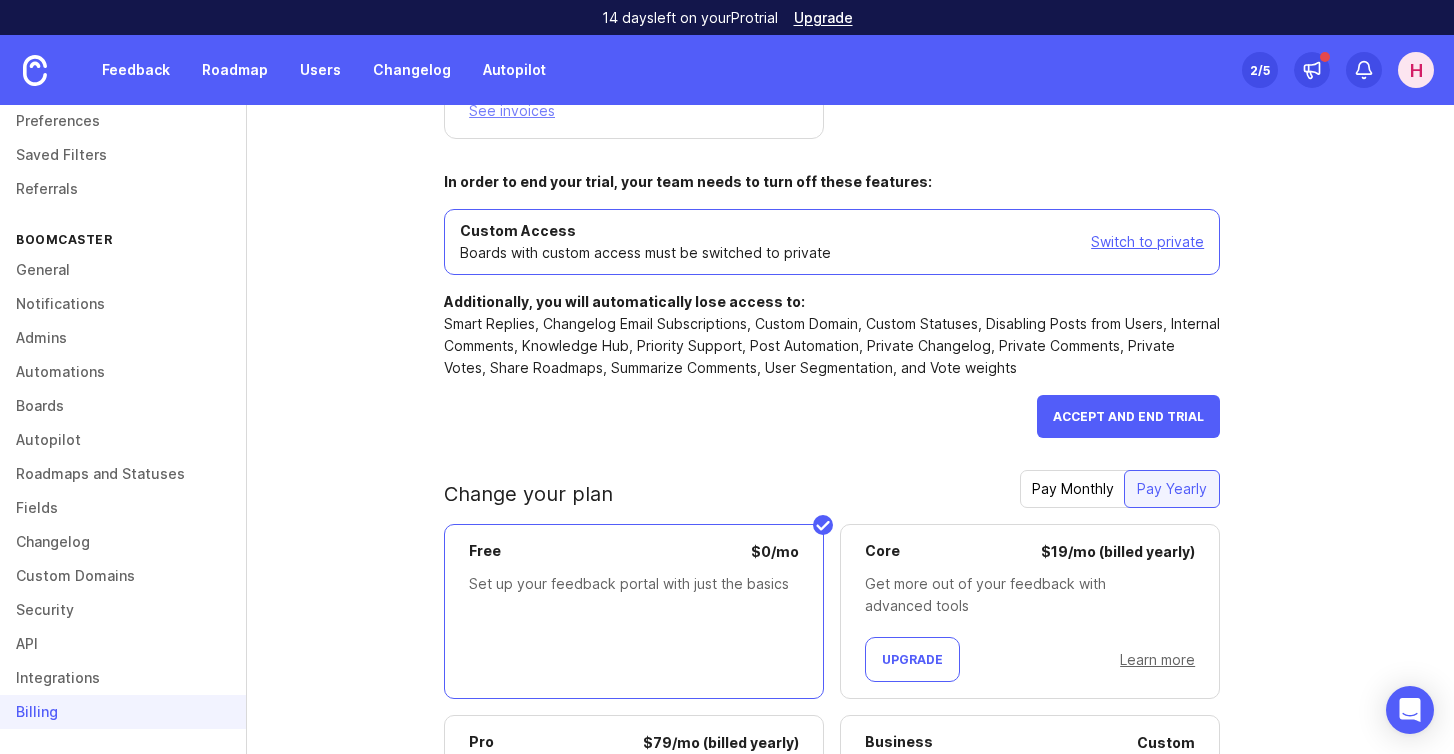 click on "Switch to private" at bounding box center [1147, 242] 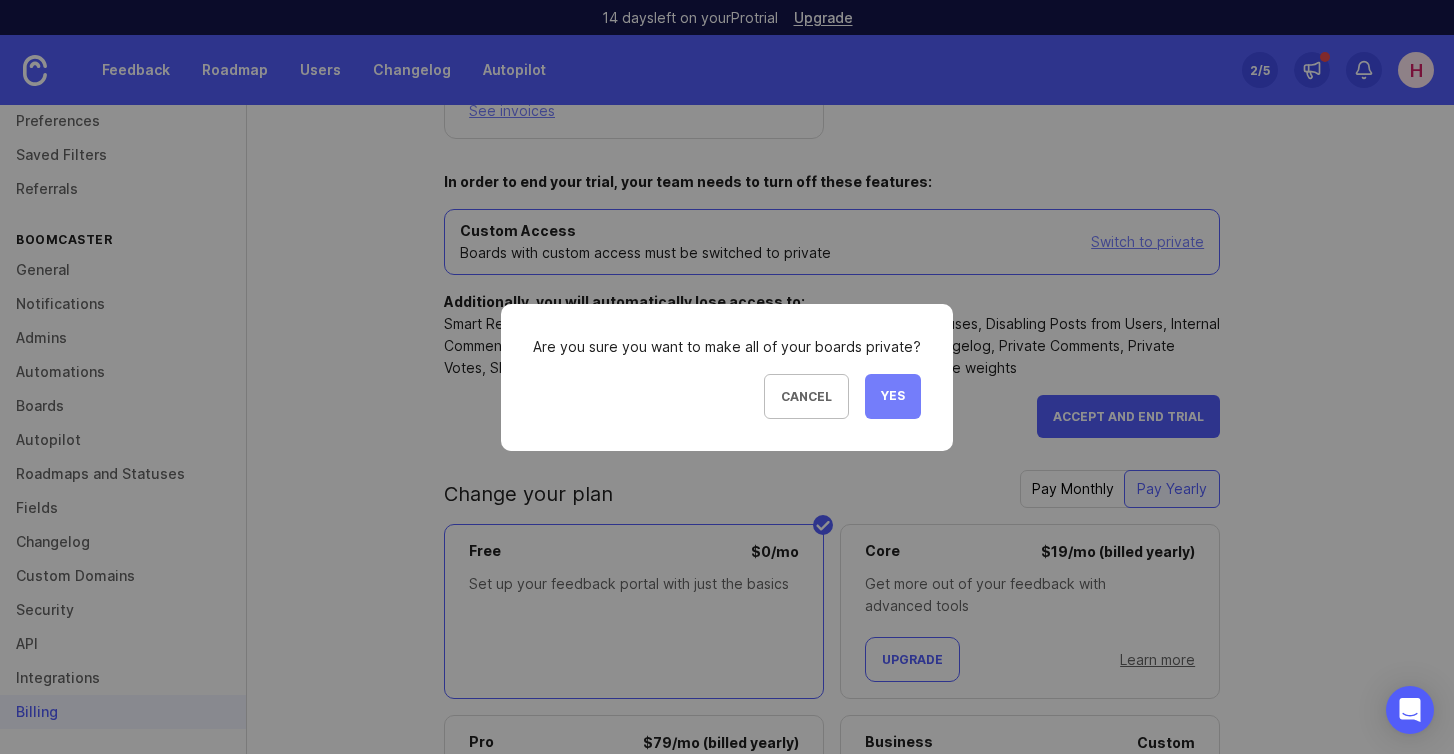 click on "Yes" at bounding box center (893, 396) 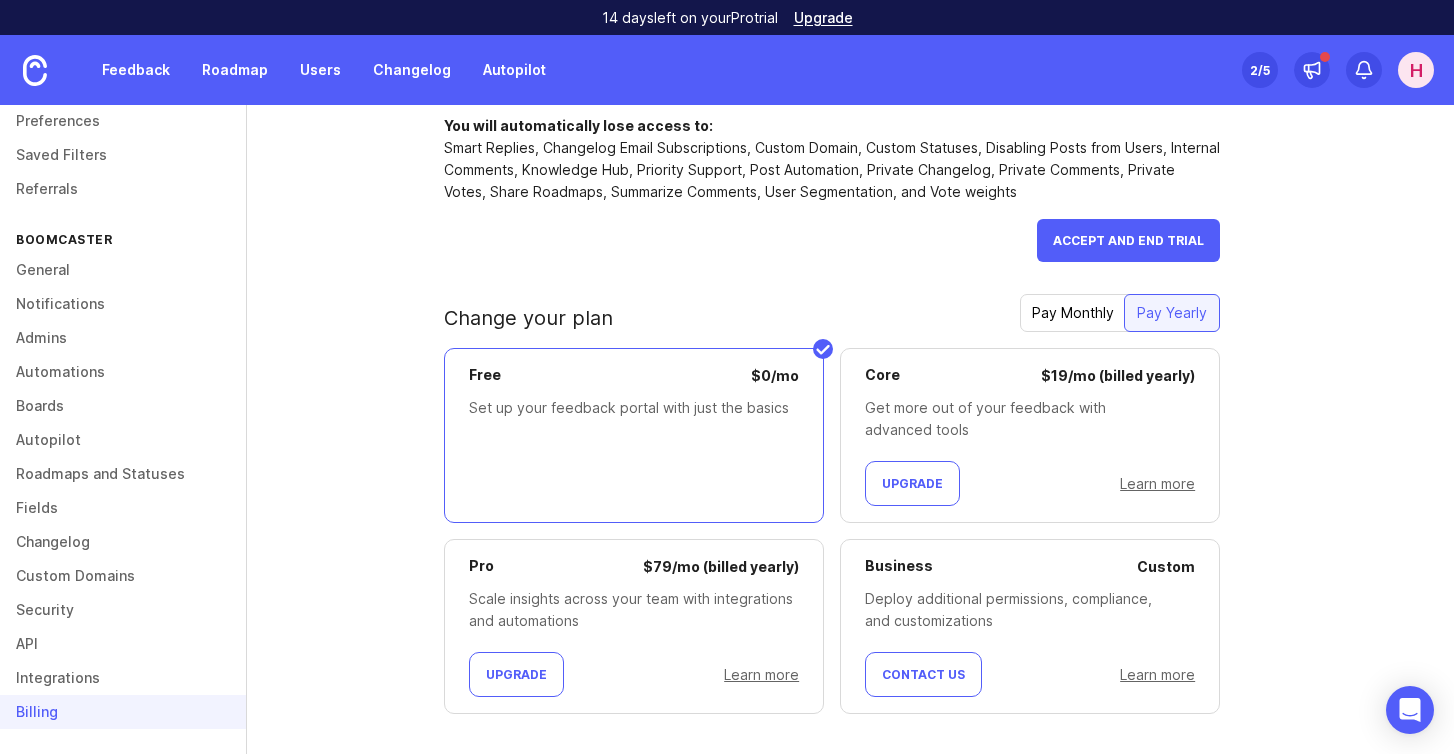 scroll, scrollTop: 695, scrollLeft: 0, axis: vertical 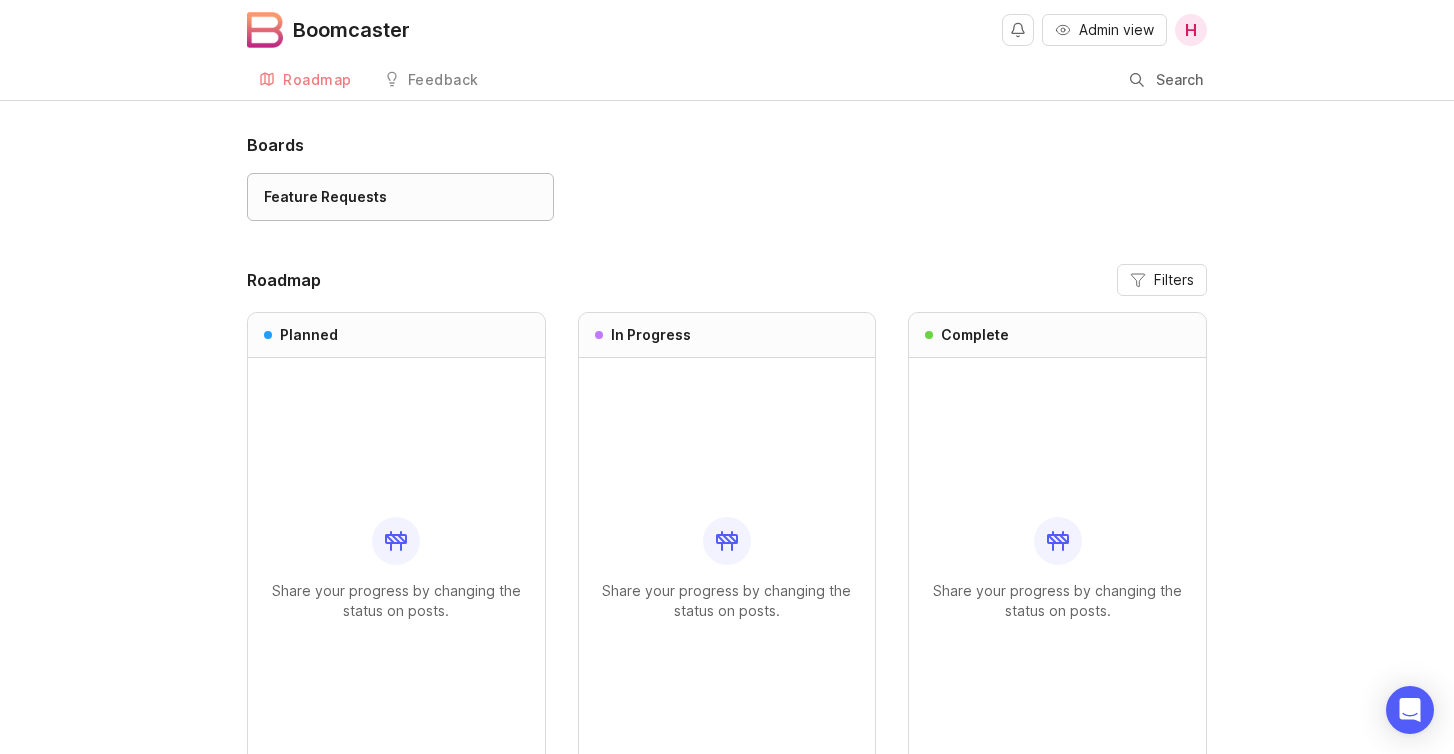 click on "Feature Requests" at bounding box center [400, 197] 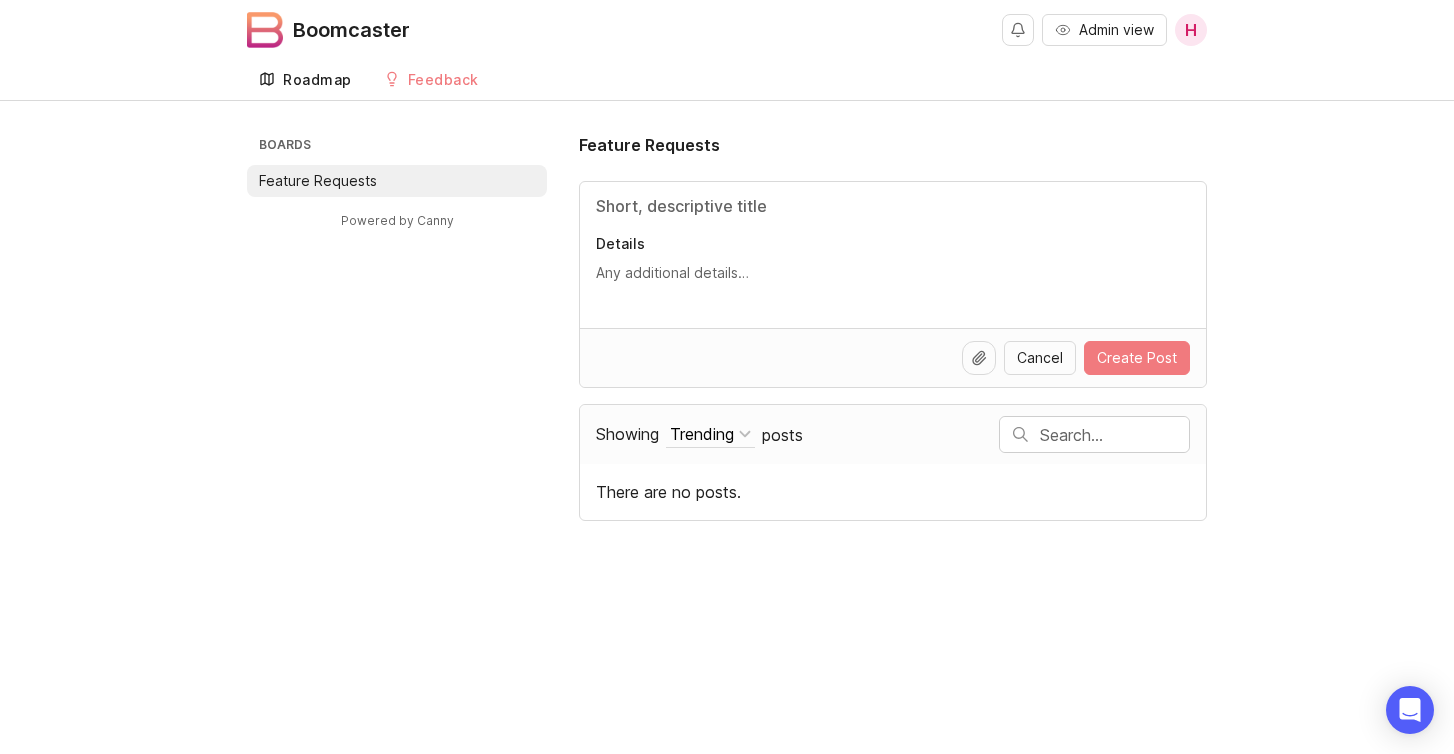 click on "Roadmap" at bounding box center [305, 80] 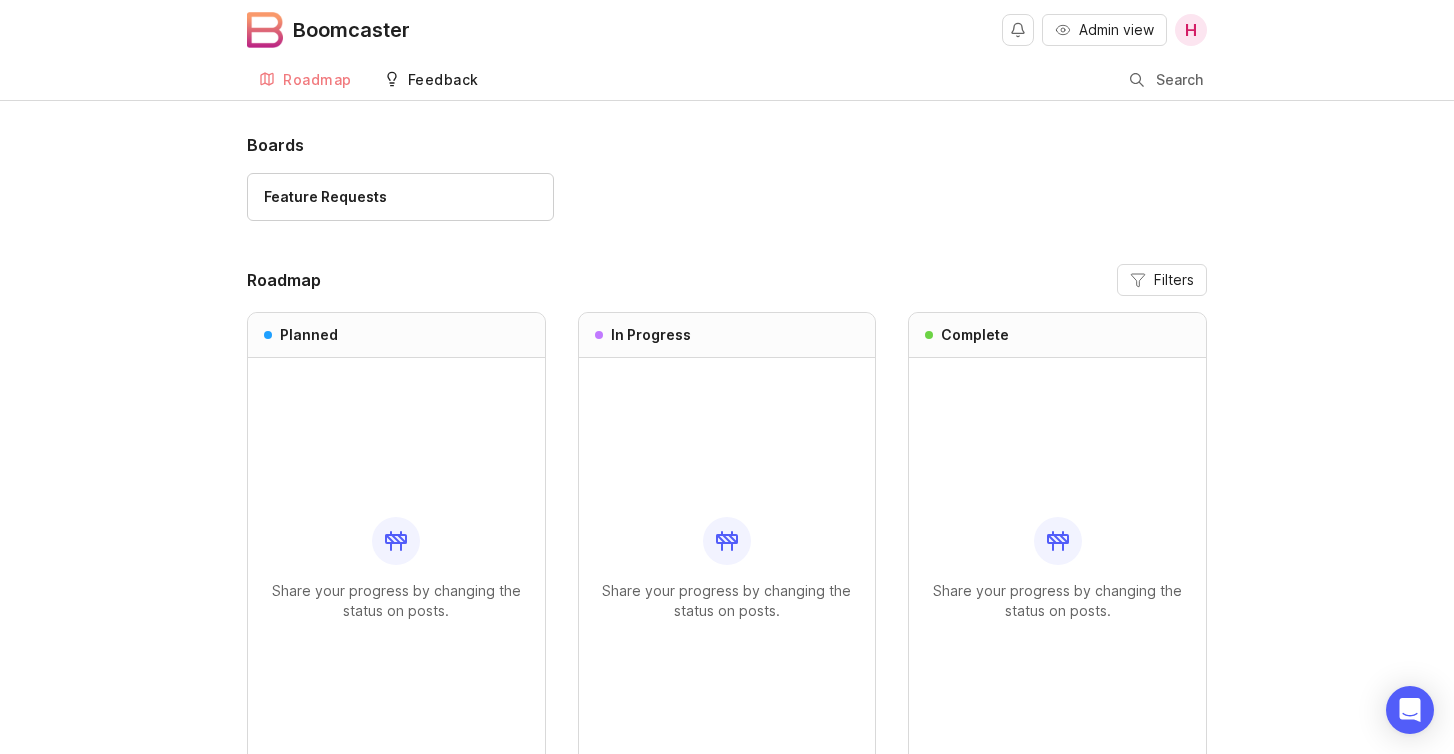 click on "Feedback" at bounding box center [443, 80] 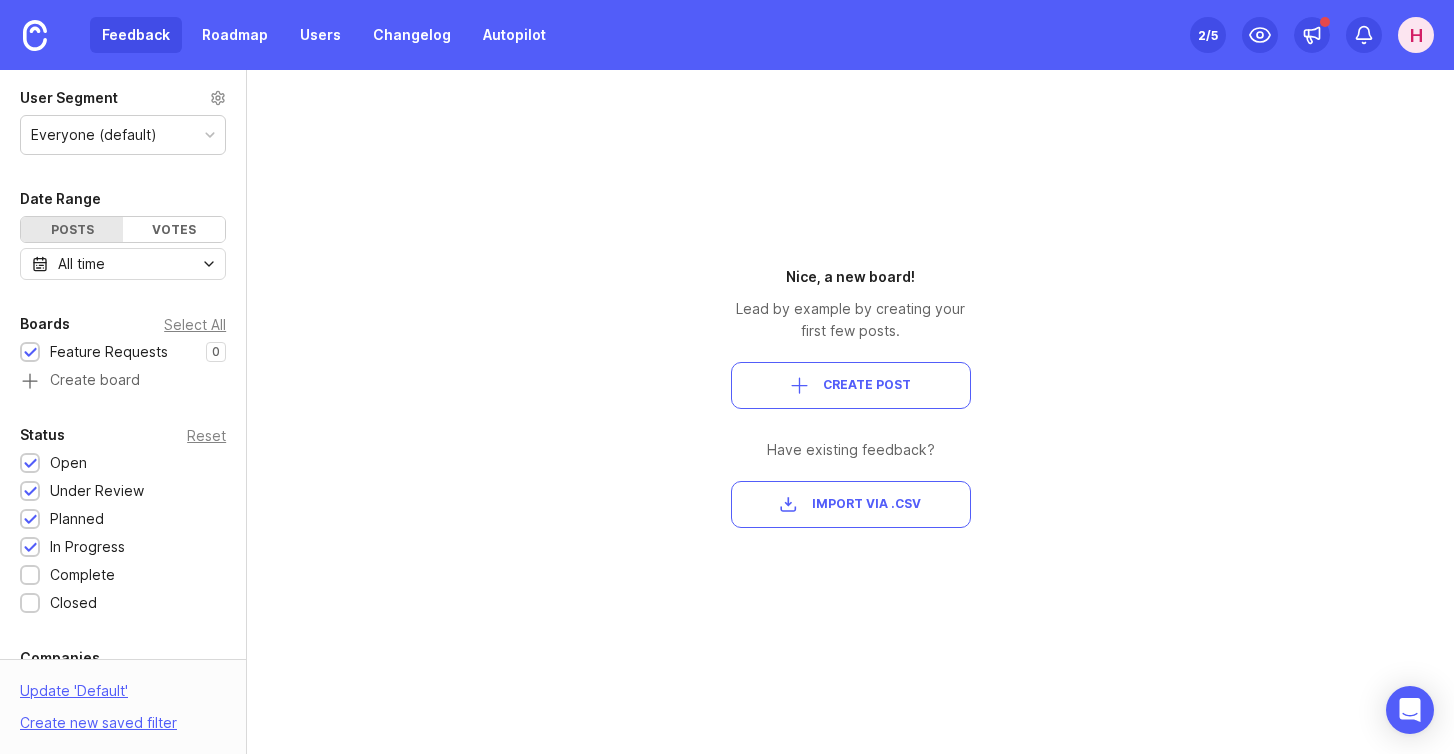 click on "H" at bounding box center (1416, 35) 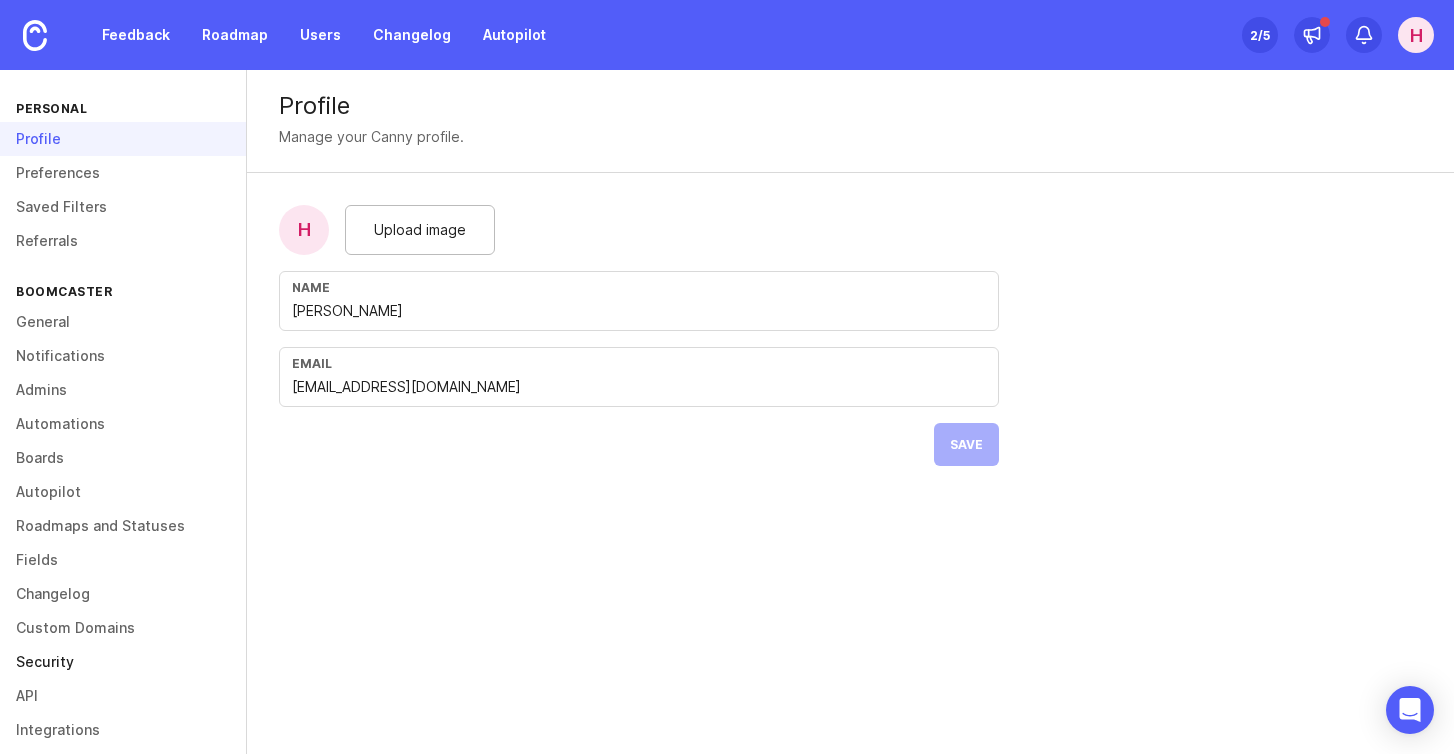 scroll, scrollTop: 52, scrollLeft: 0, axis: vertical 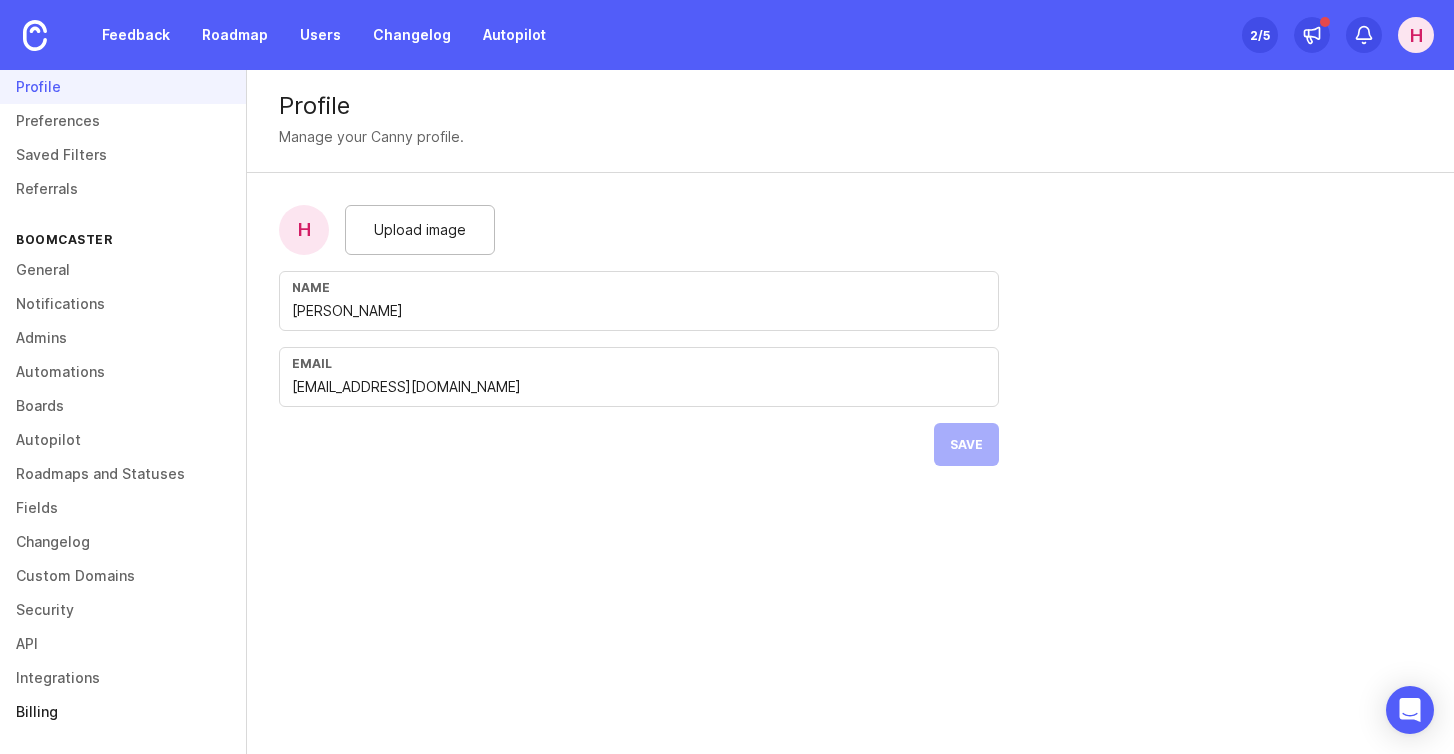 click on "Billing" at bounding box center [123, 712] 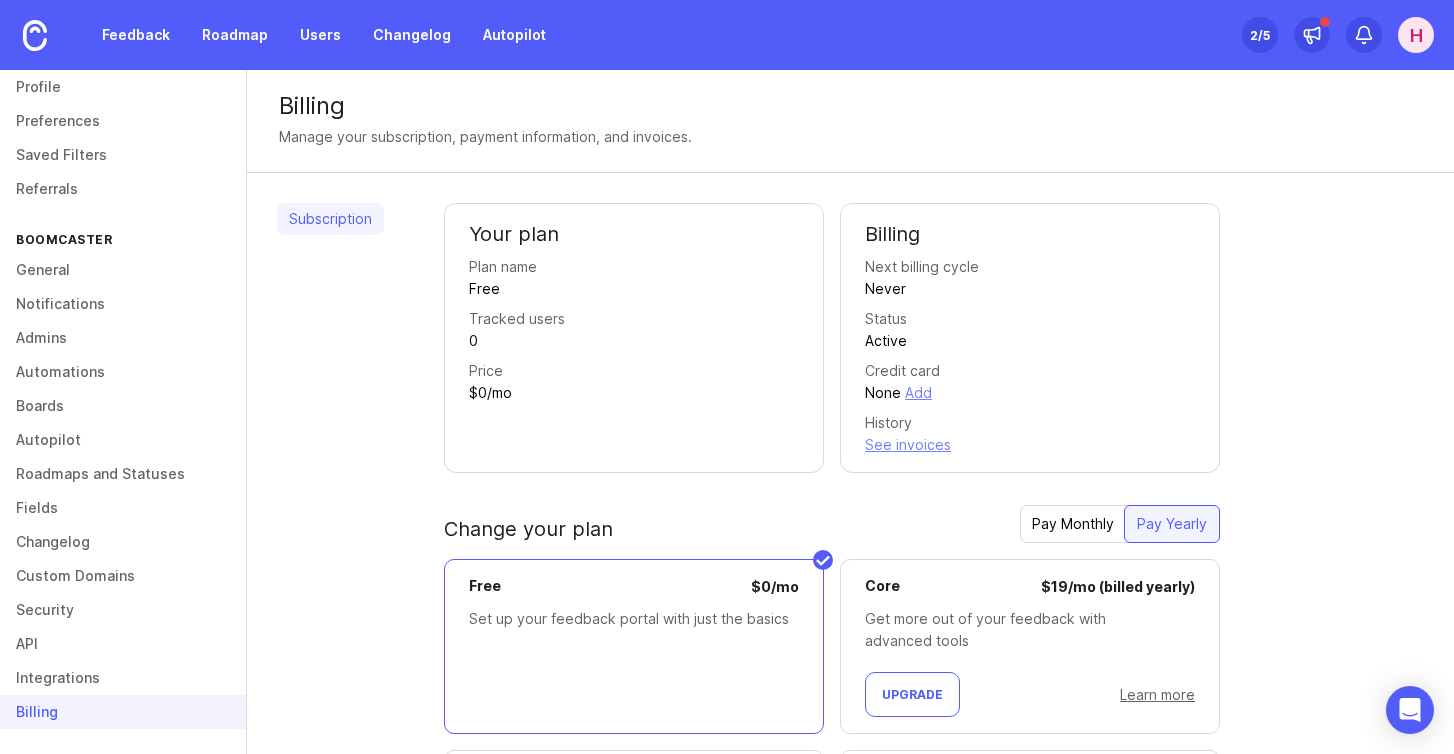 scroll, scrollTop: 232, scrollLeft: 0, axis: vertical 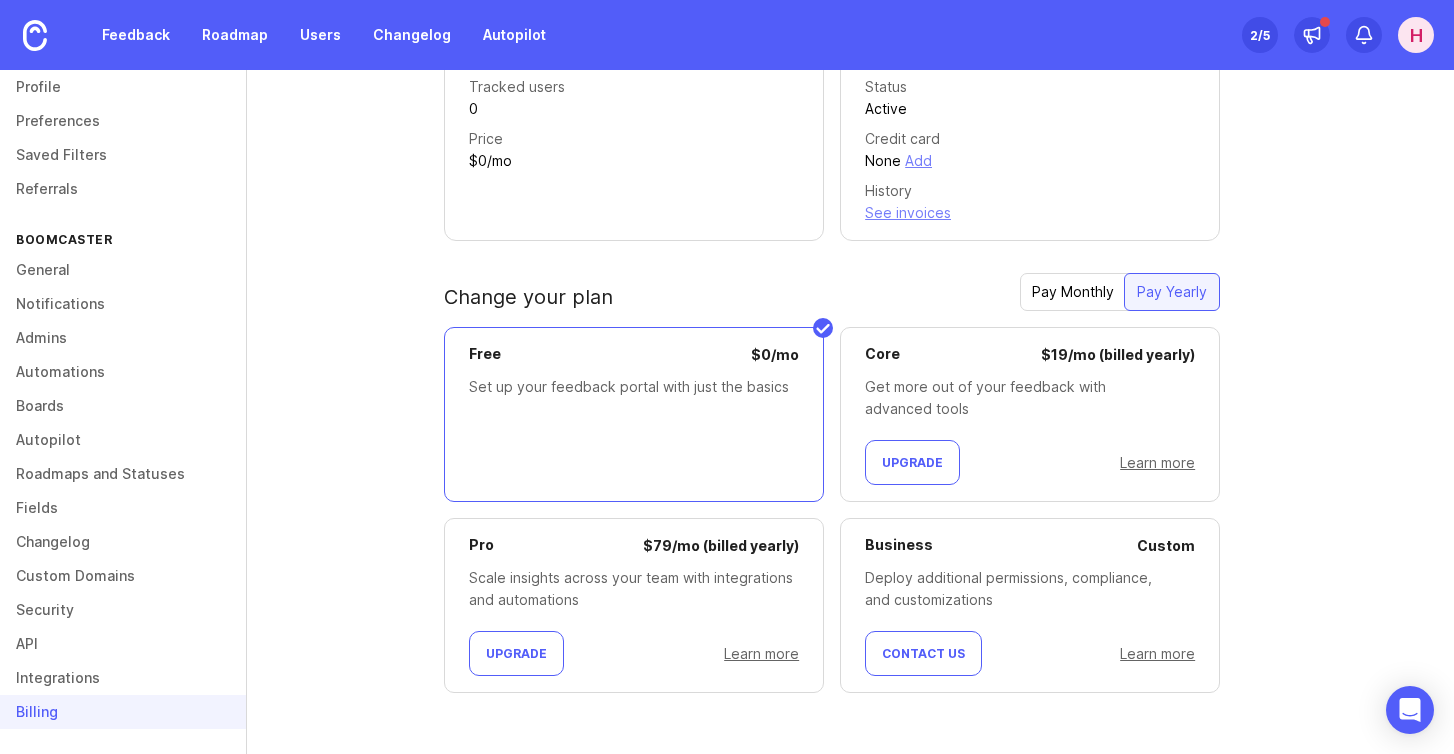 click on "Learn more" at bounding box center (1157, 462) 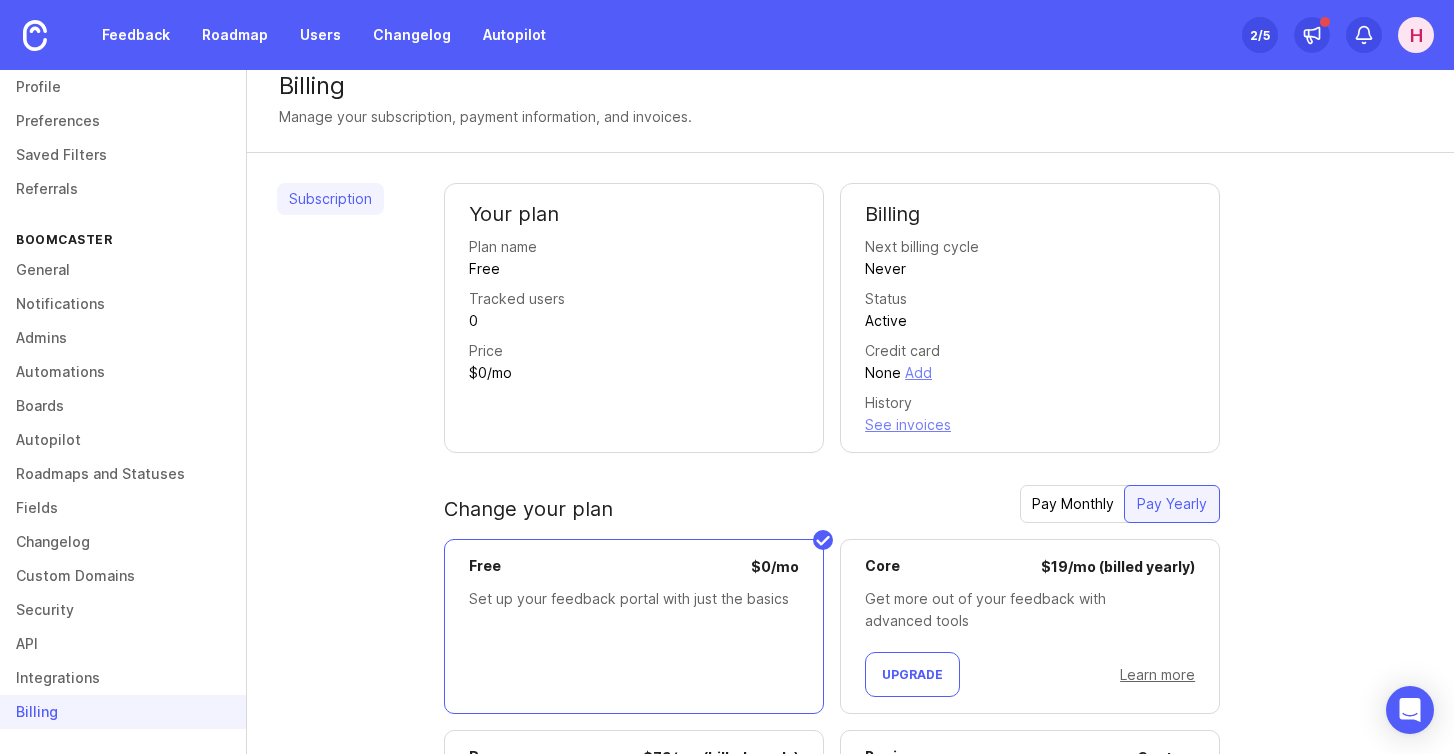 scroll, scrollTop: 0, scrollLeft: 0, axis: both 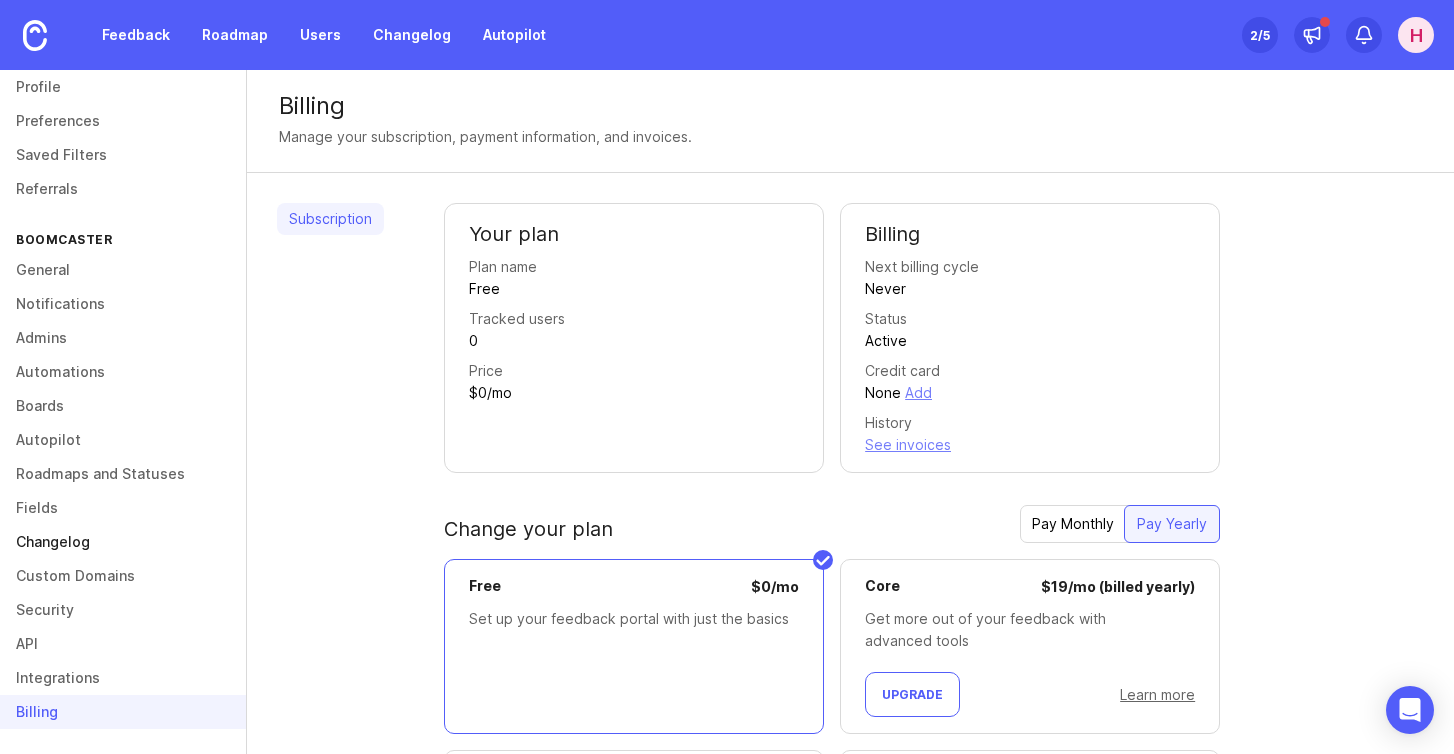click on "Changelog" at bounding box center [123, 542] 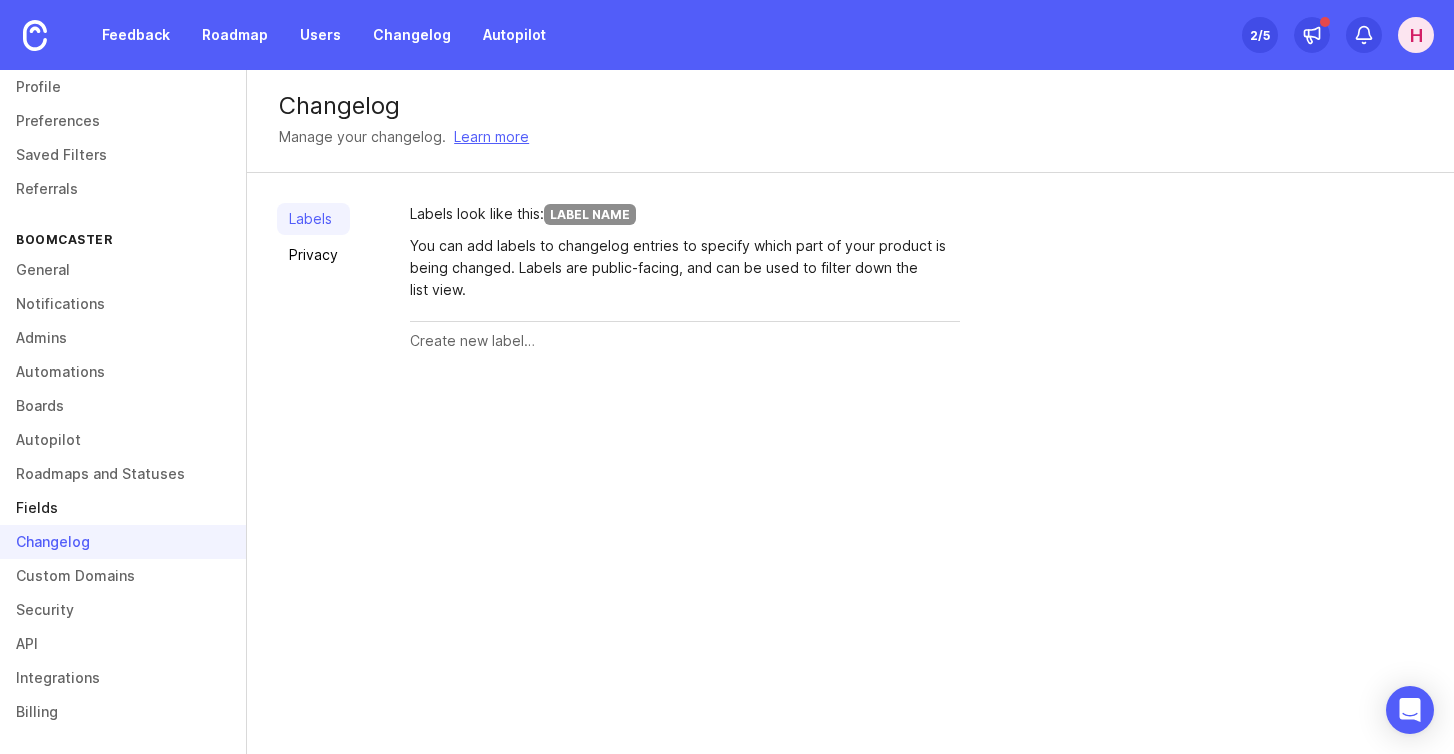click on "Fields" at bounding box center (123, 508) 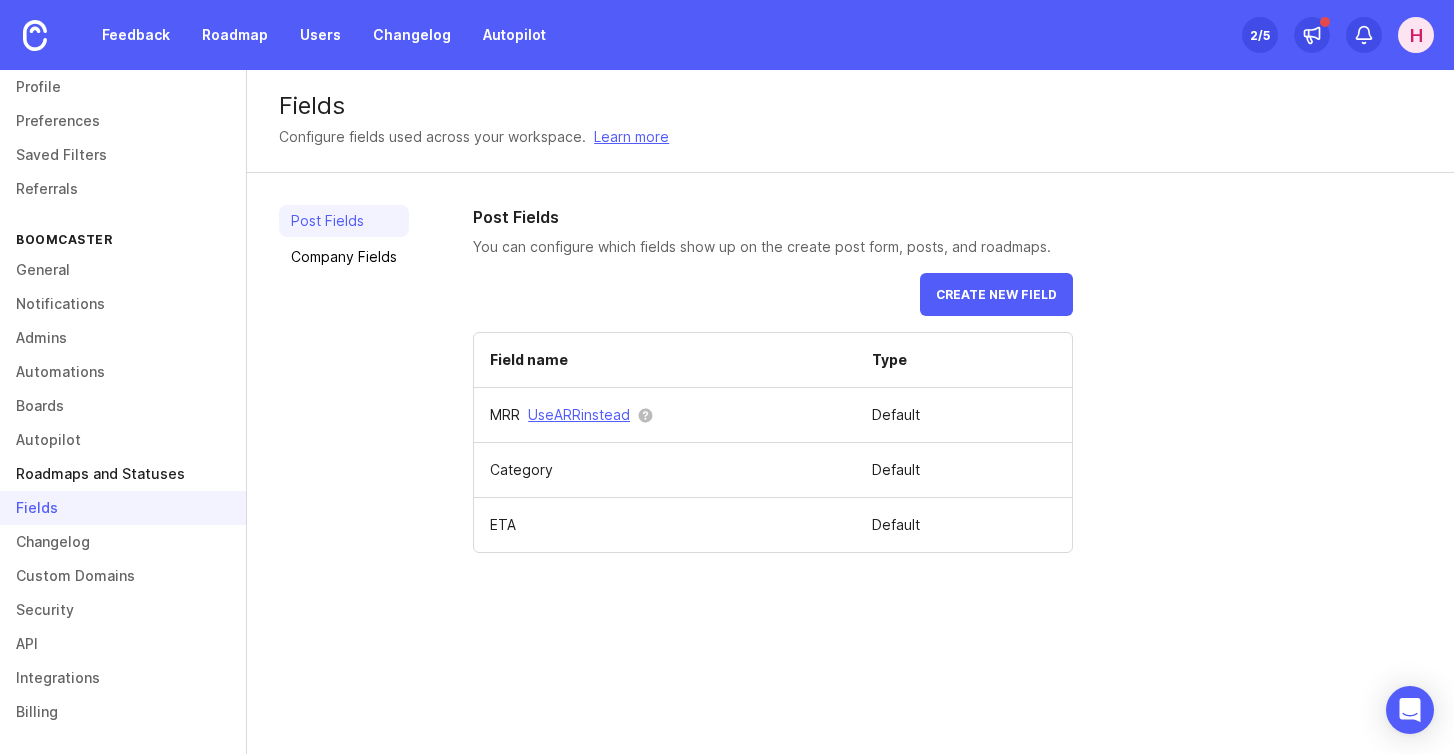 click on "Roadmaps and Statuses" at bounding box center [123, 474] 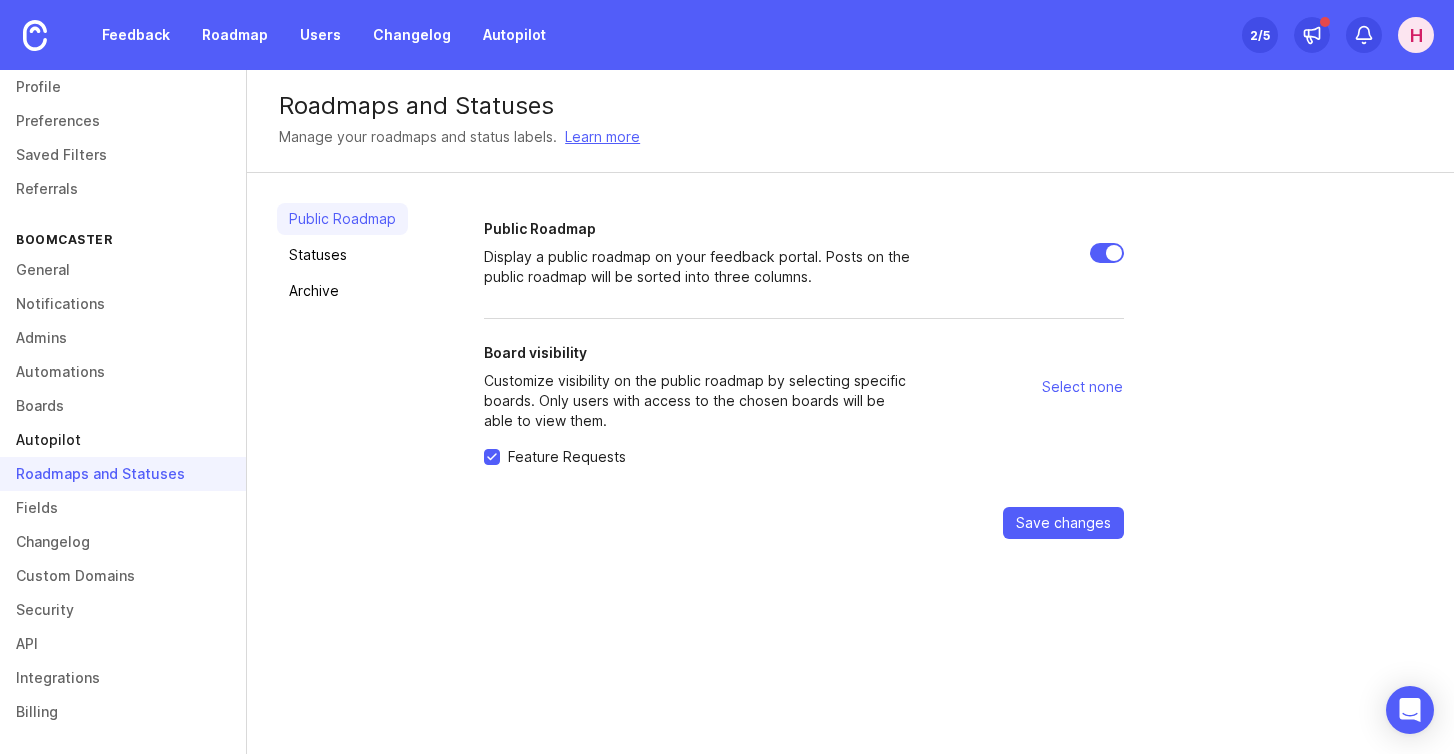 click on "Autopilot" at bounding box center (123, 440) 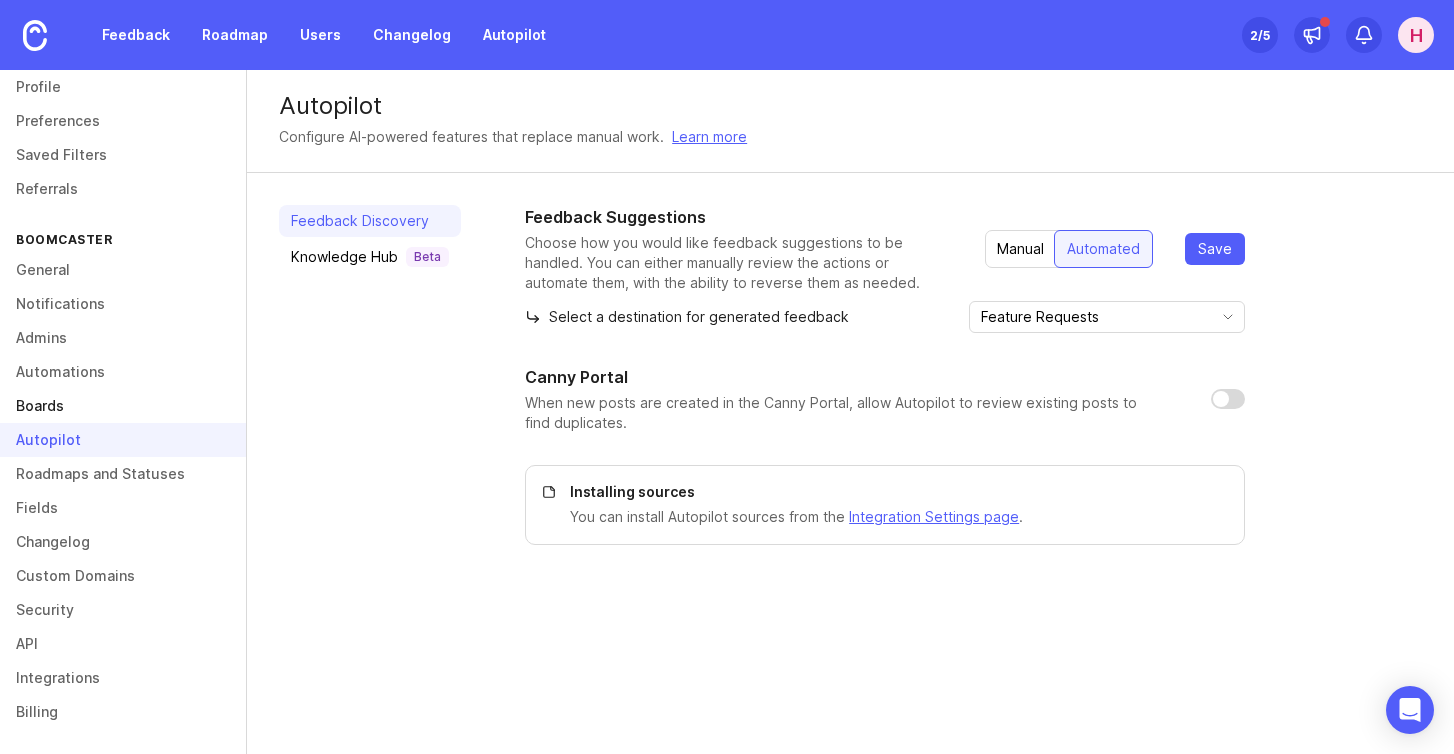 click on "Boards" at bounding box center (123, 406) 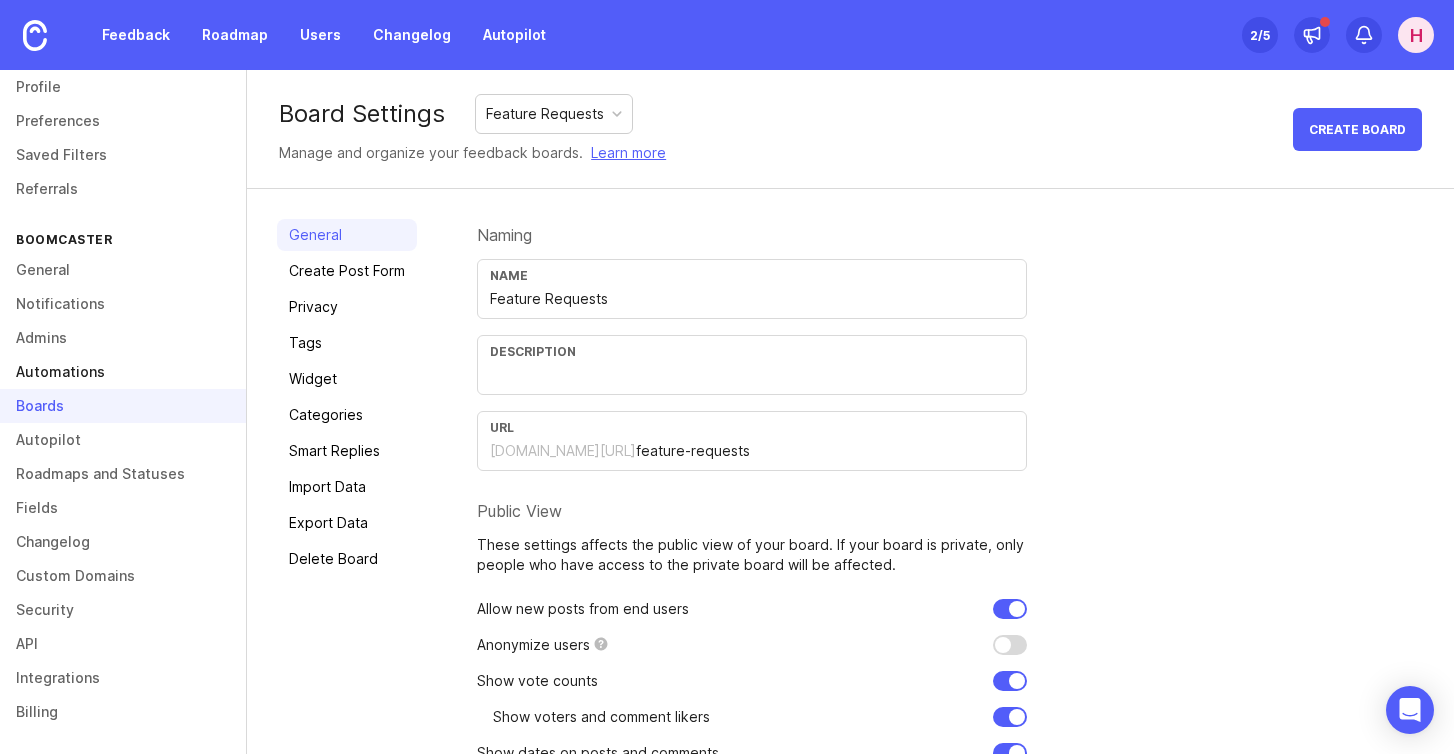 click on "Automations" at bounding box center [123, 372] 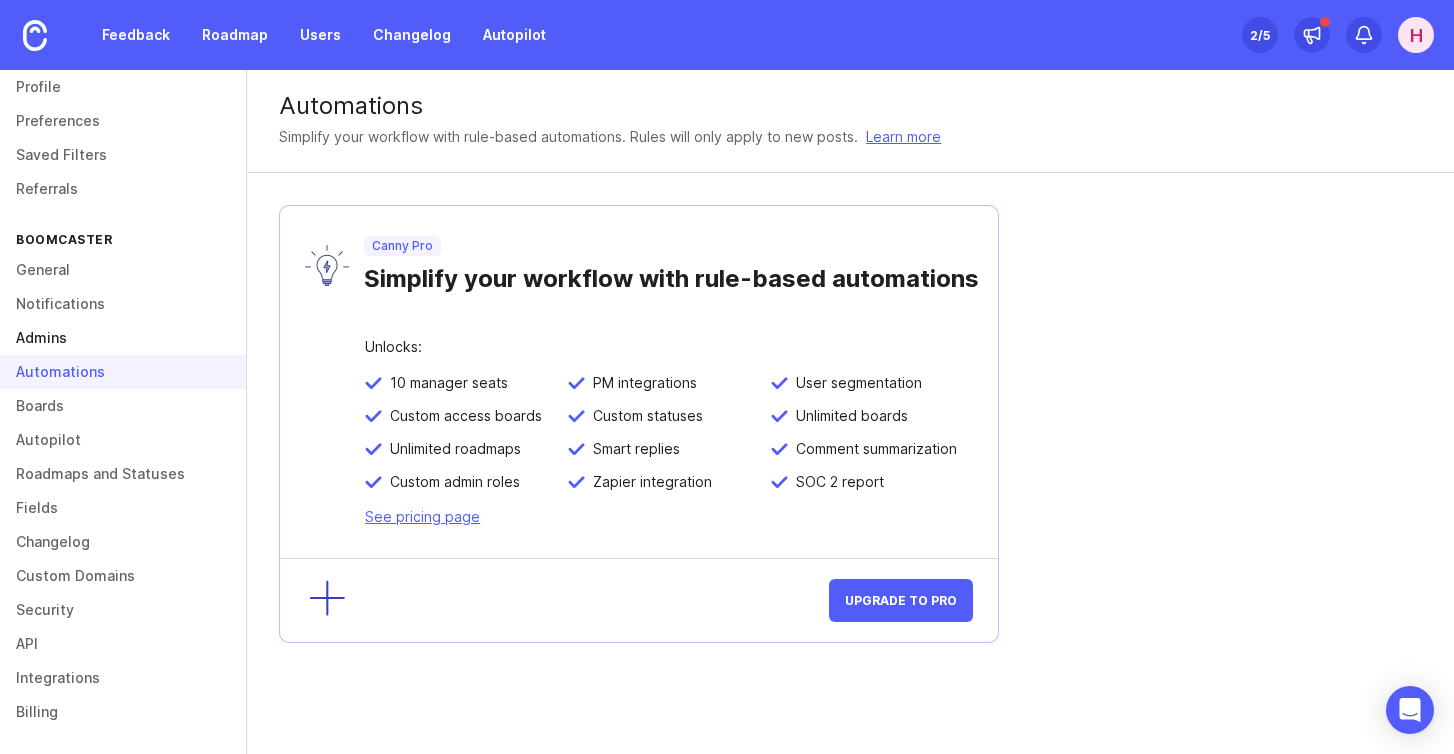 click on "Admins" at bounding box center [123, 338] 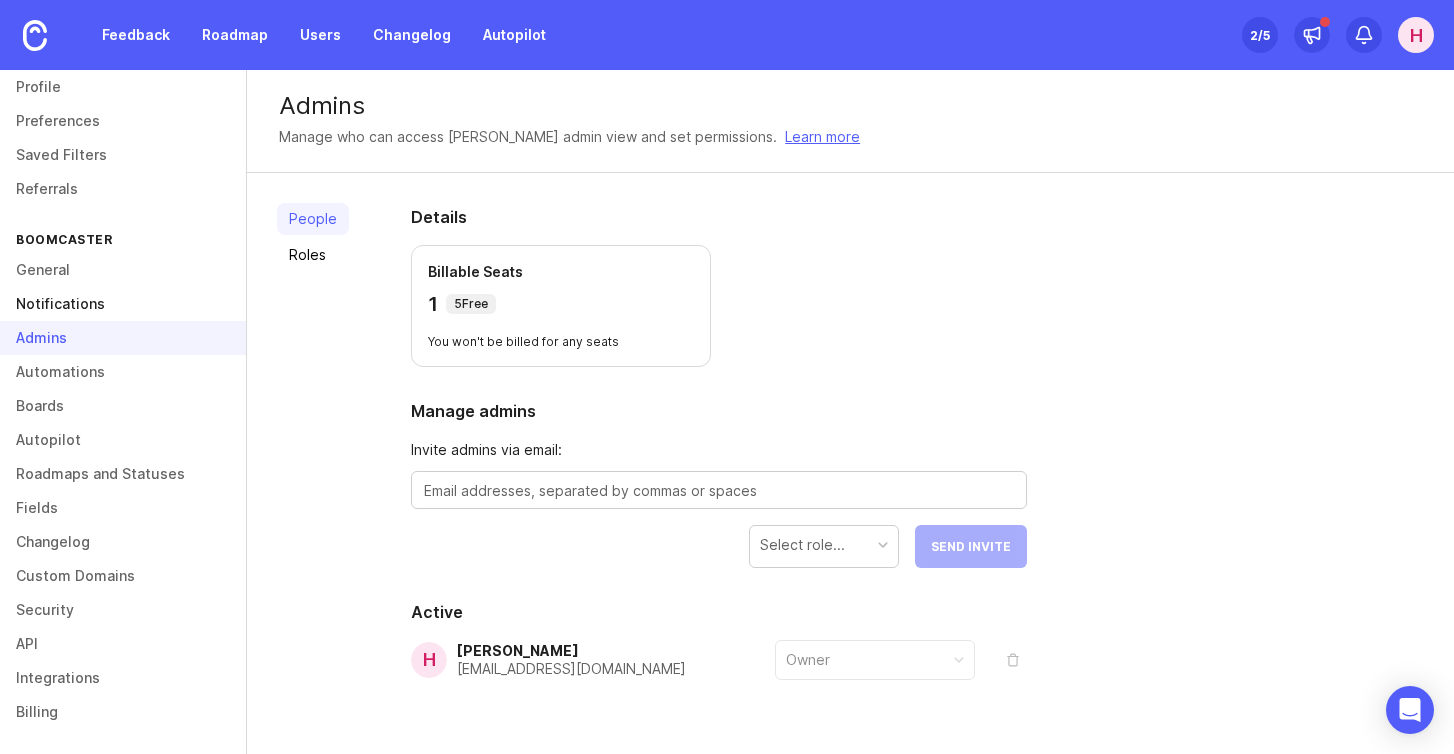 click on "Notifications" at bounding box center [123, 304] 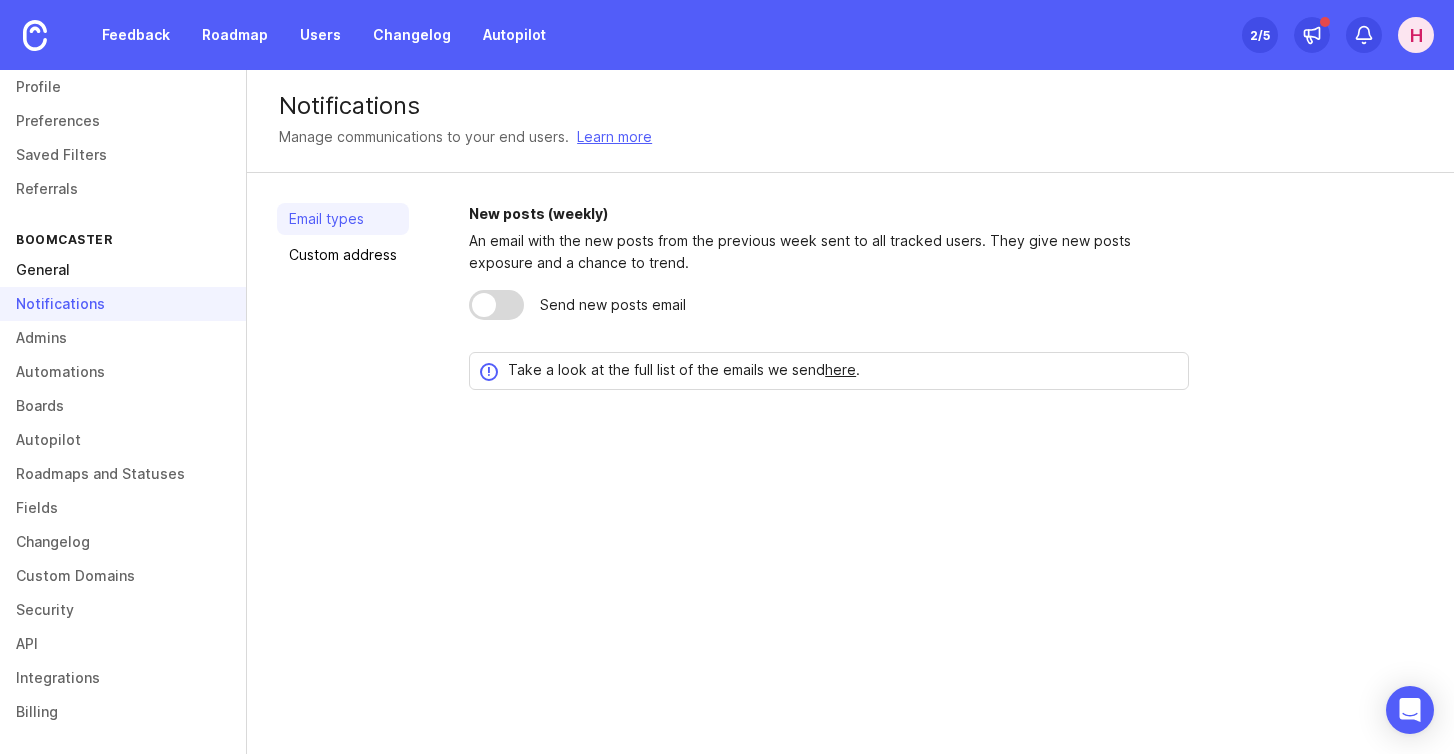 click on "General" at bounding box center (123, 270) 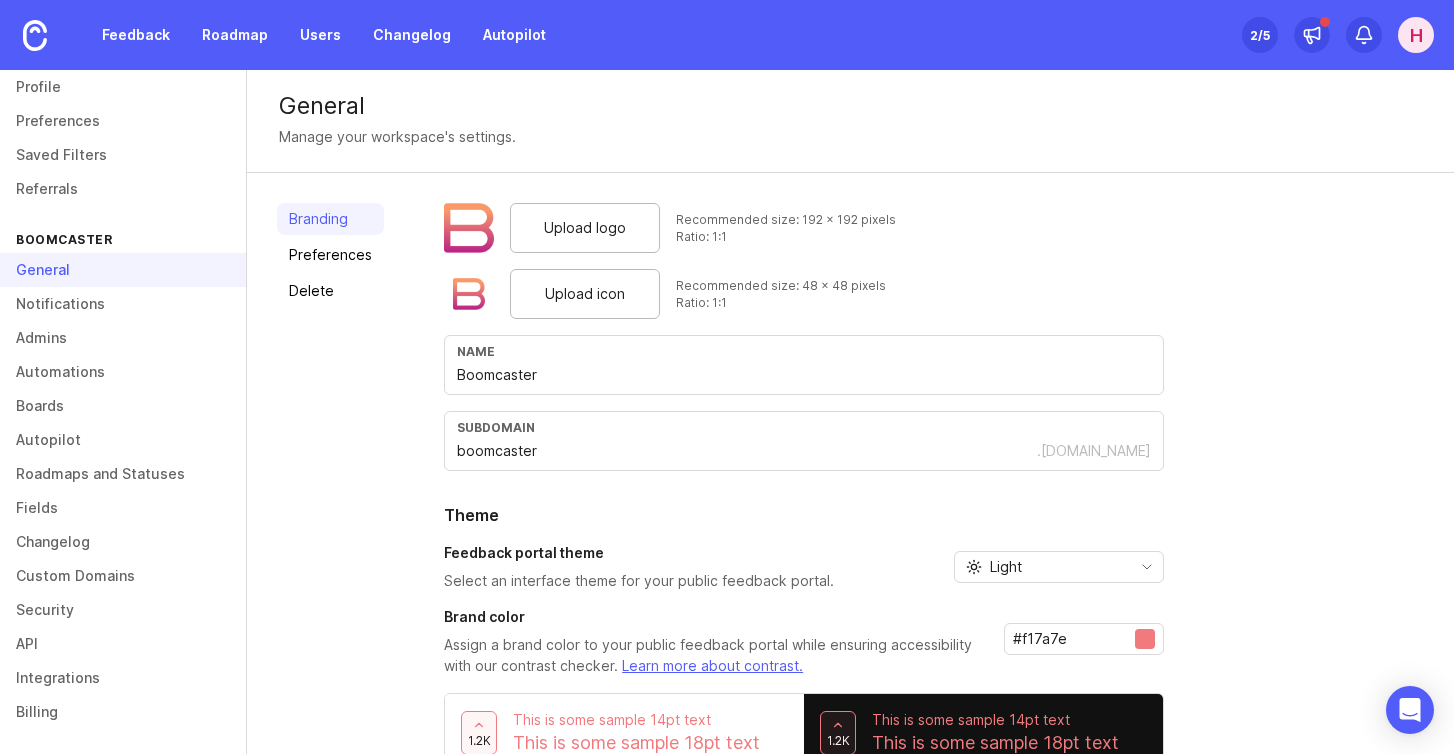 scroll, scrollTop: 143, scrollLeft: 0, axis: vertical 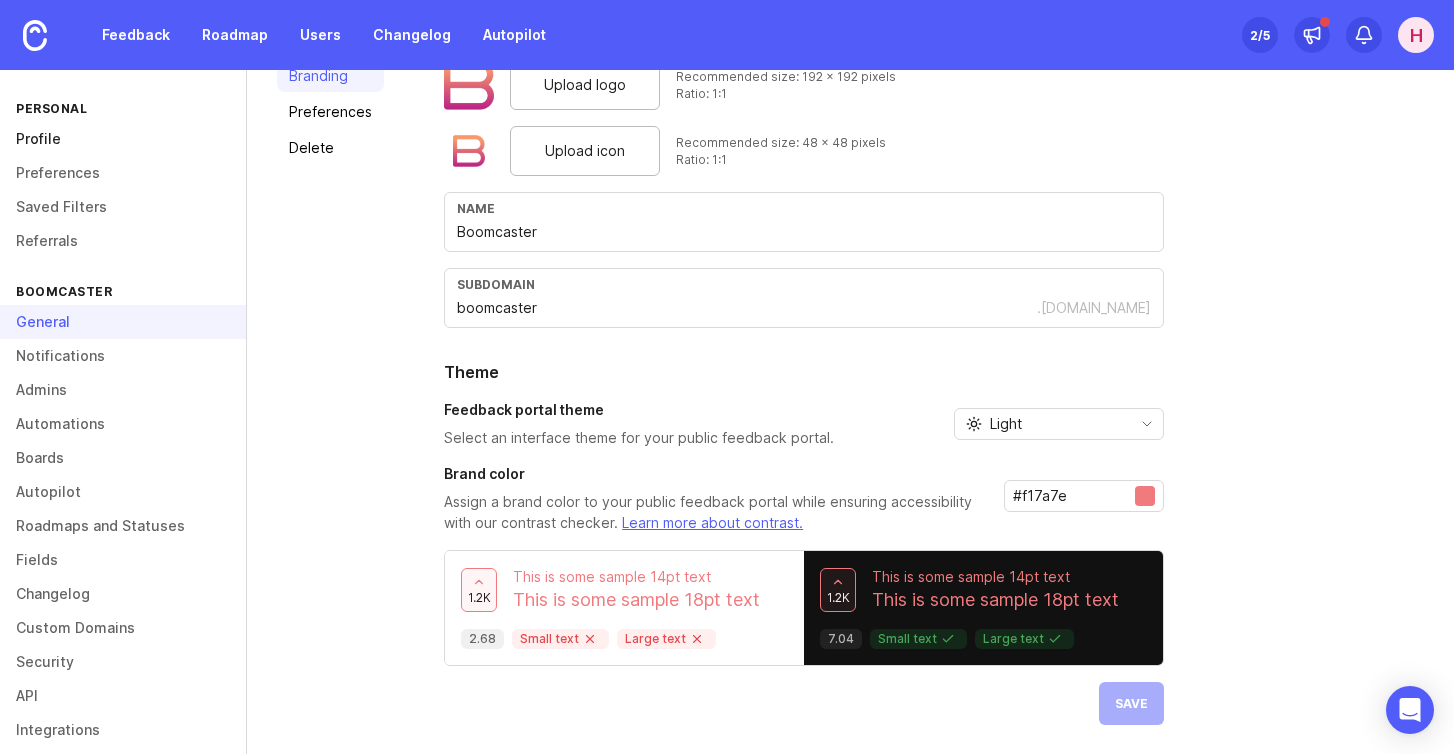 click on "Profile" at bounding box center (123, 139) 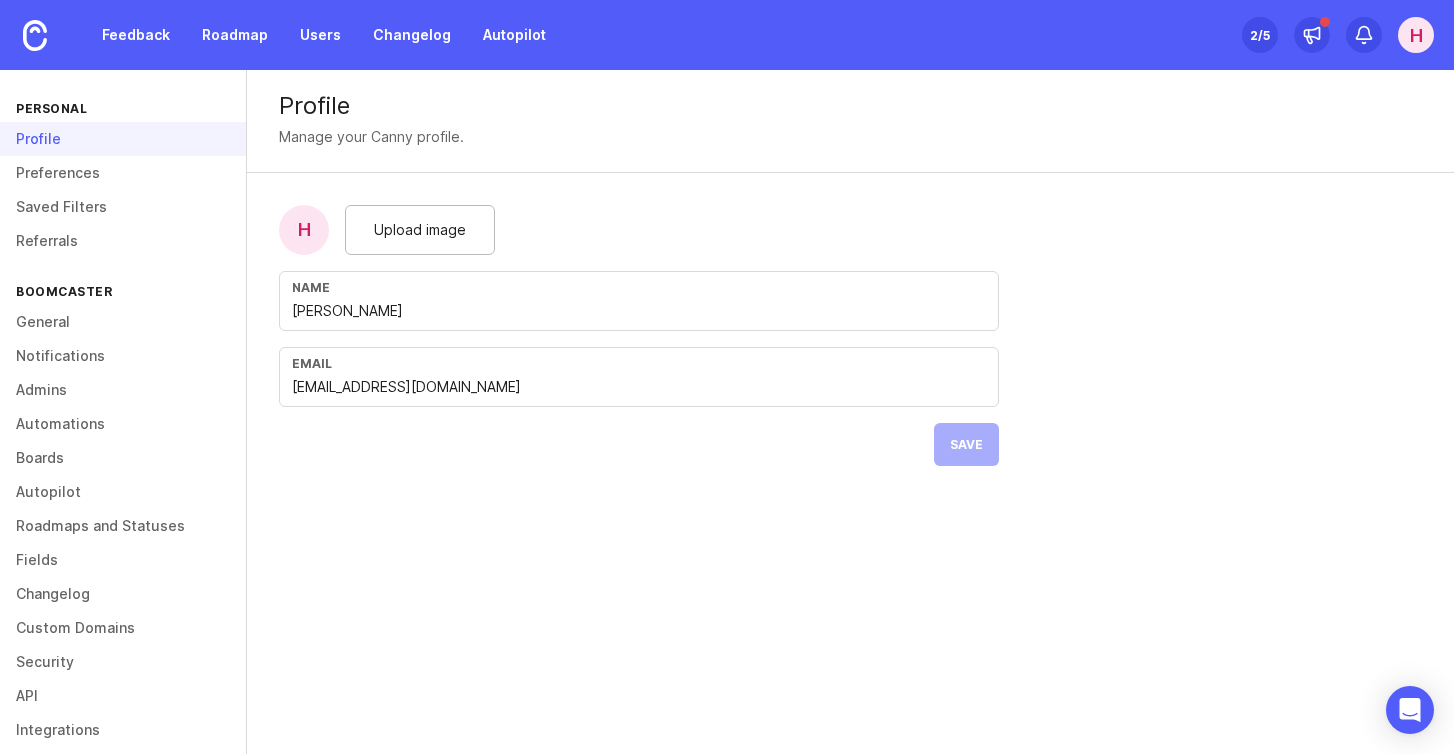 scroll, scrollTop: 0, scrollLeft: 0, axis: both 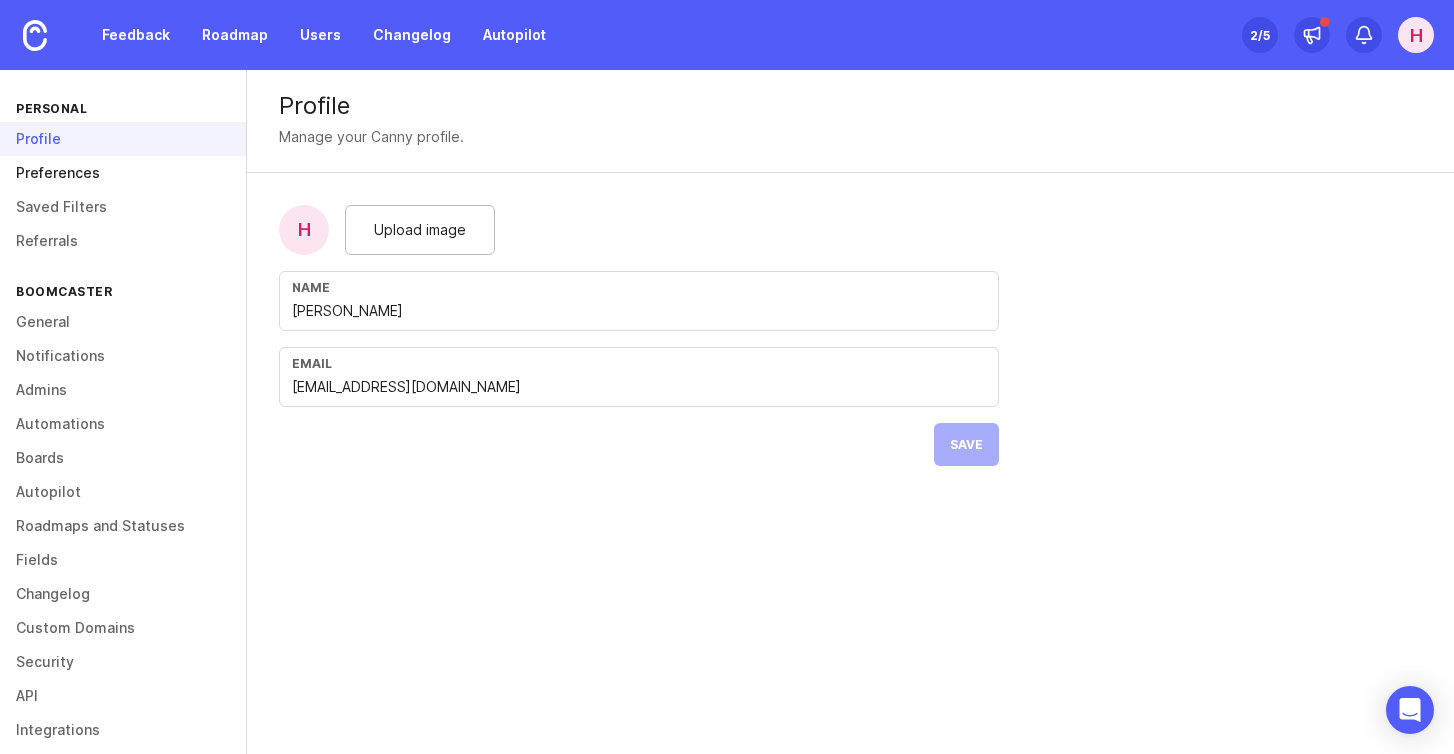 click on "Preferences" at bounding box center [123, 173] 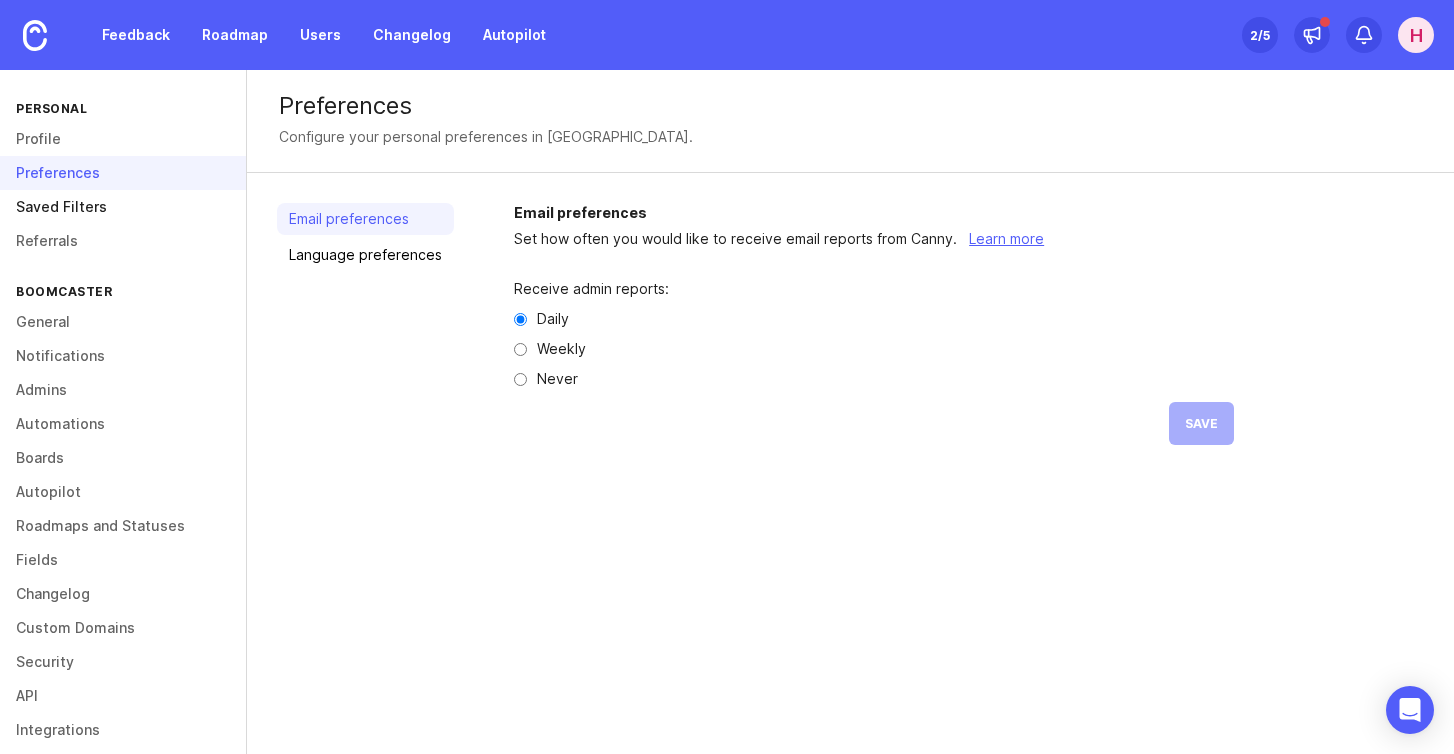 click on "Saved Filters" at bounding box center (123, 207) 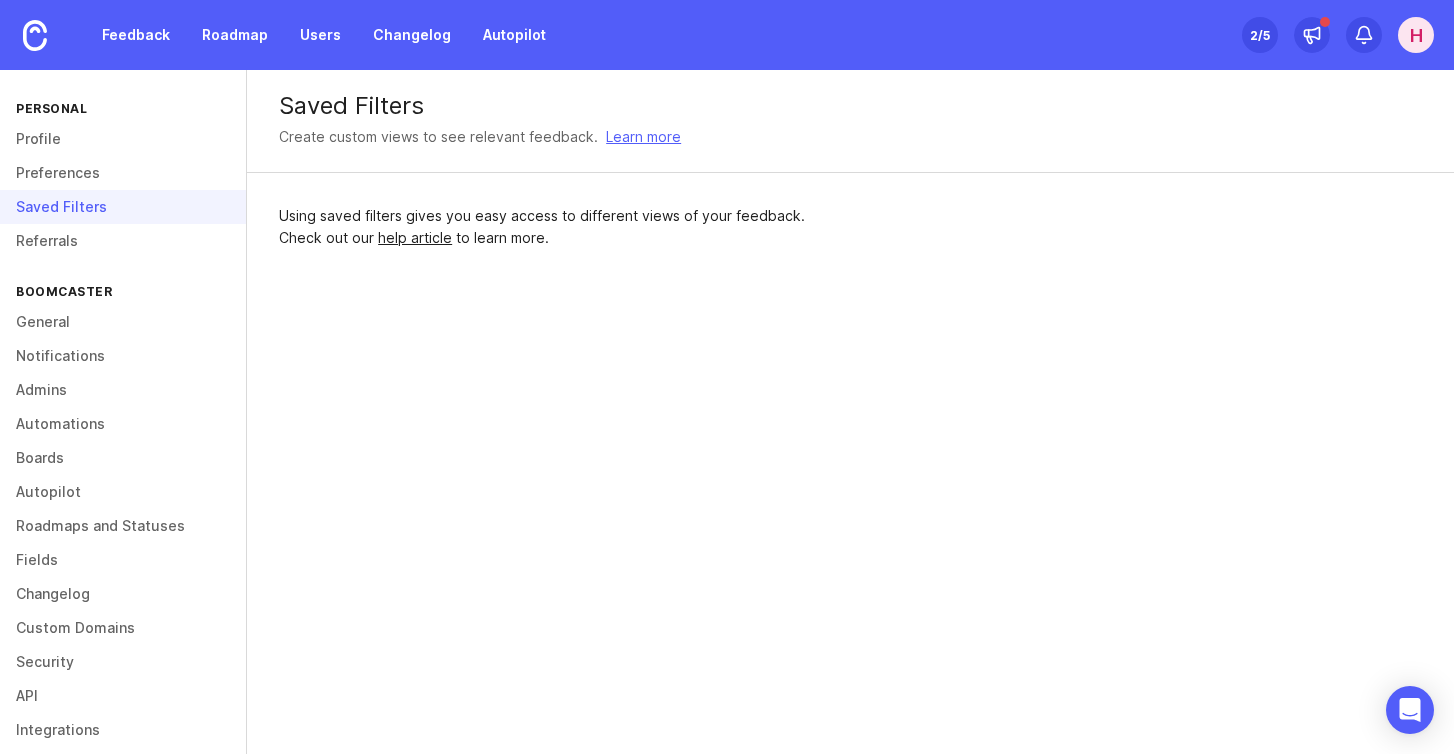 click on "H" at bounding box center (1416, 35) 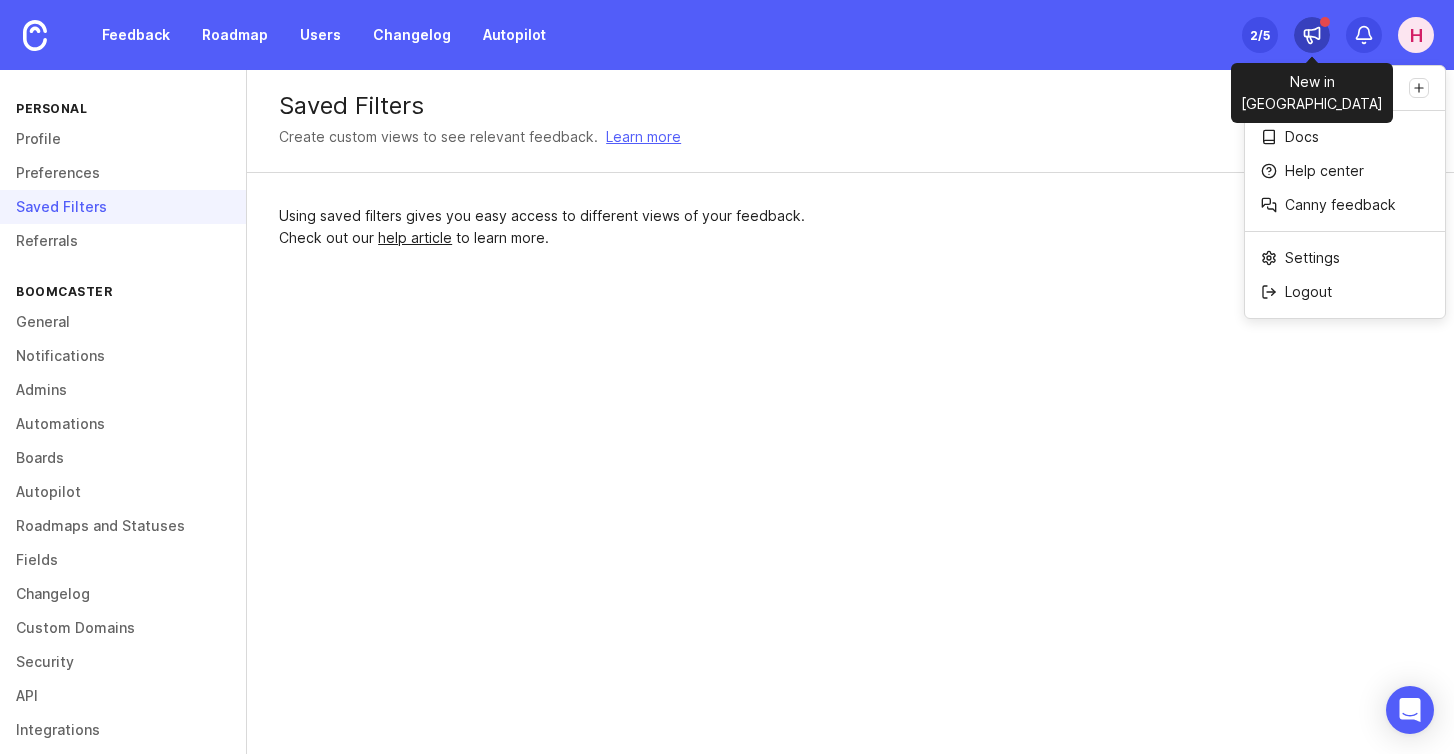 click 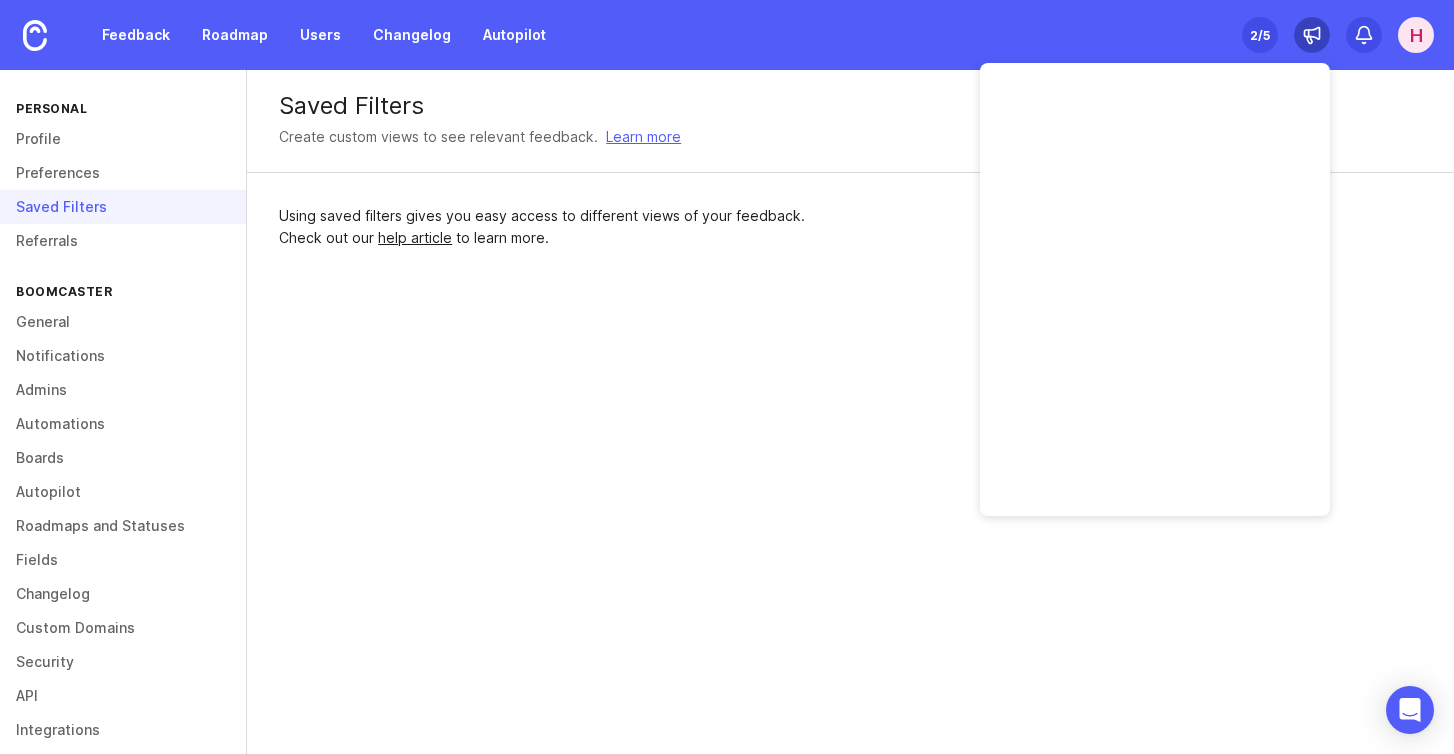 click 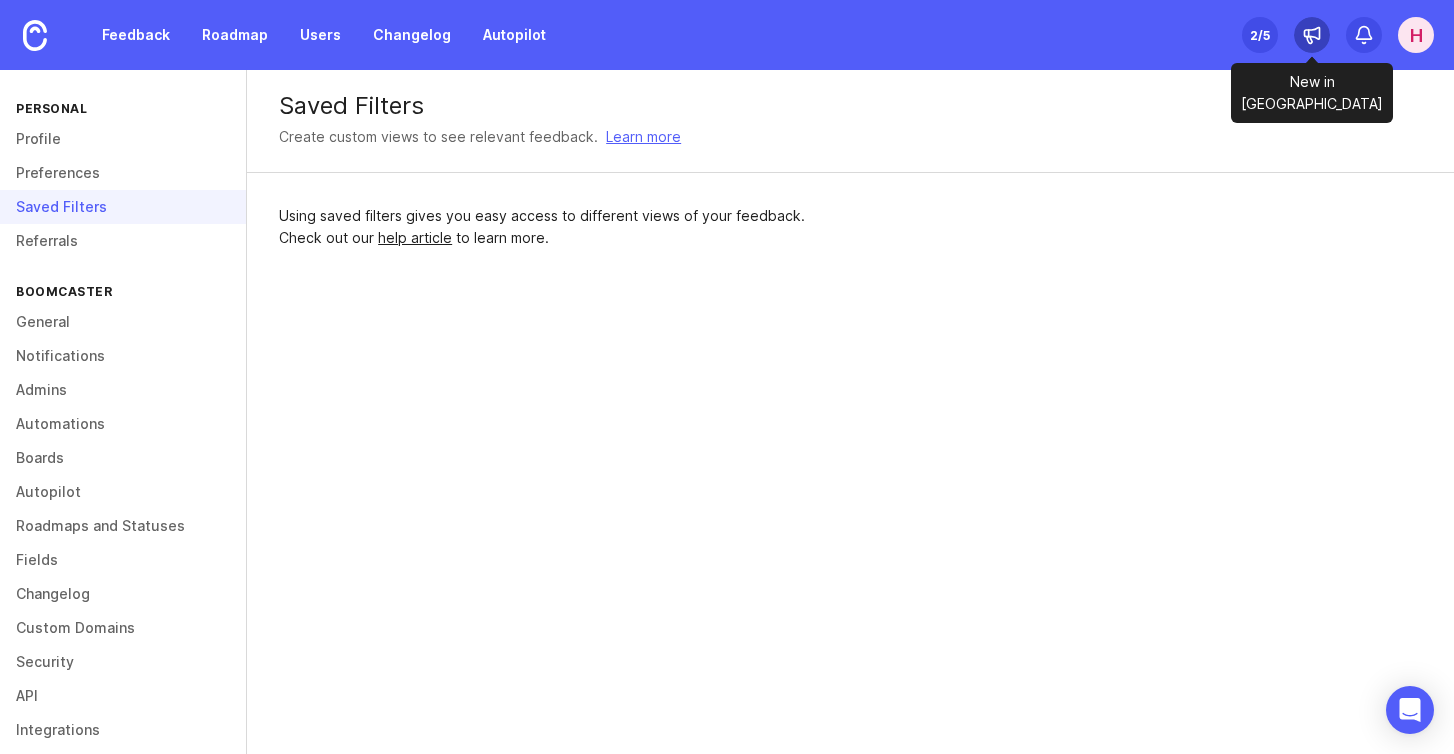 click 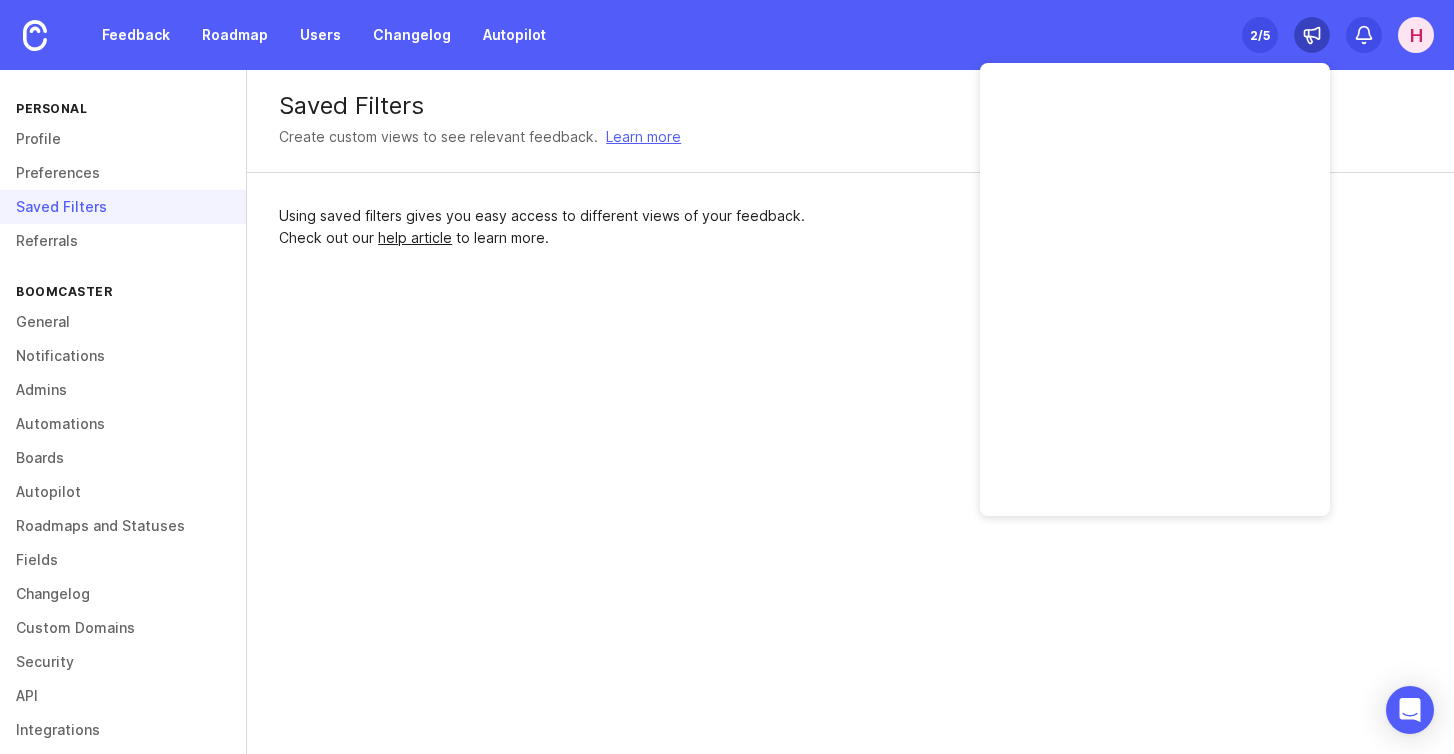 click 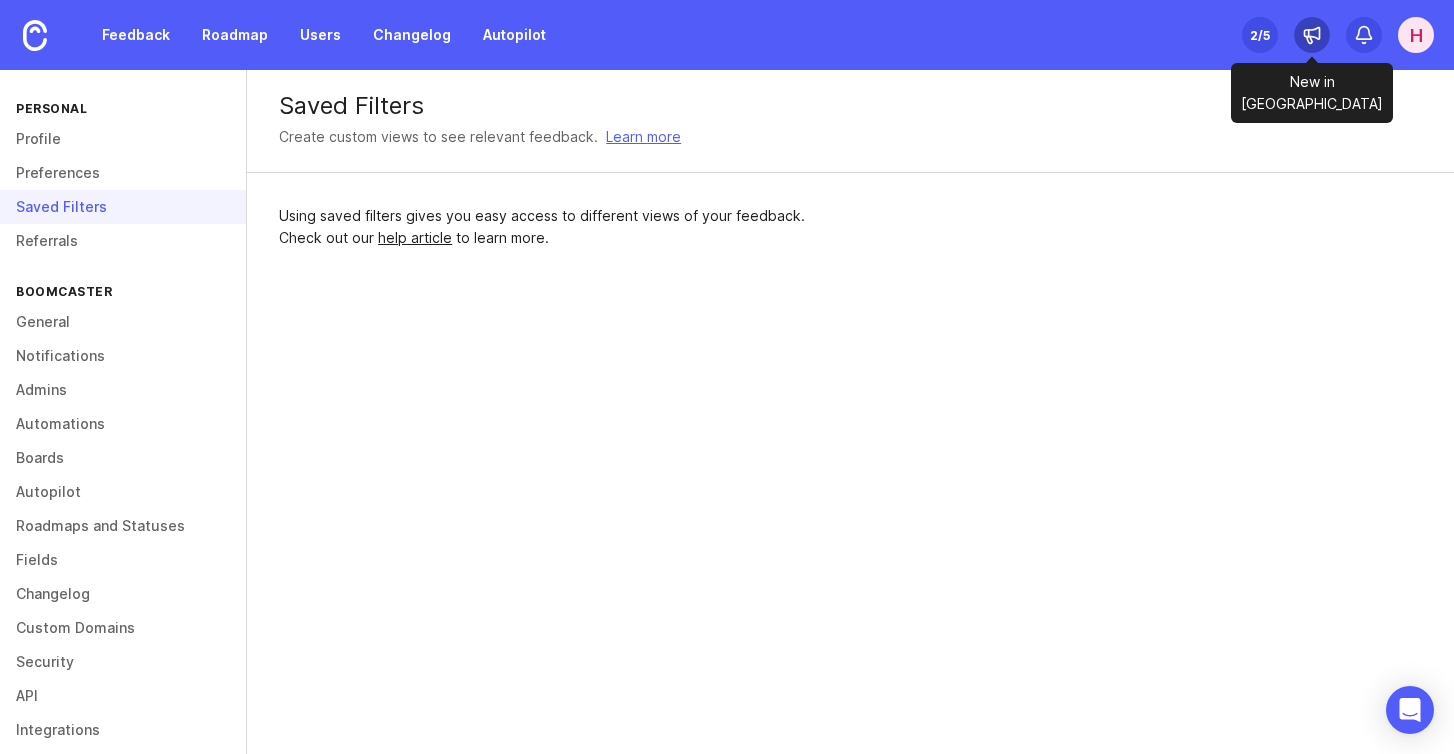 click 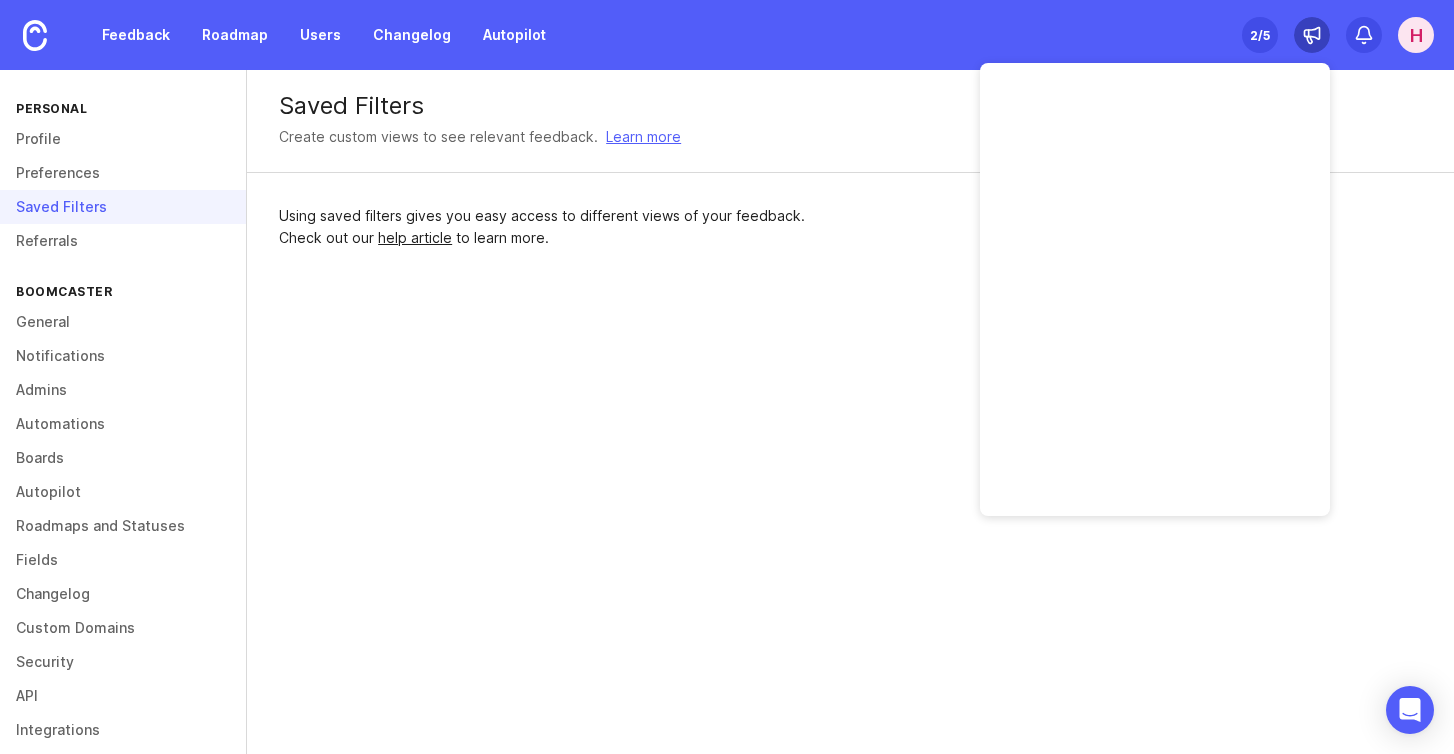 click 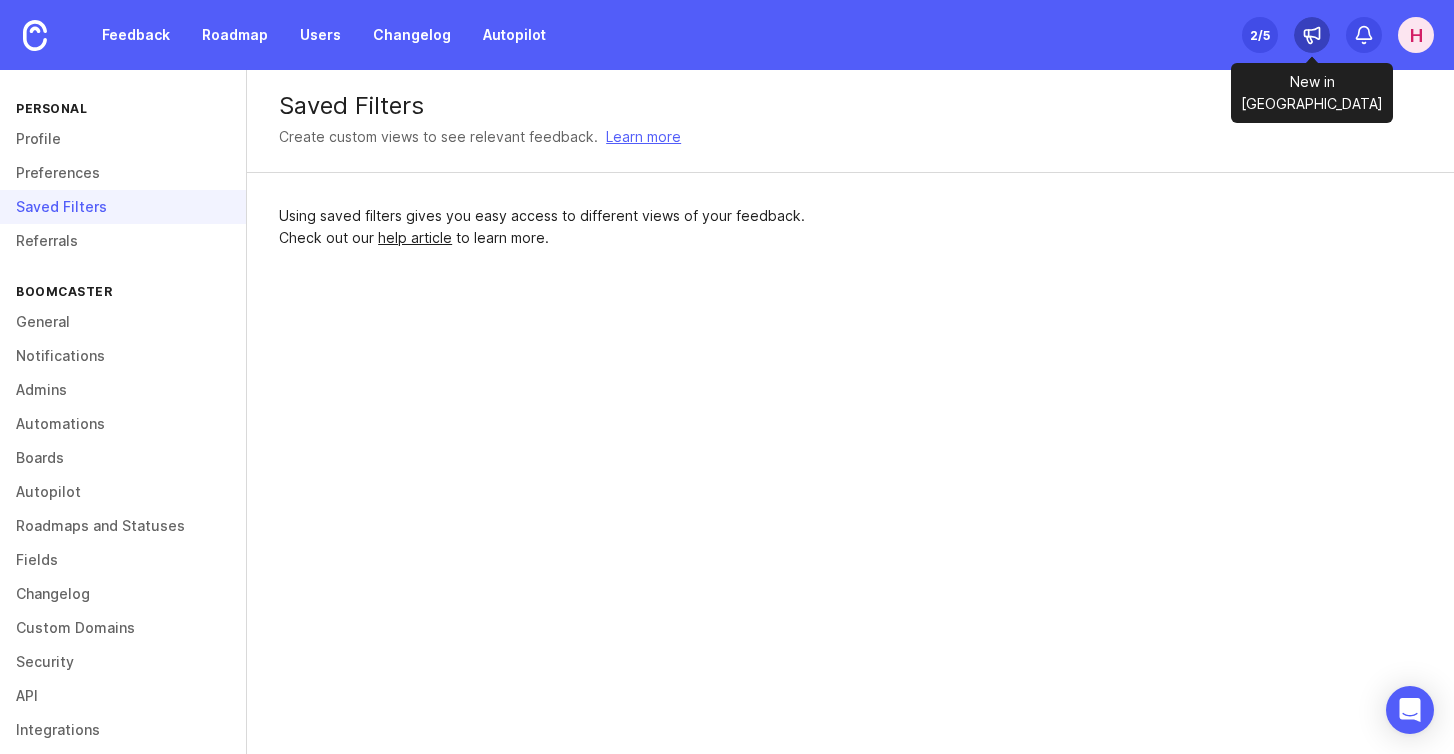 click 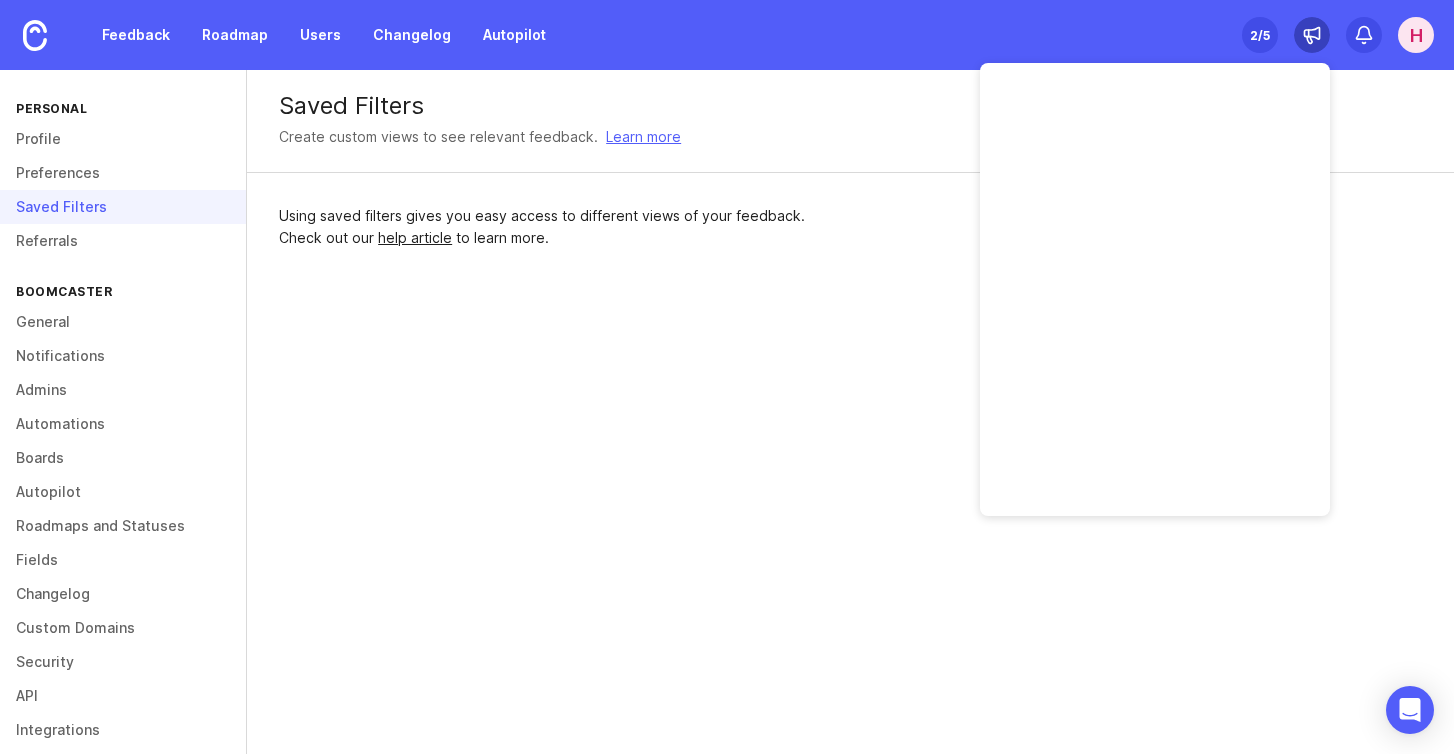 click 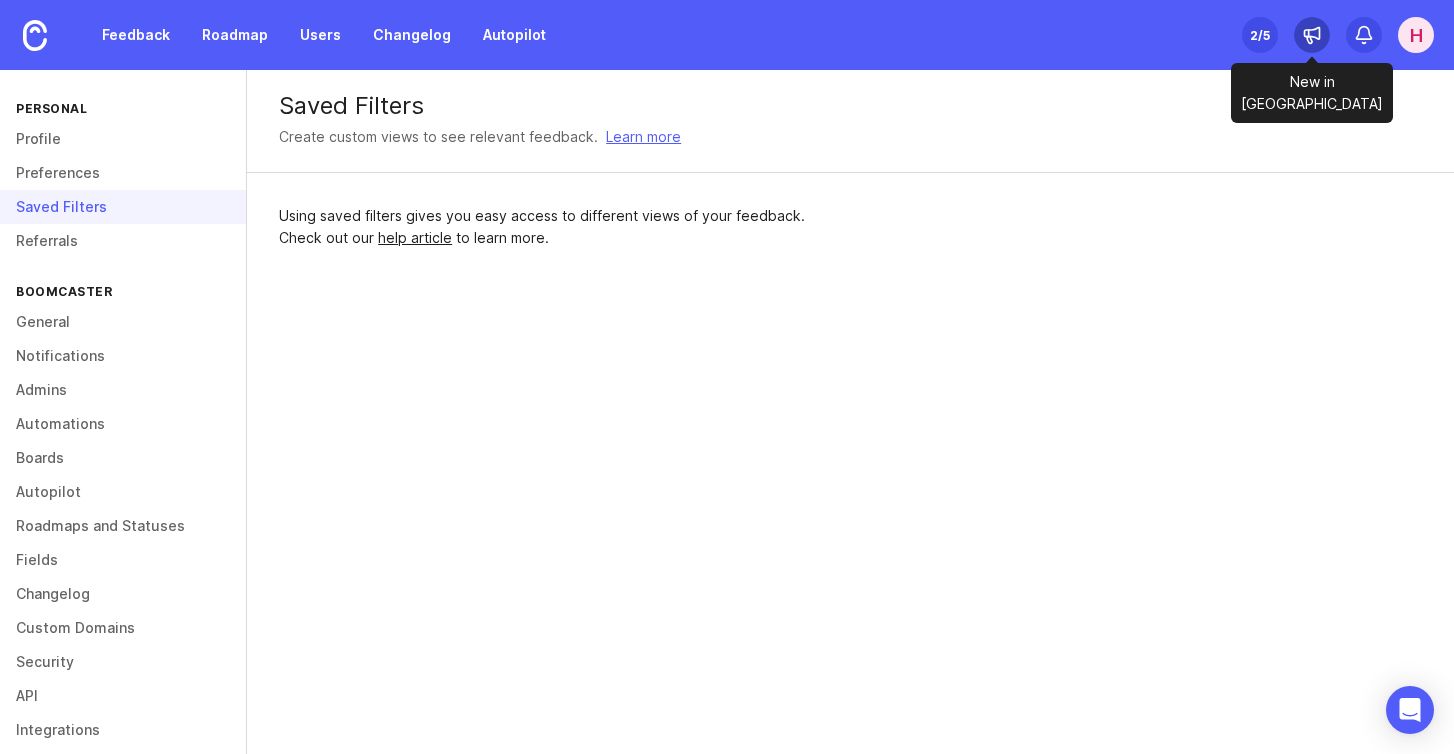 click 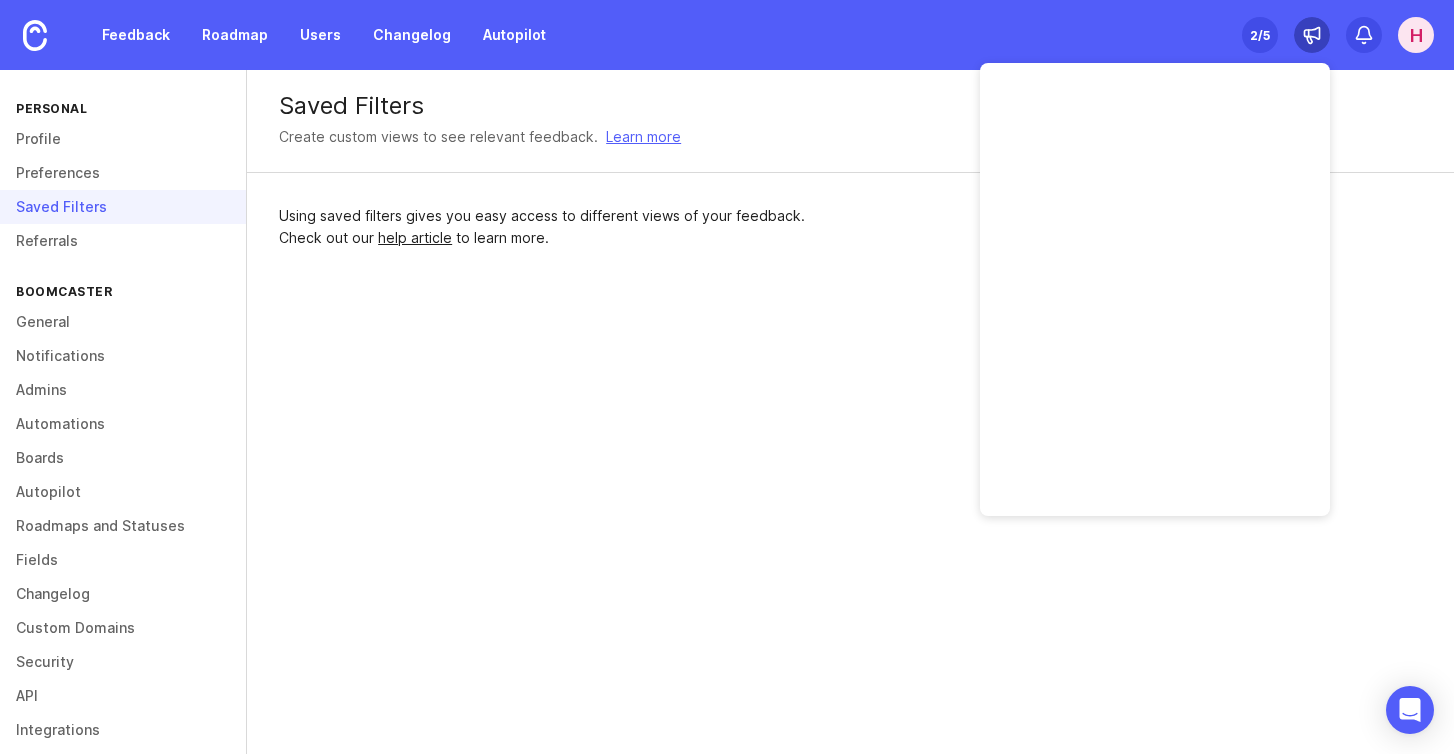 click 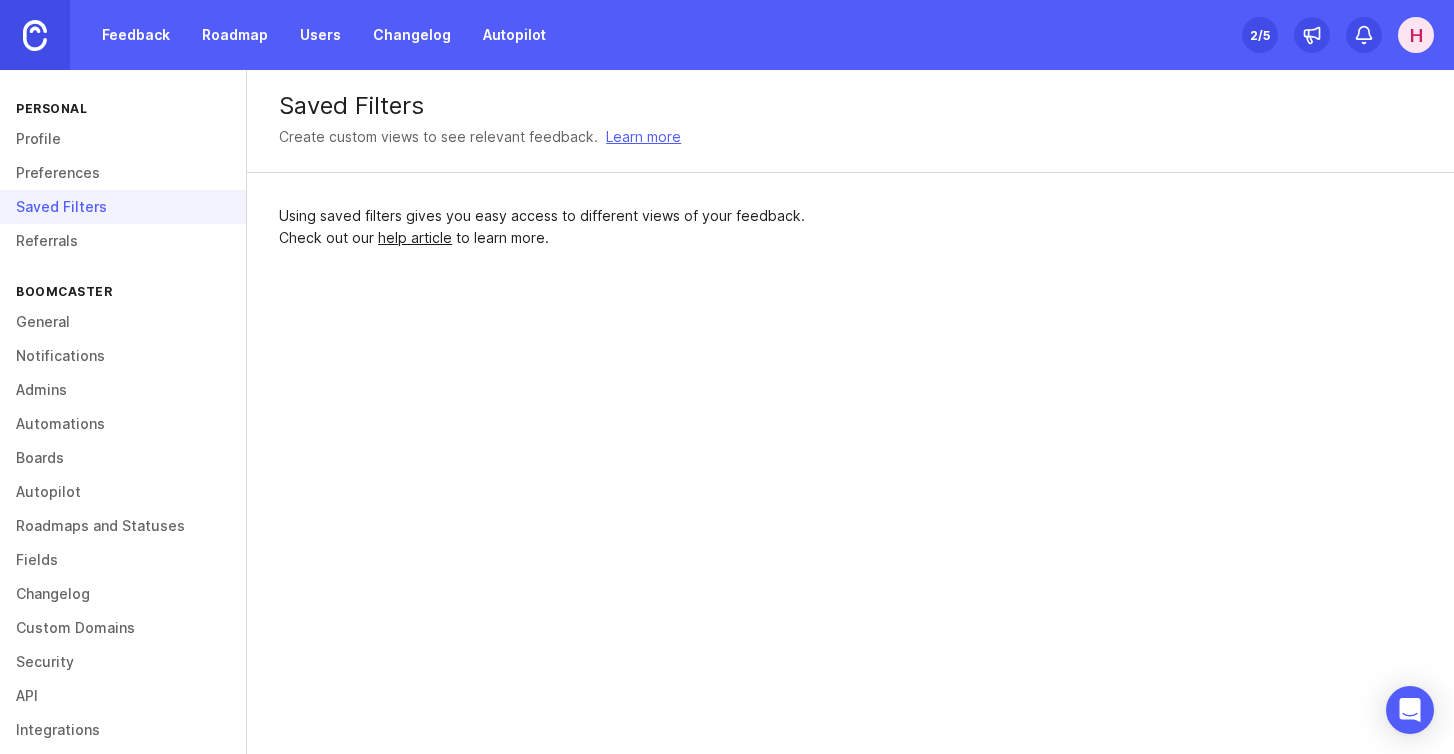 click at bounding box center (35, 35) 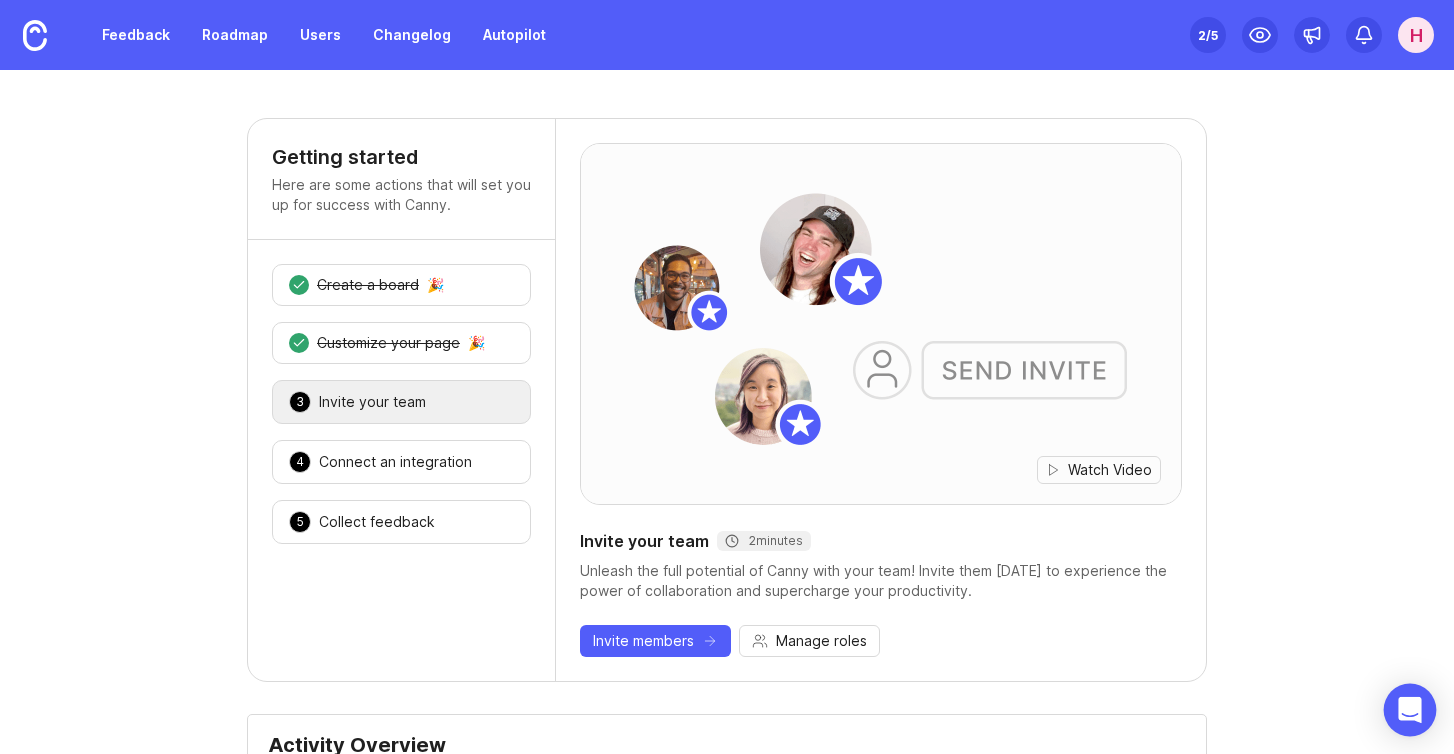 click 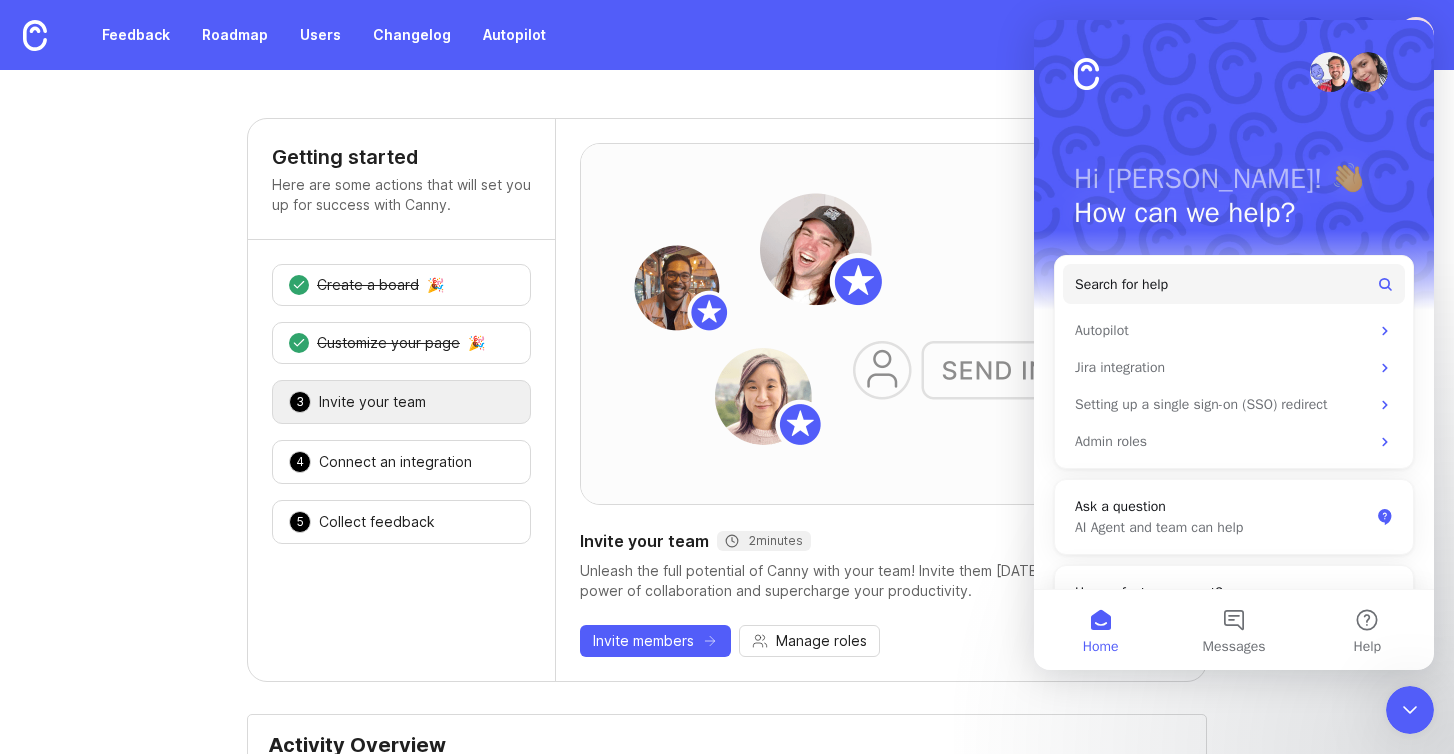 scroll, scrollTop: 0, scrollLeft: 0, axis: both 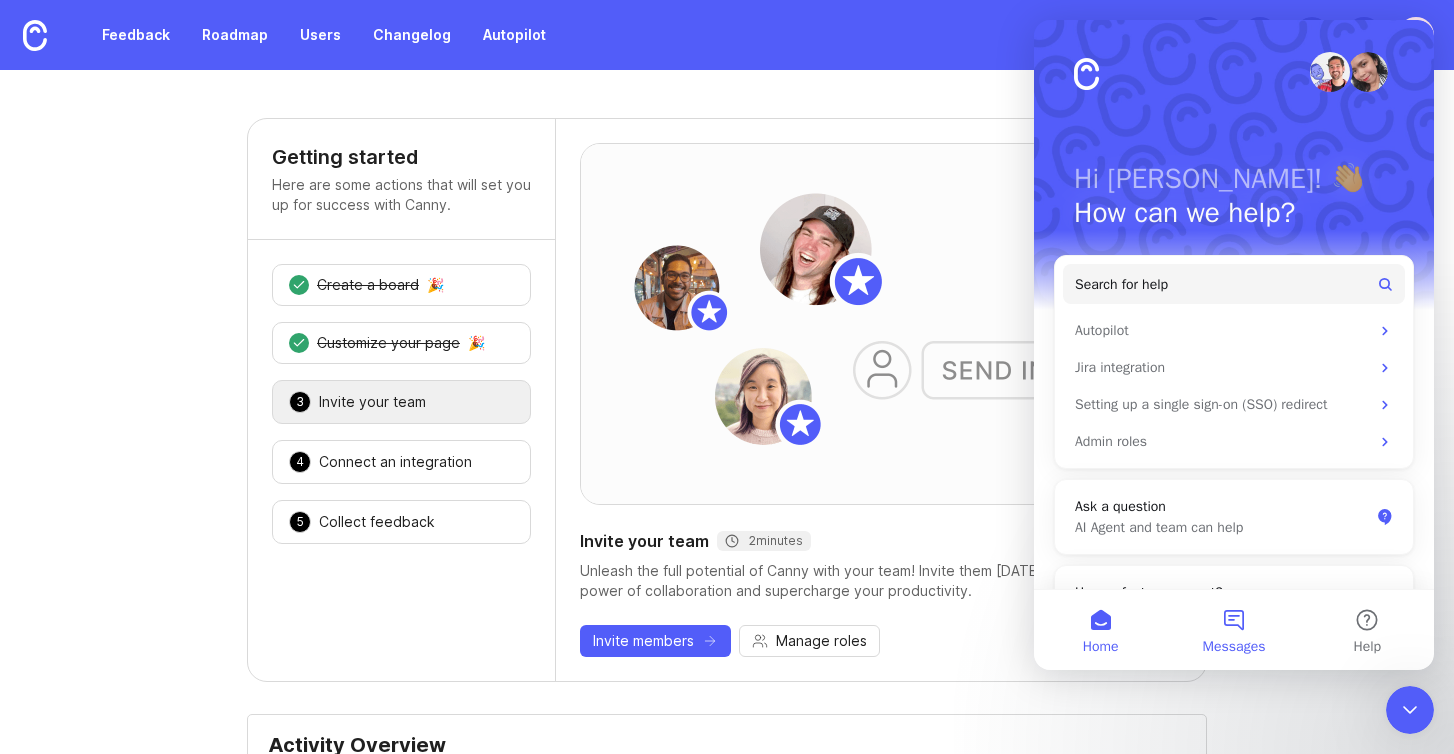 click on "Messages" at bounding box center [1233, 630] 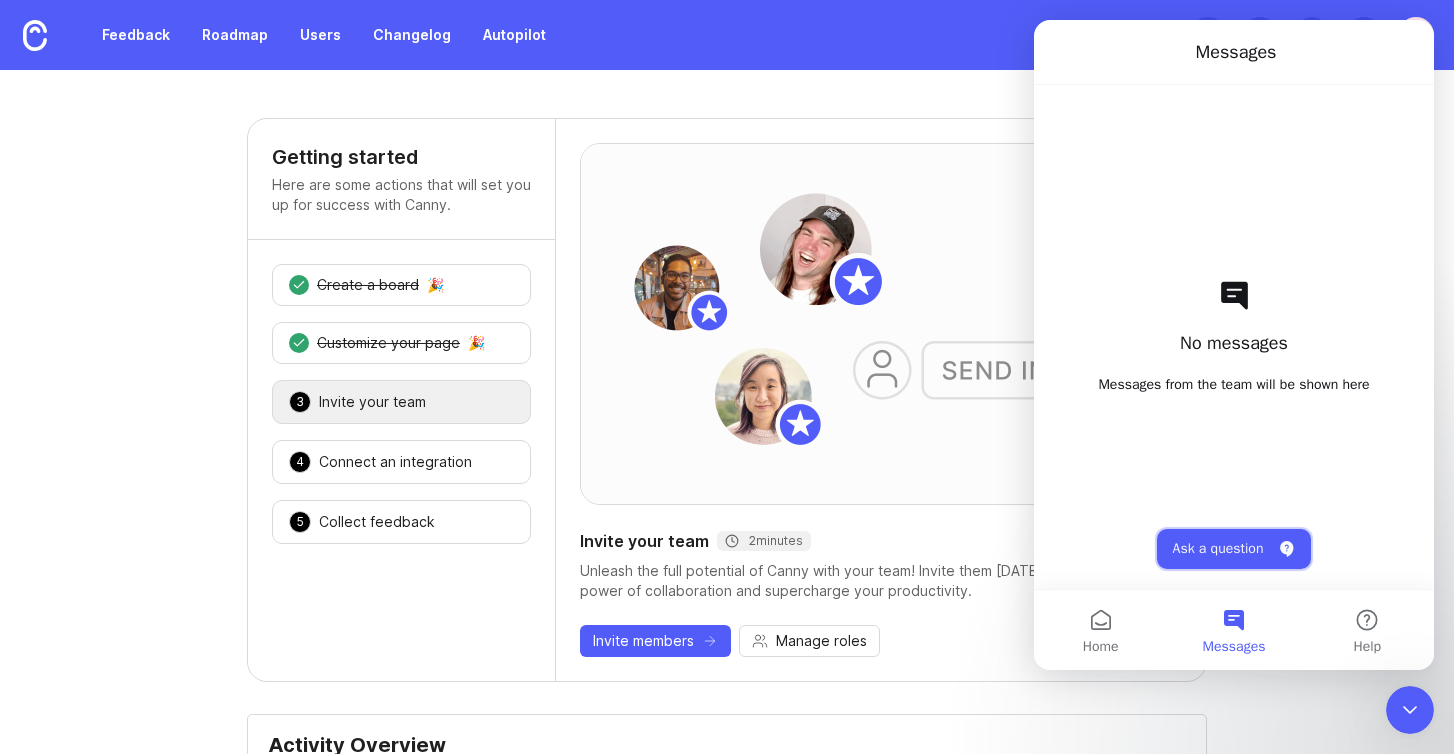 click on "Ask a question" at bounding box center (1234, 549) 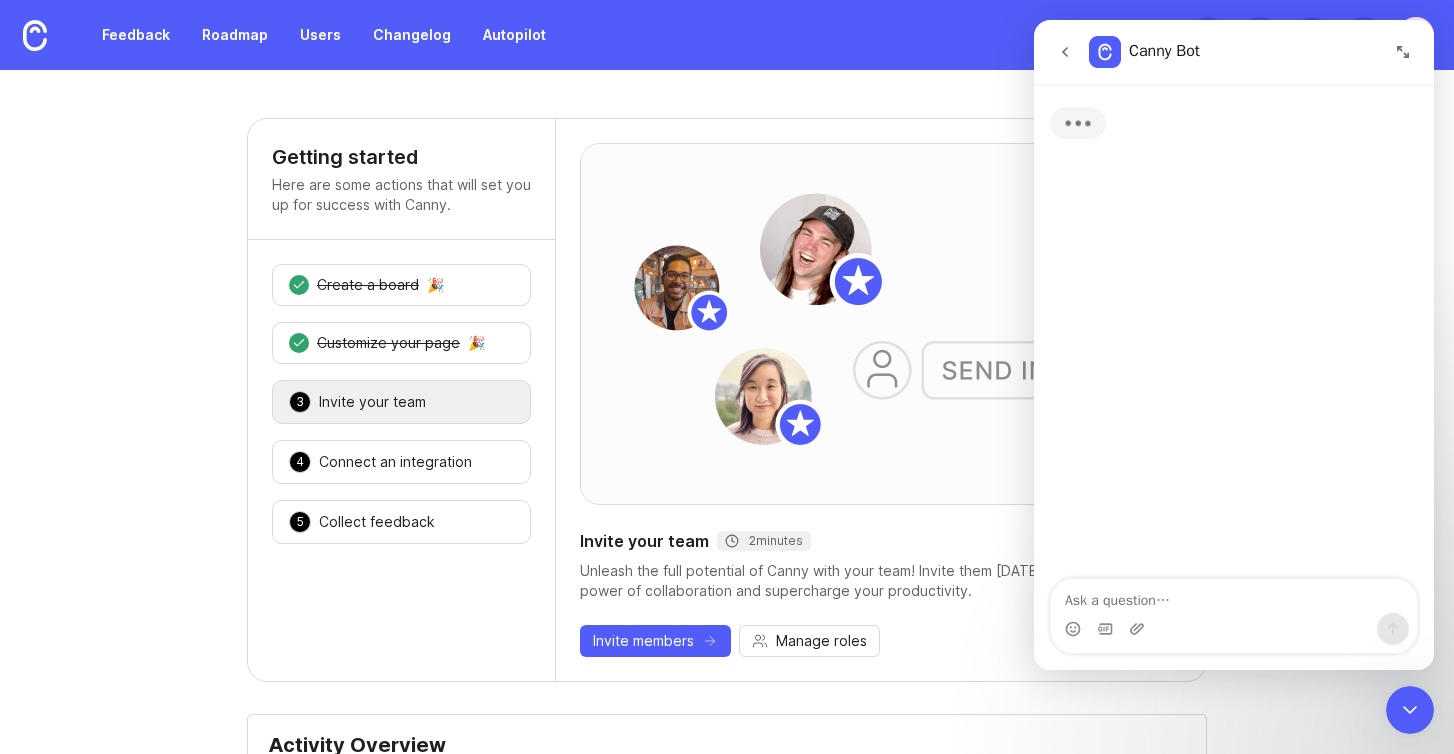 click at bounding box center (1234, 629) 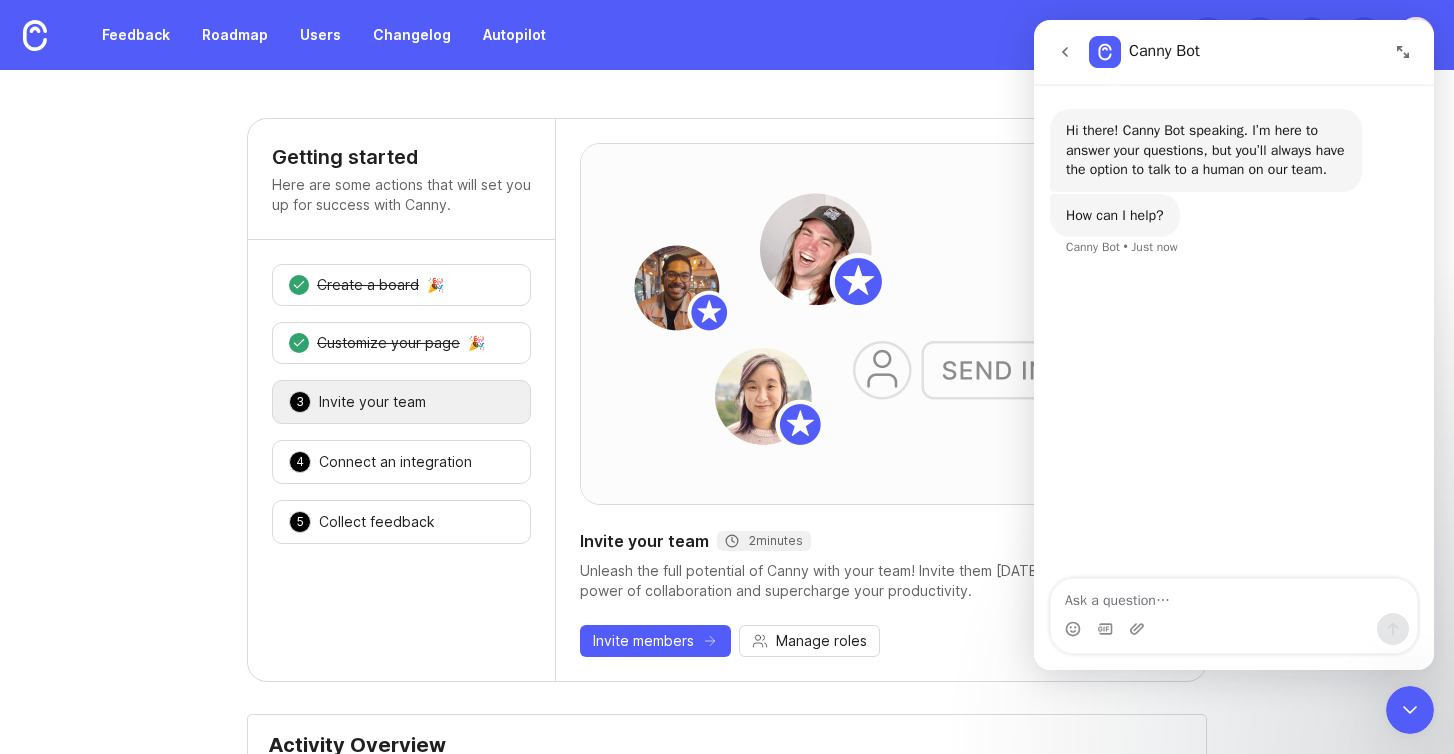 click at bounding box center [1234, 596] 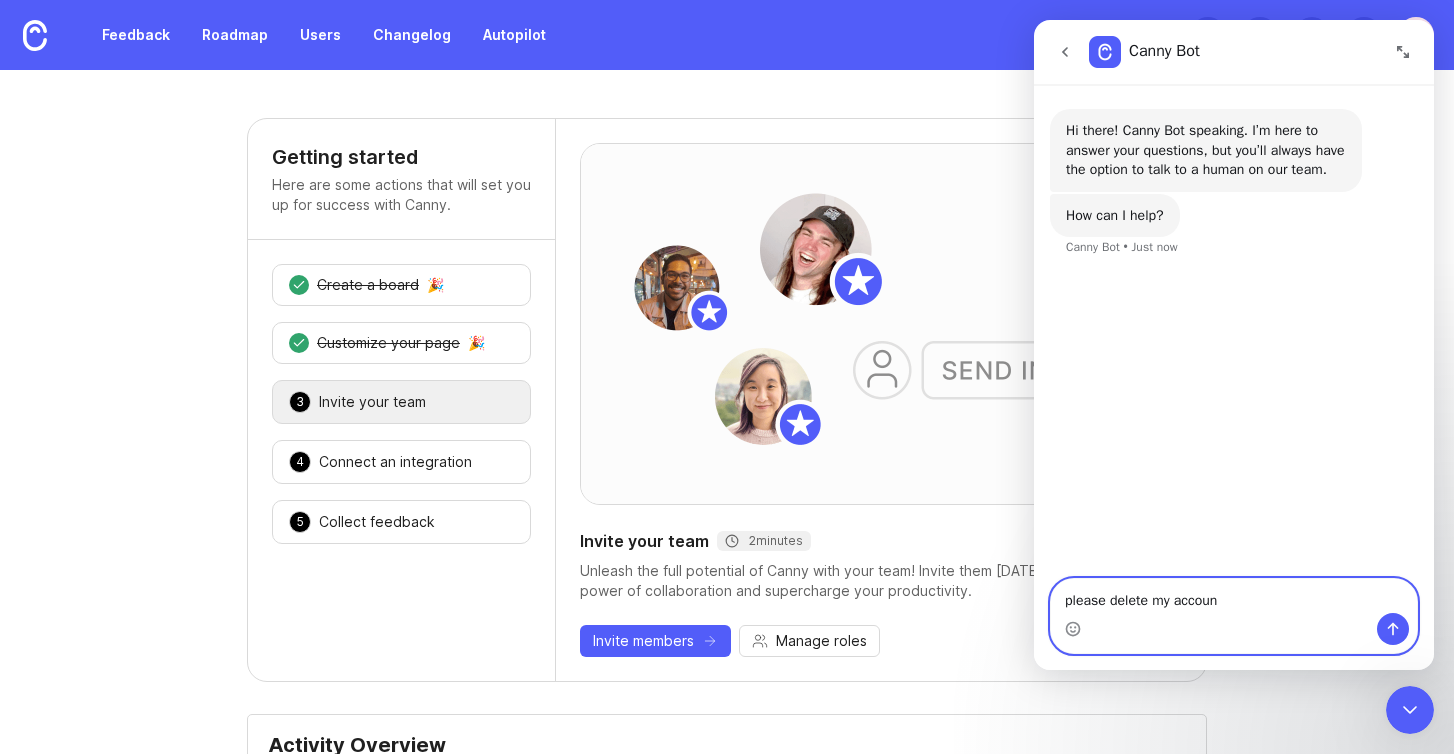 type on "please delete my account" 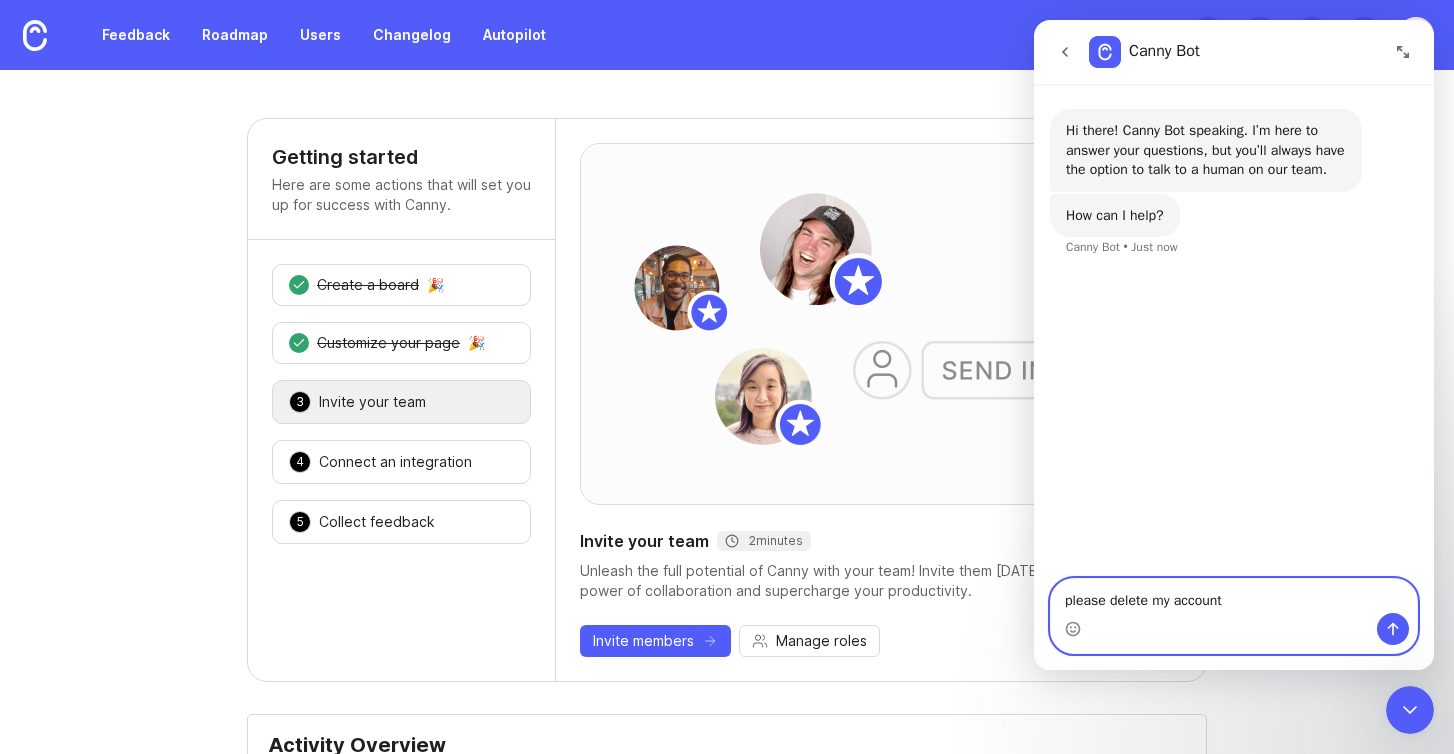 type 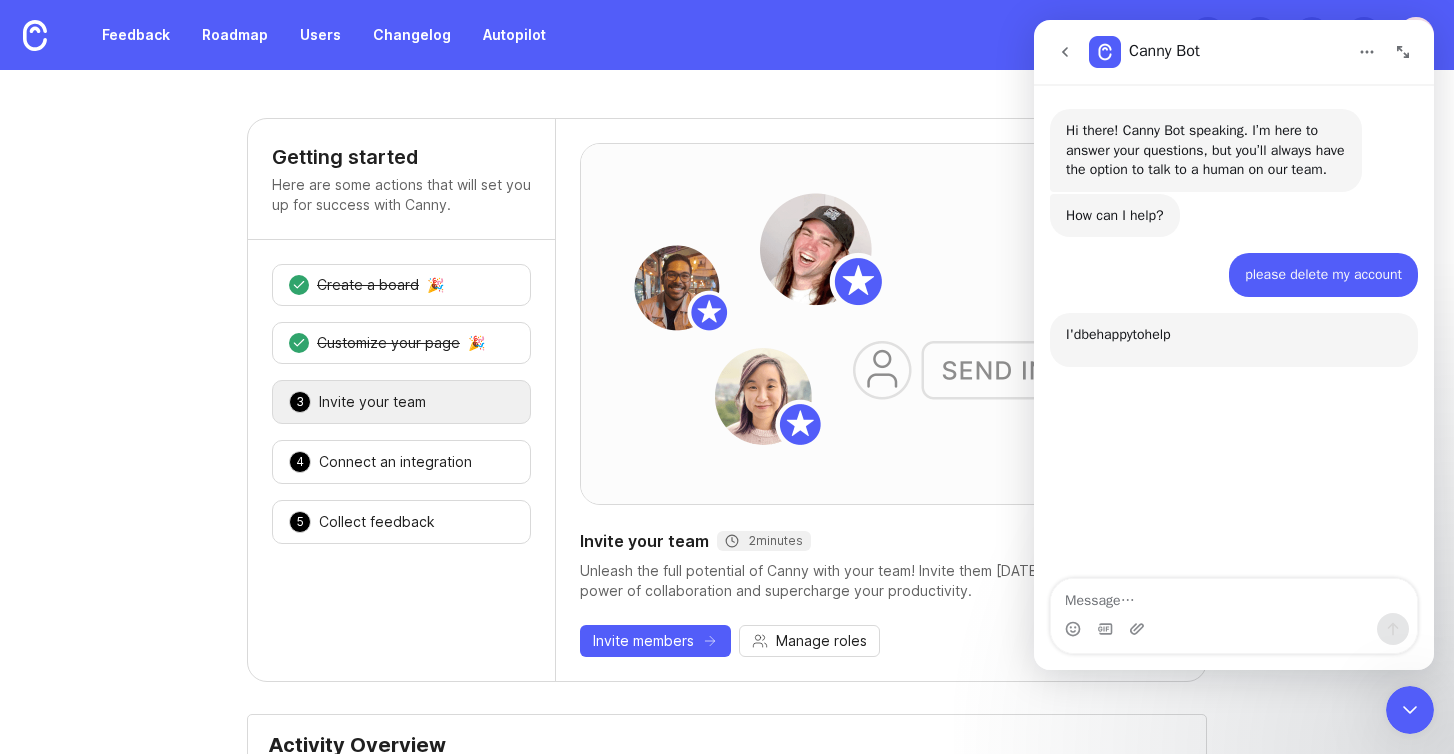 scroll, scrollTop: 3, scrollLeft: 0, axis: vertical 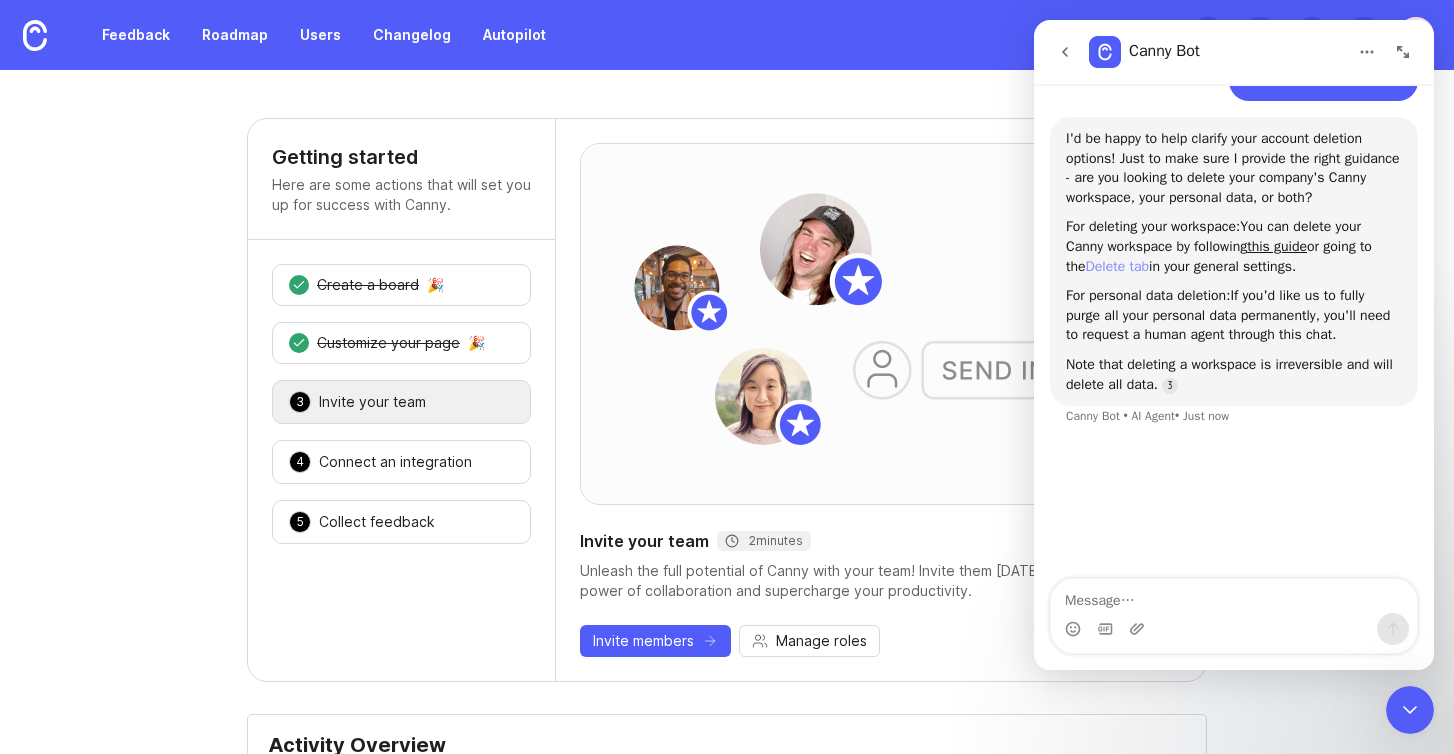 click on "Delete tab" at bounding box center [1117, 266] 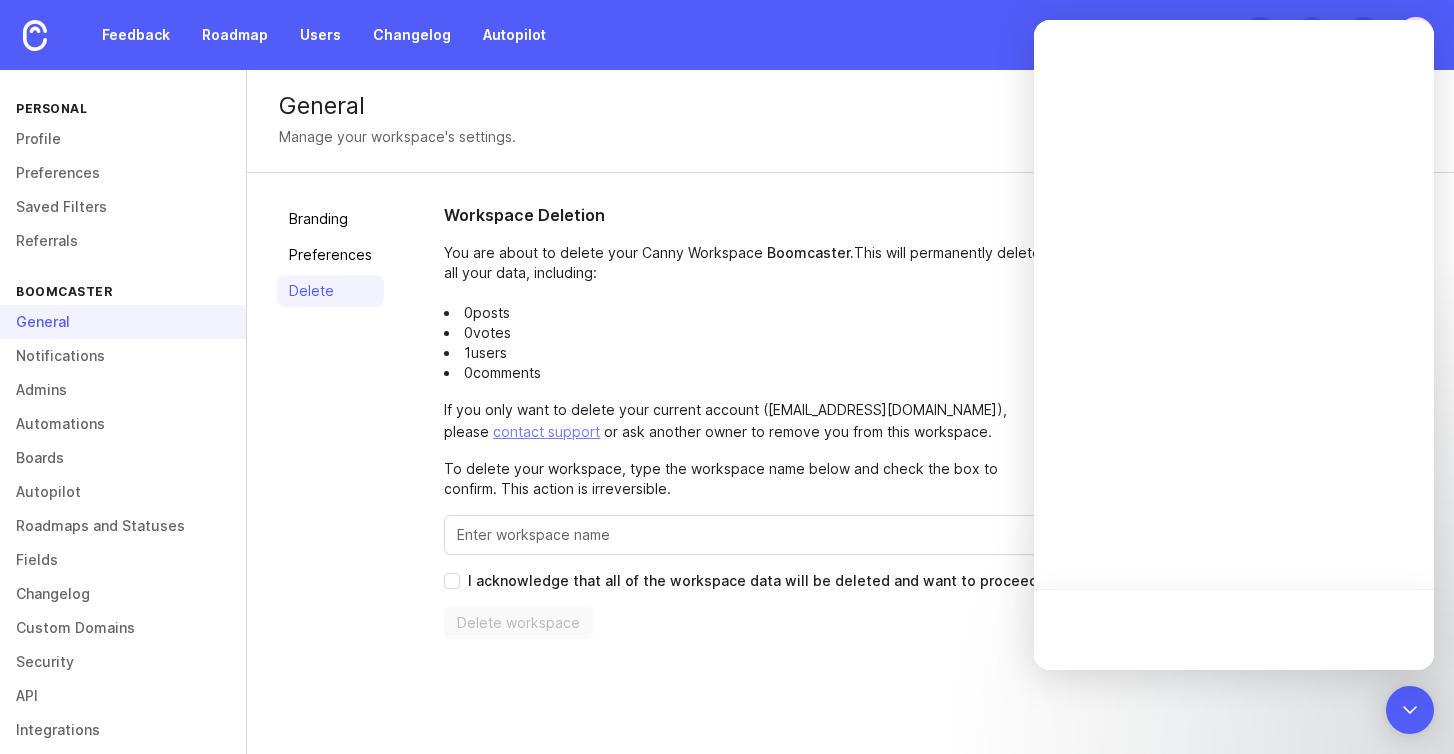 scroll, scrollTop: 0, scrollLeft: 0, axis: both 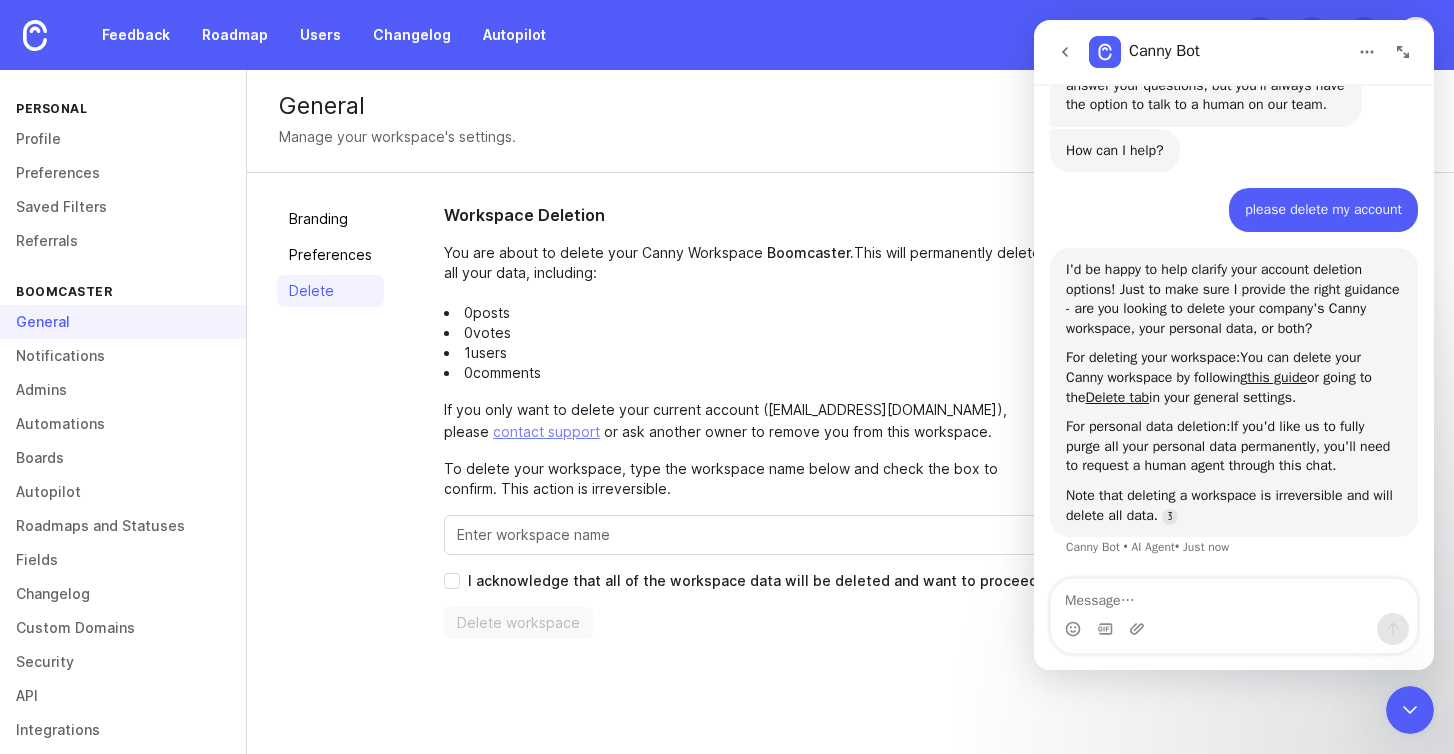 click at bounding box center (744, 535) 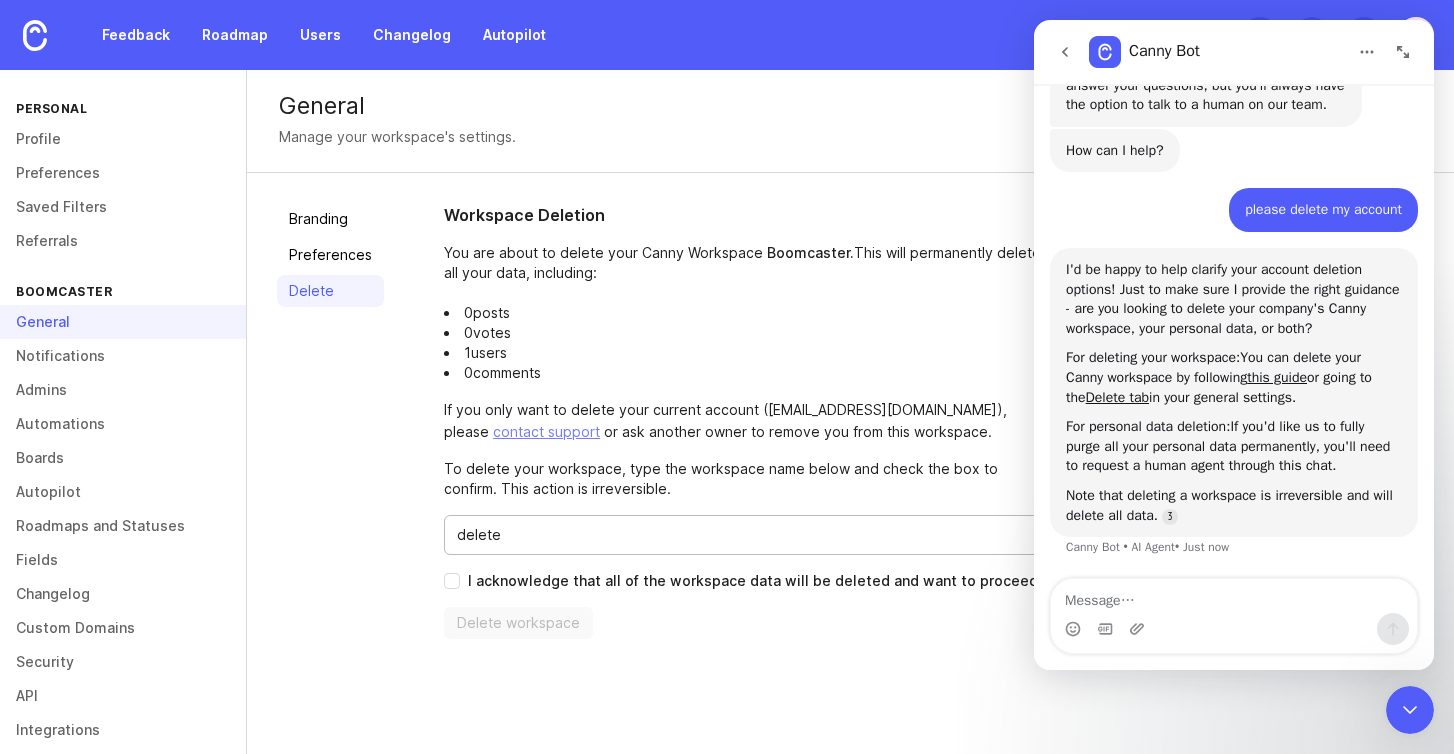 type on "delete" 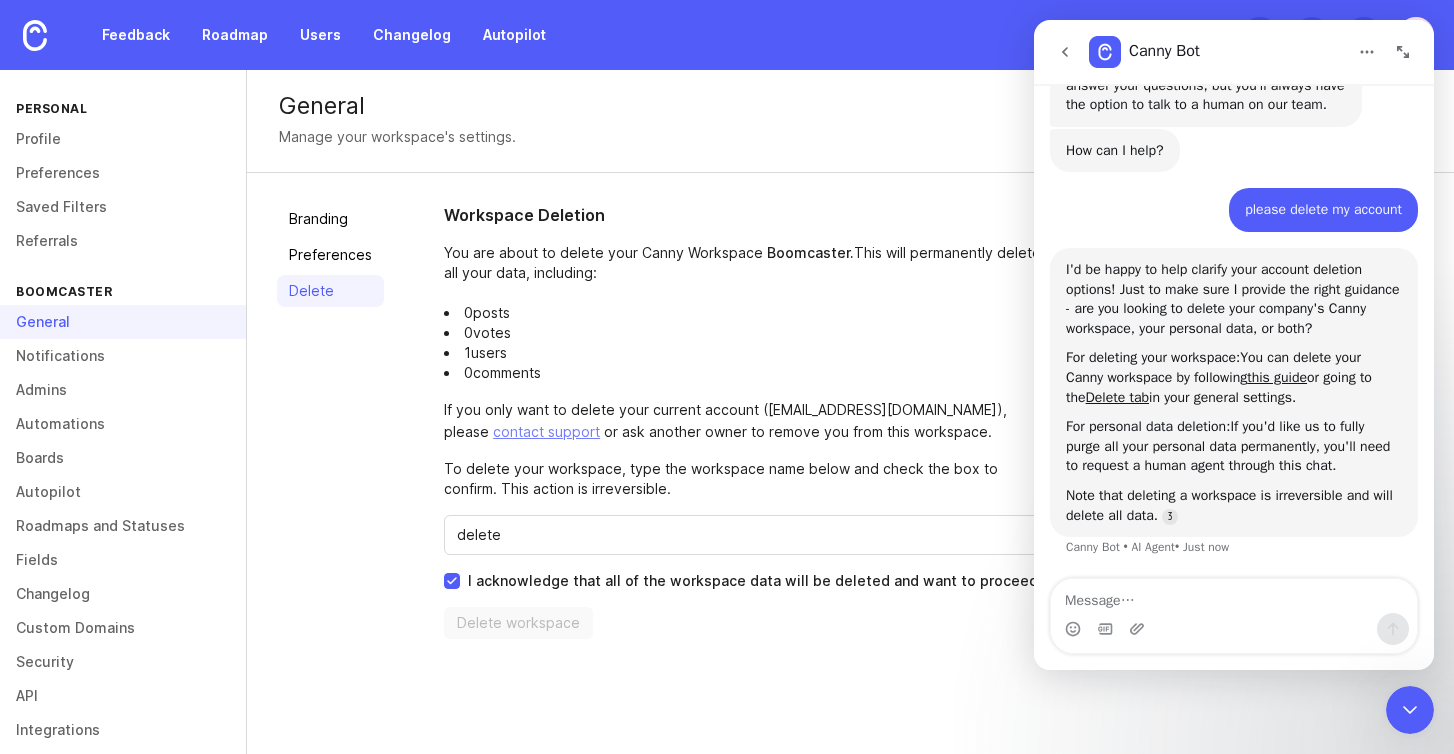 click on "Delete workspace" at bounding box center [518, 623] 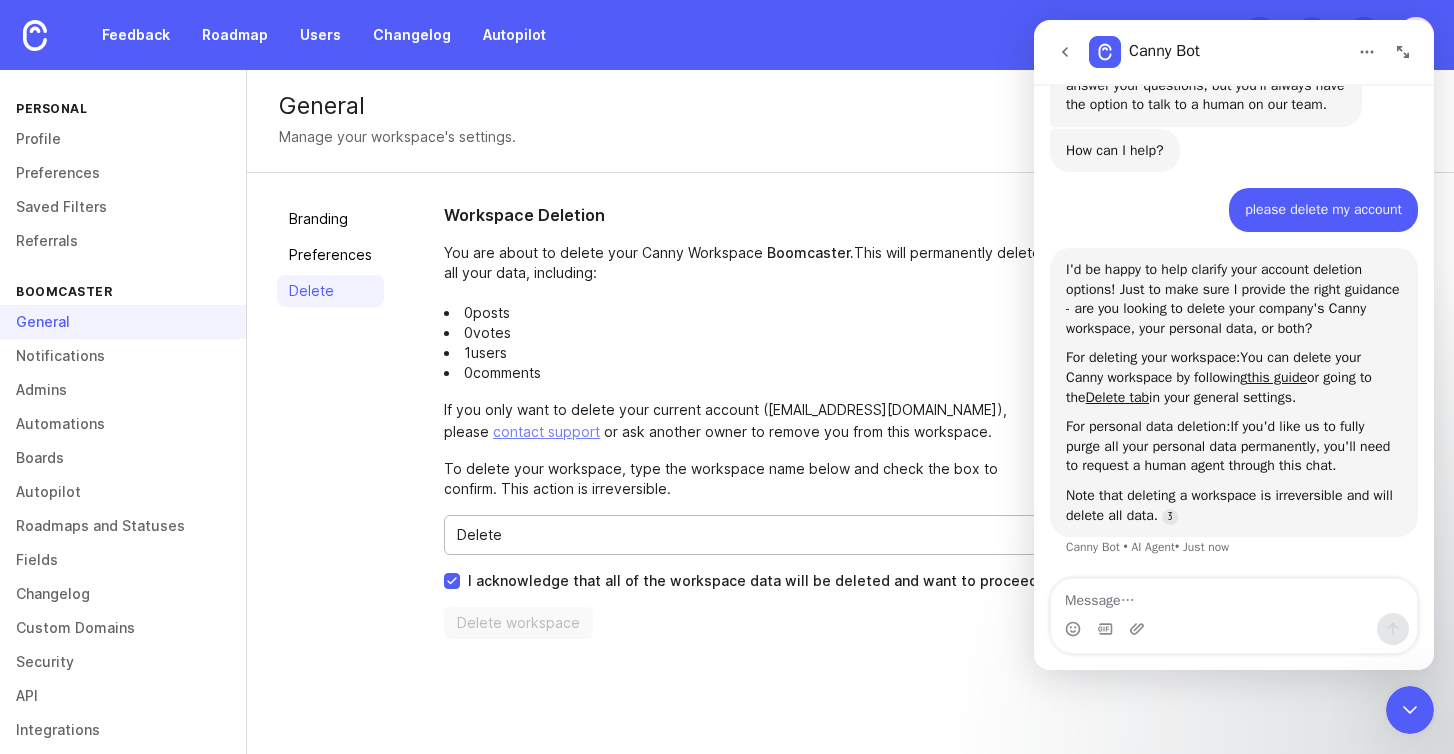 type on "Delete" 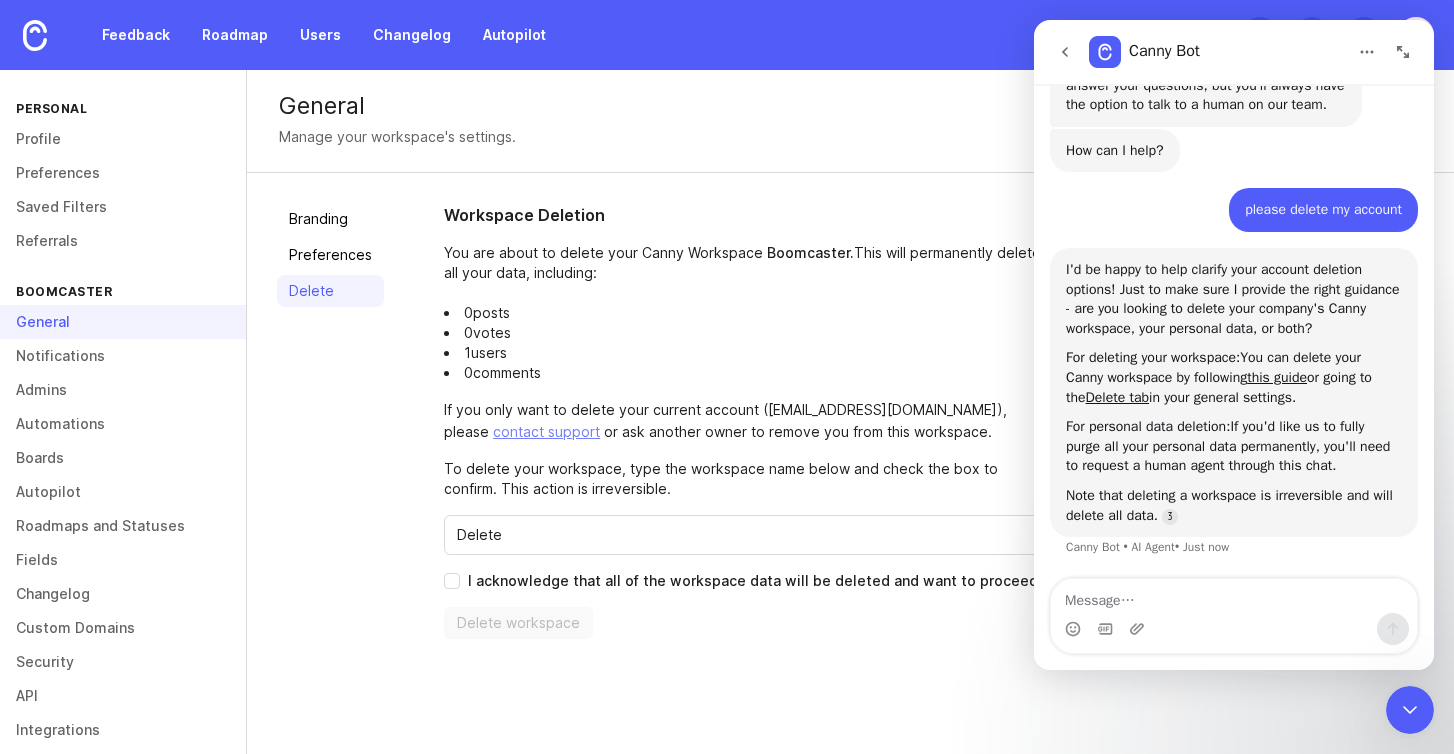 click at bounding box center (1410, 710) 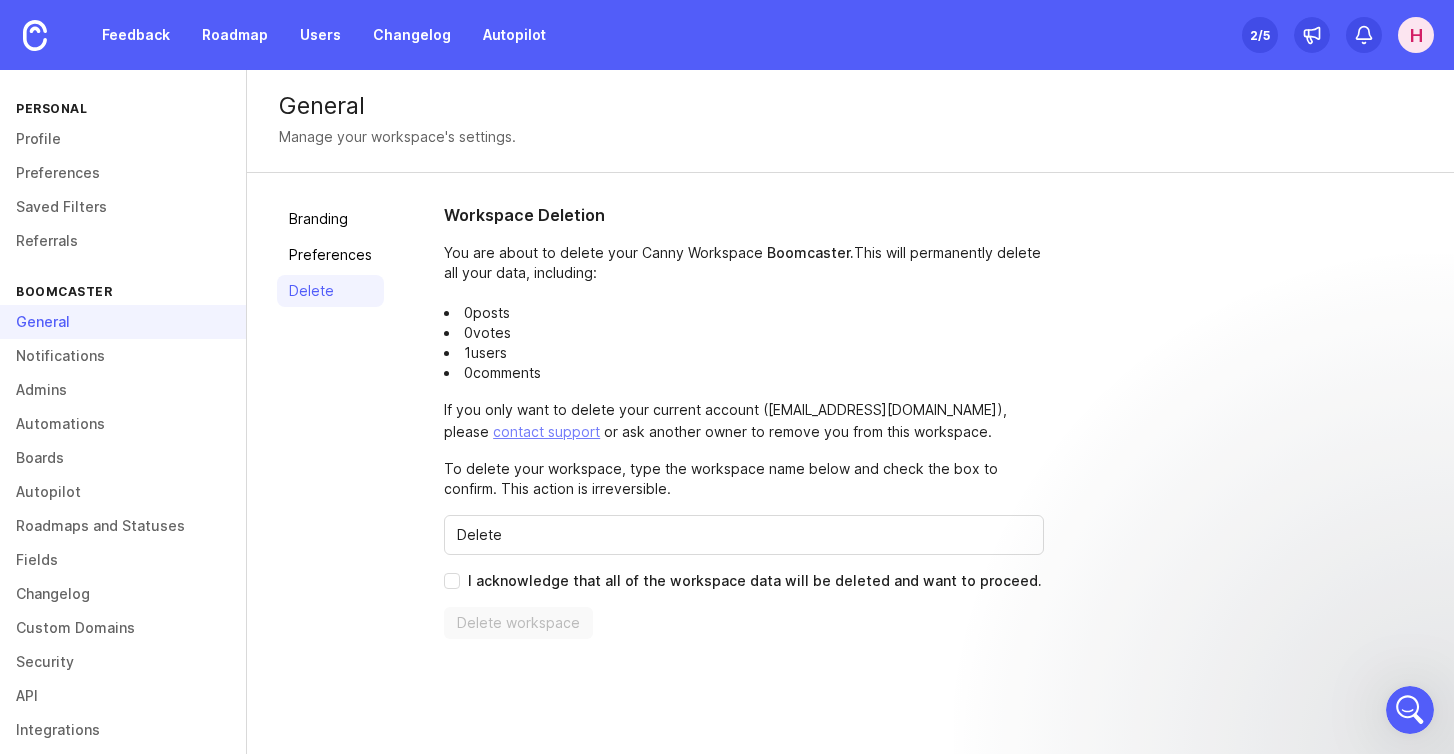 scroll, scrollTop: 0, scrollLeft: 0, axis: both 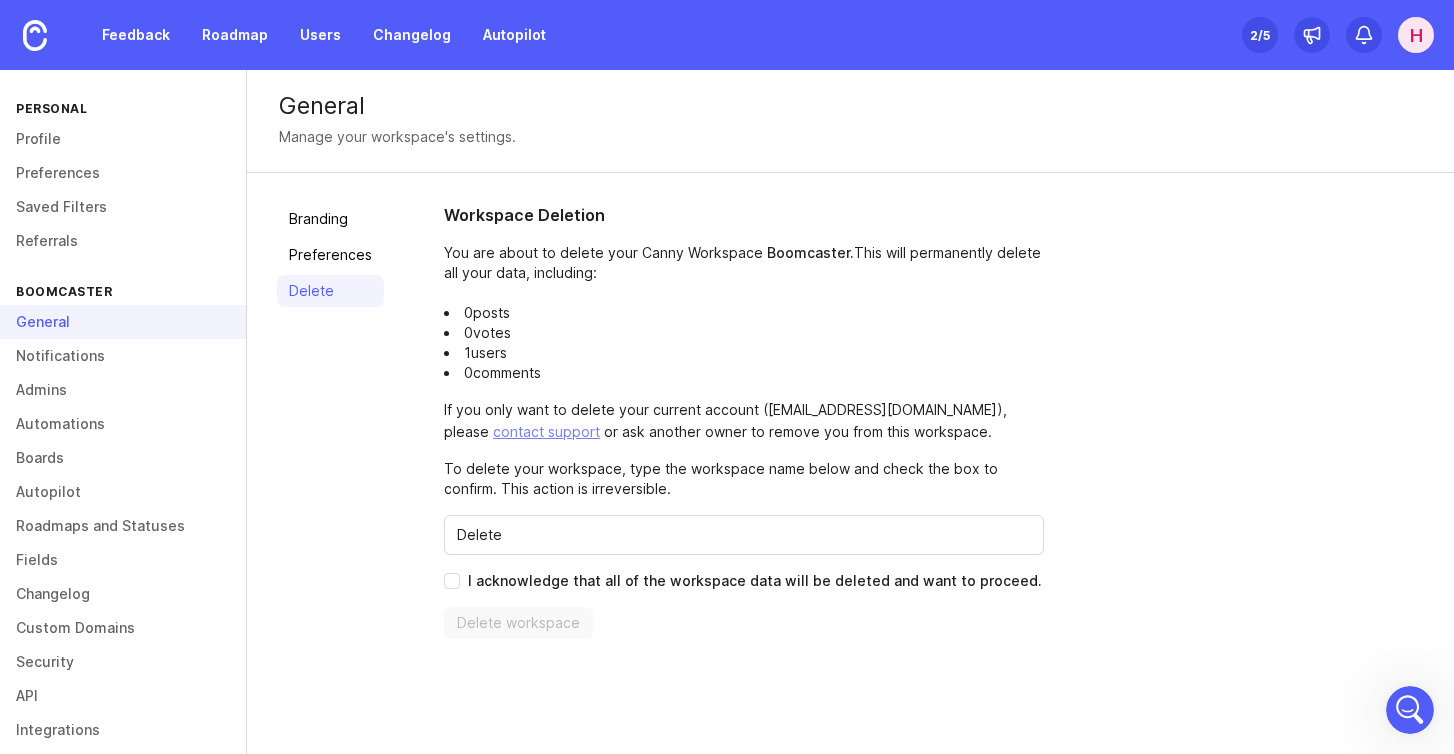 click on "Delete" at bounding box center (744, 535) 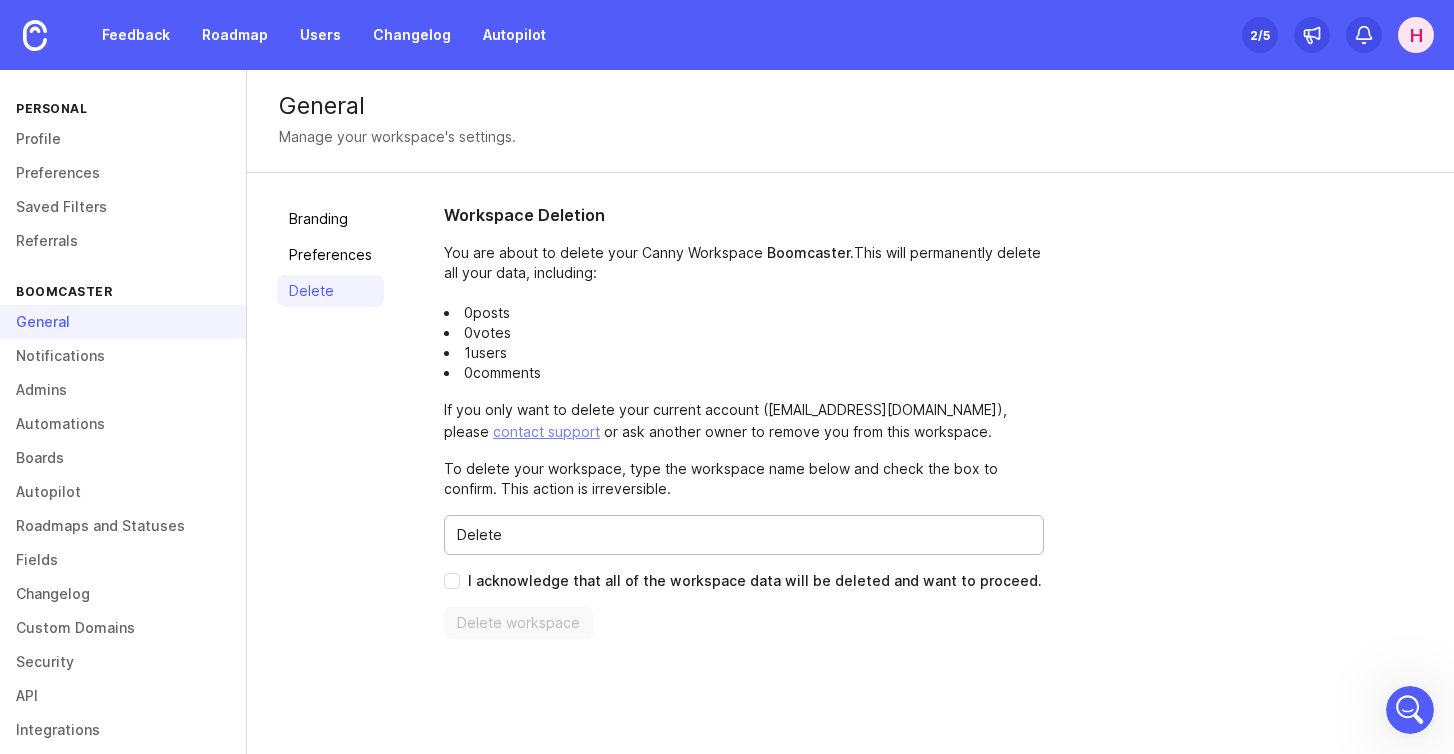 click on "Delete" at bounding box center [744, 535] 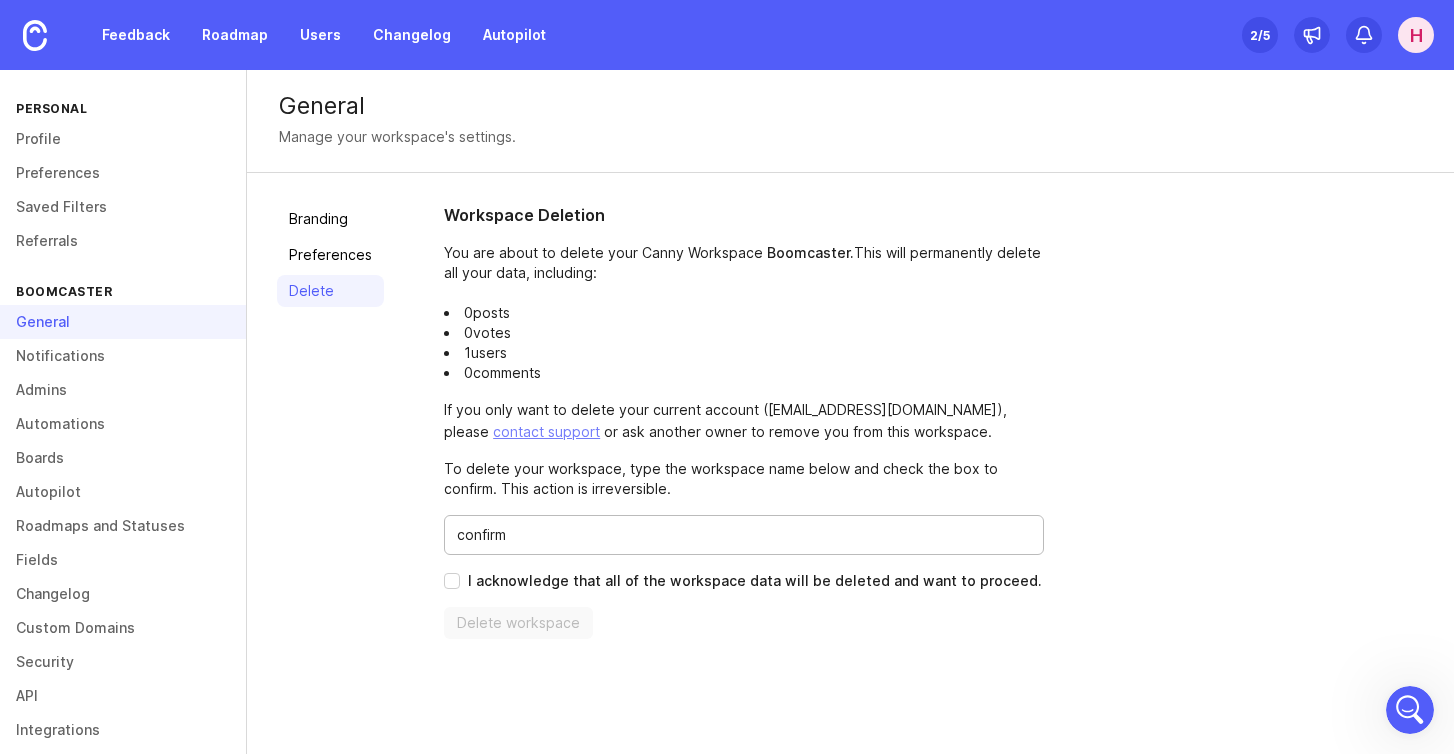 type on "confirm" 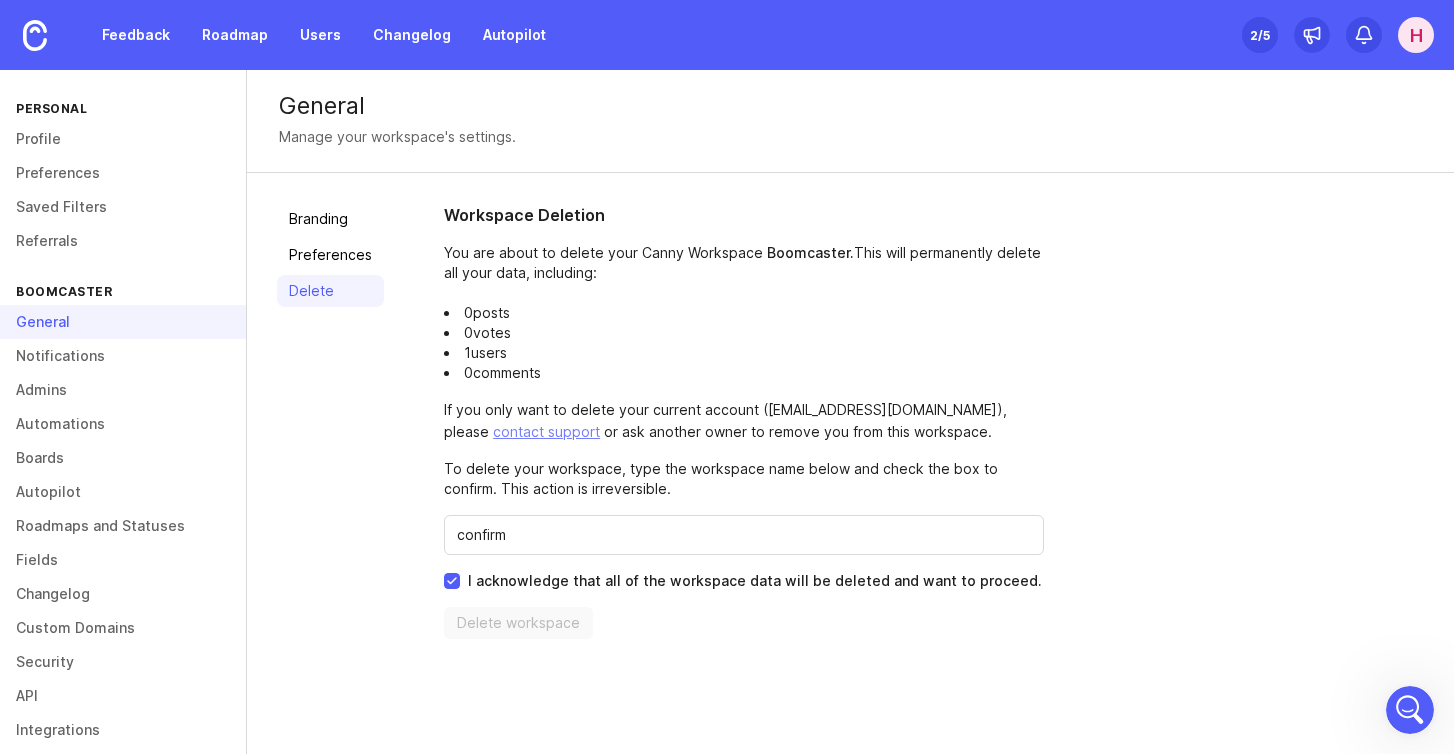 click on "confirm" at bounding box center [744, 535] 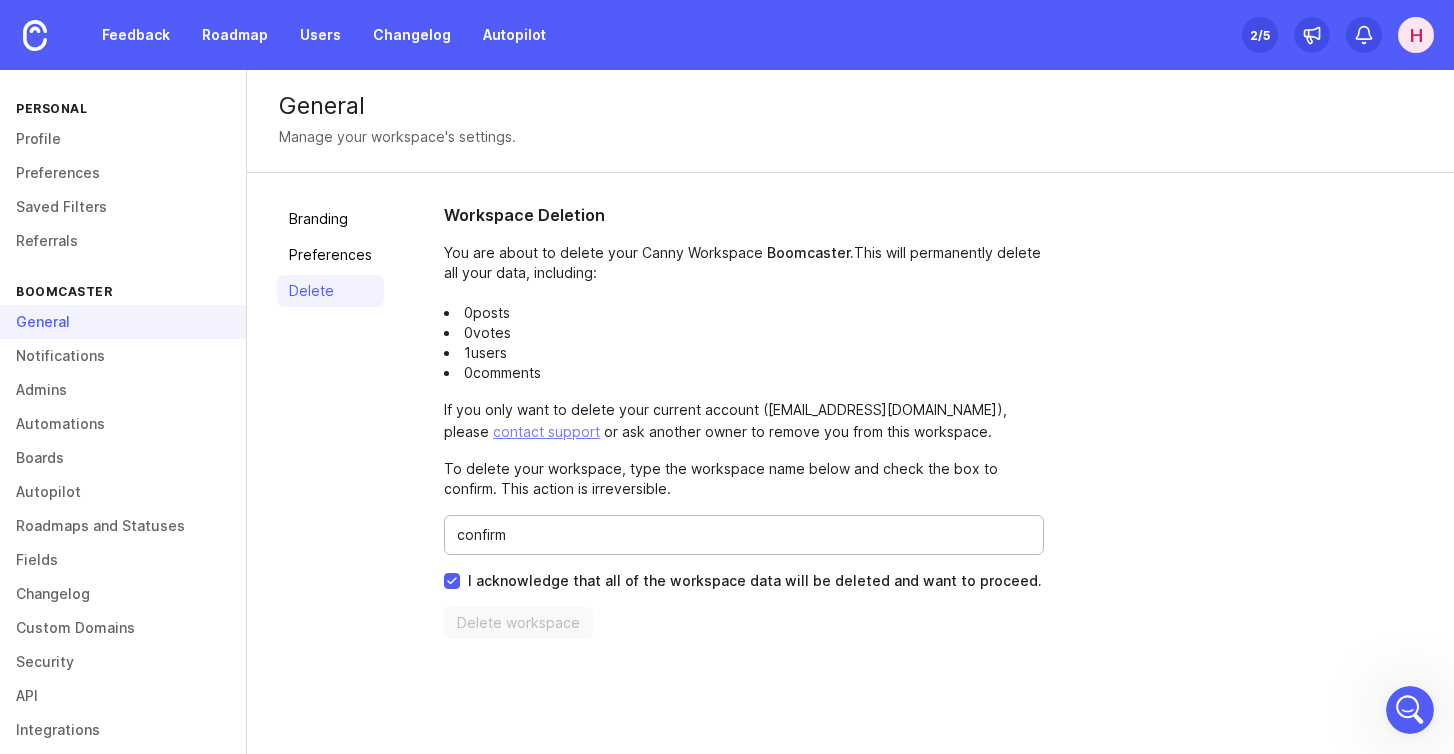 click on "confirm" at bounding box center [744, 535] 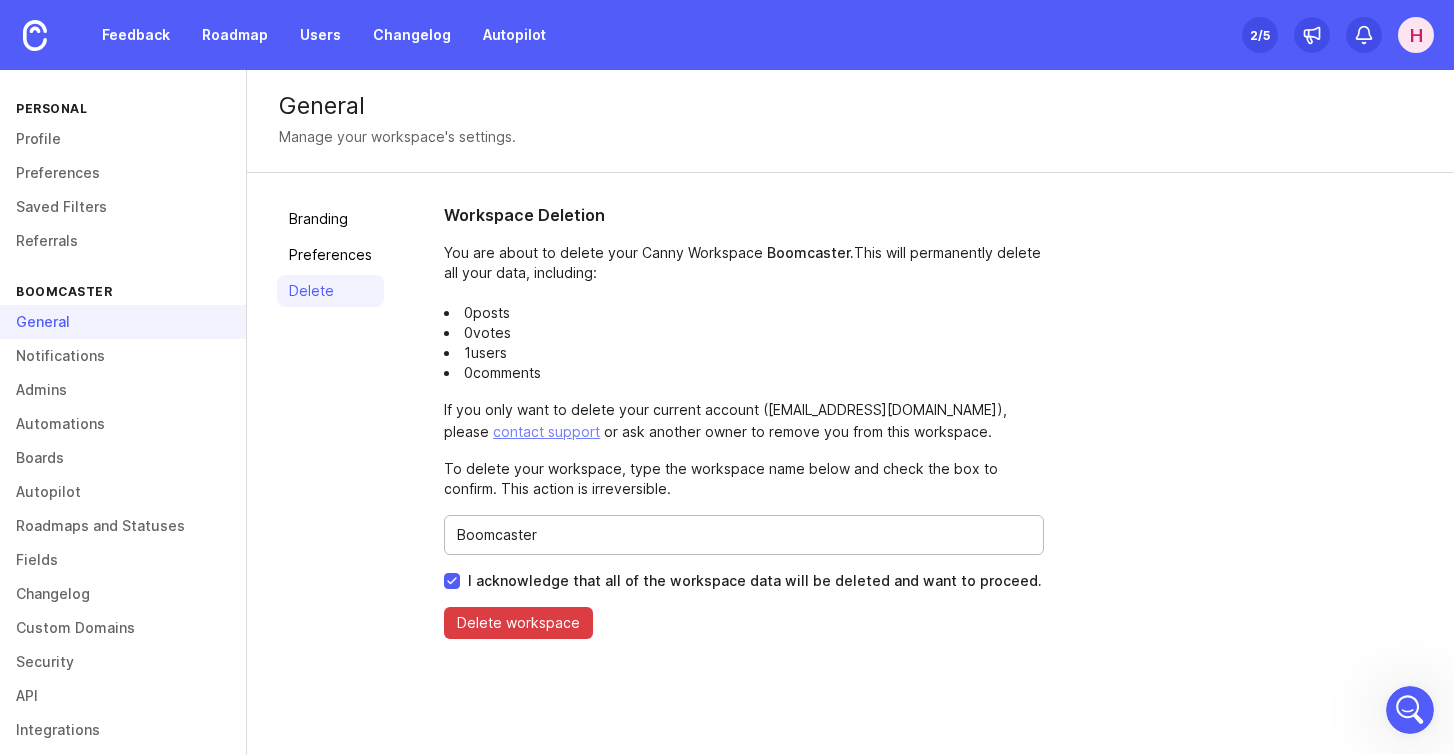 type on "Boomcaster" 